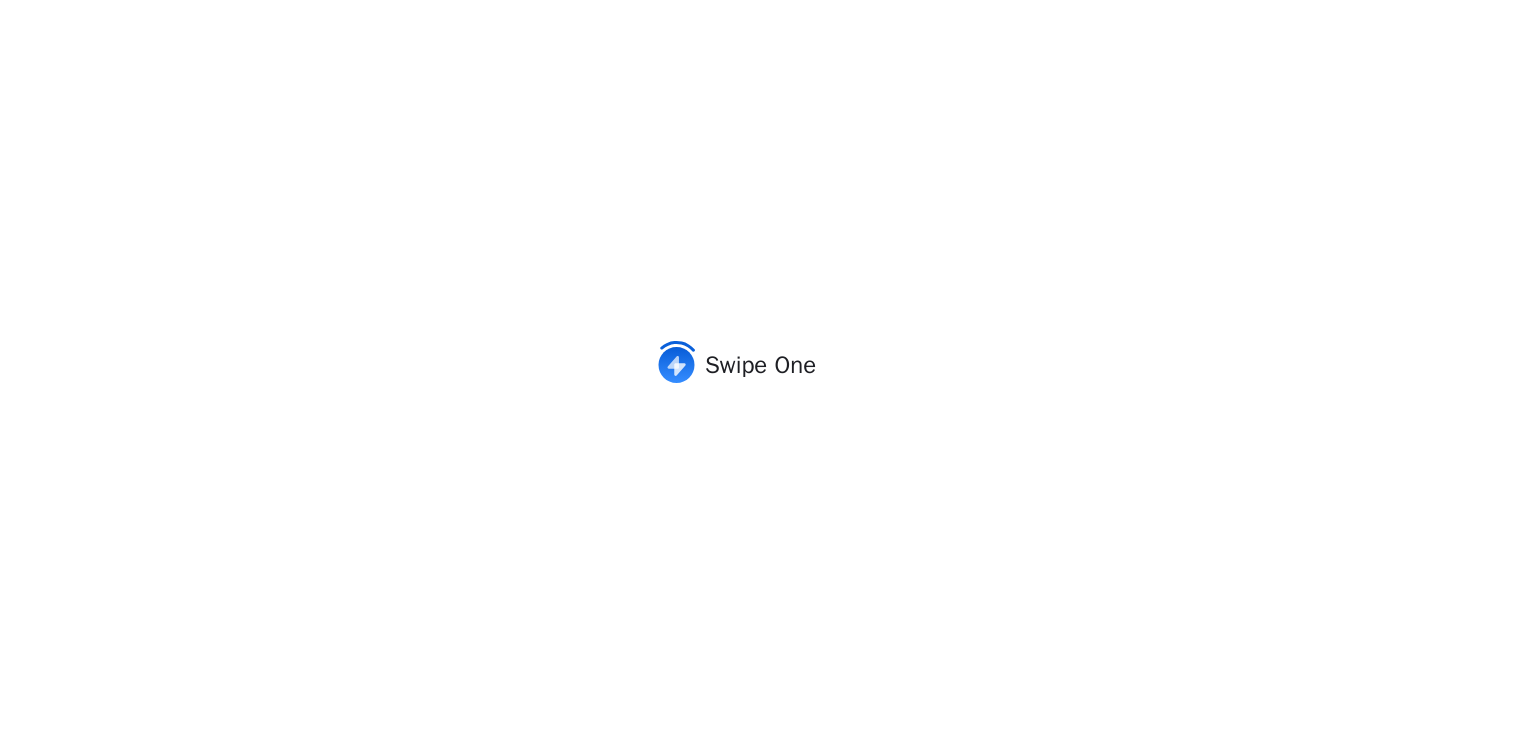 scroll, scrollTop: 0, scrollLeft: 0, axis: both 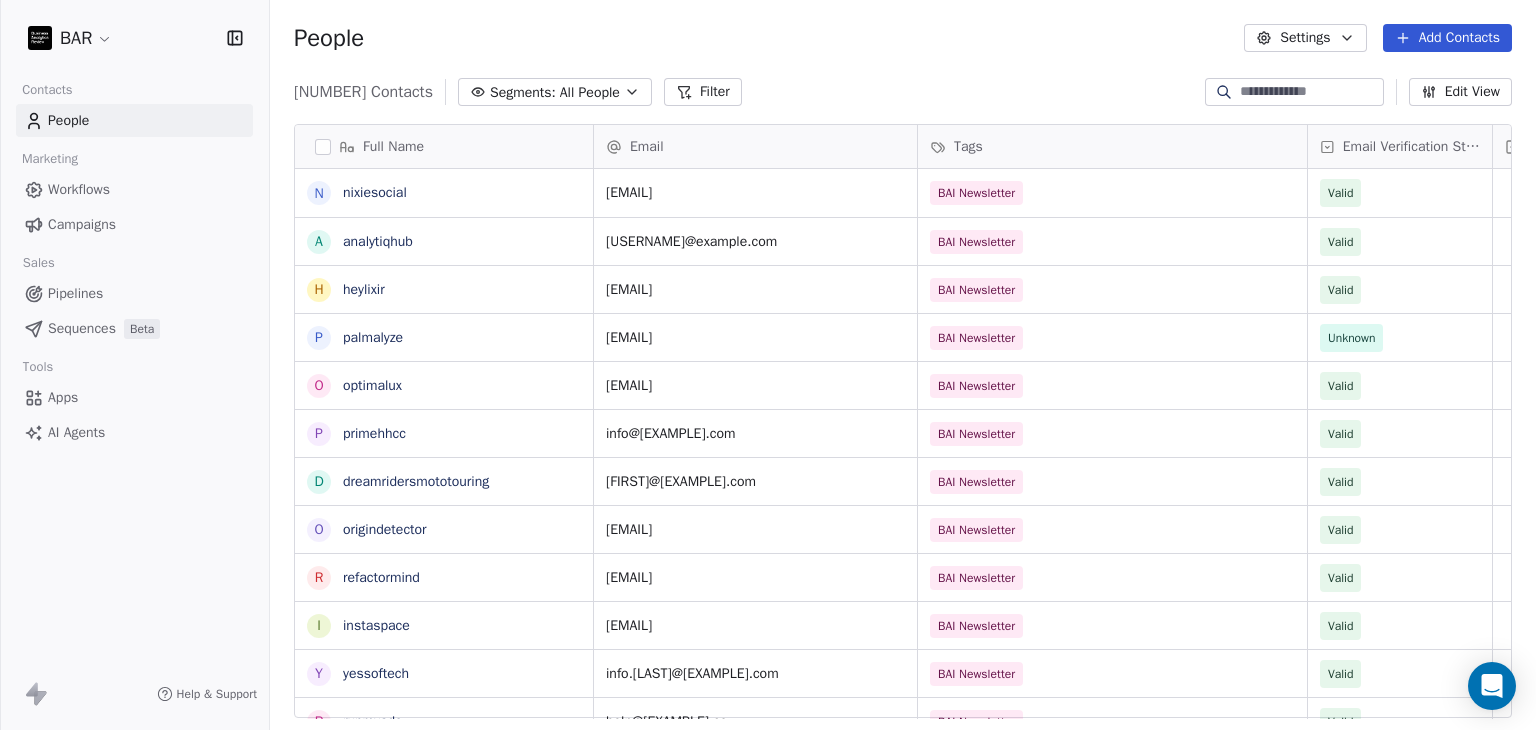 drag, startPoint x: 778, startPoint y: 91, endPoint x: 631, endPoint y: 11, distance: 167.3589 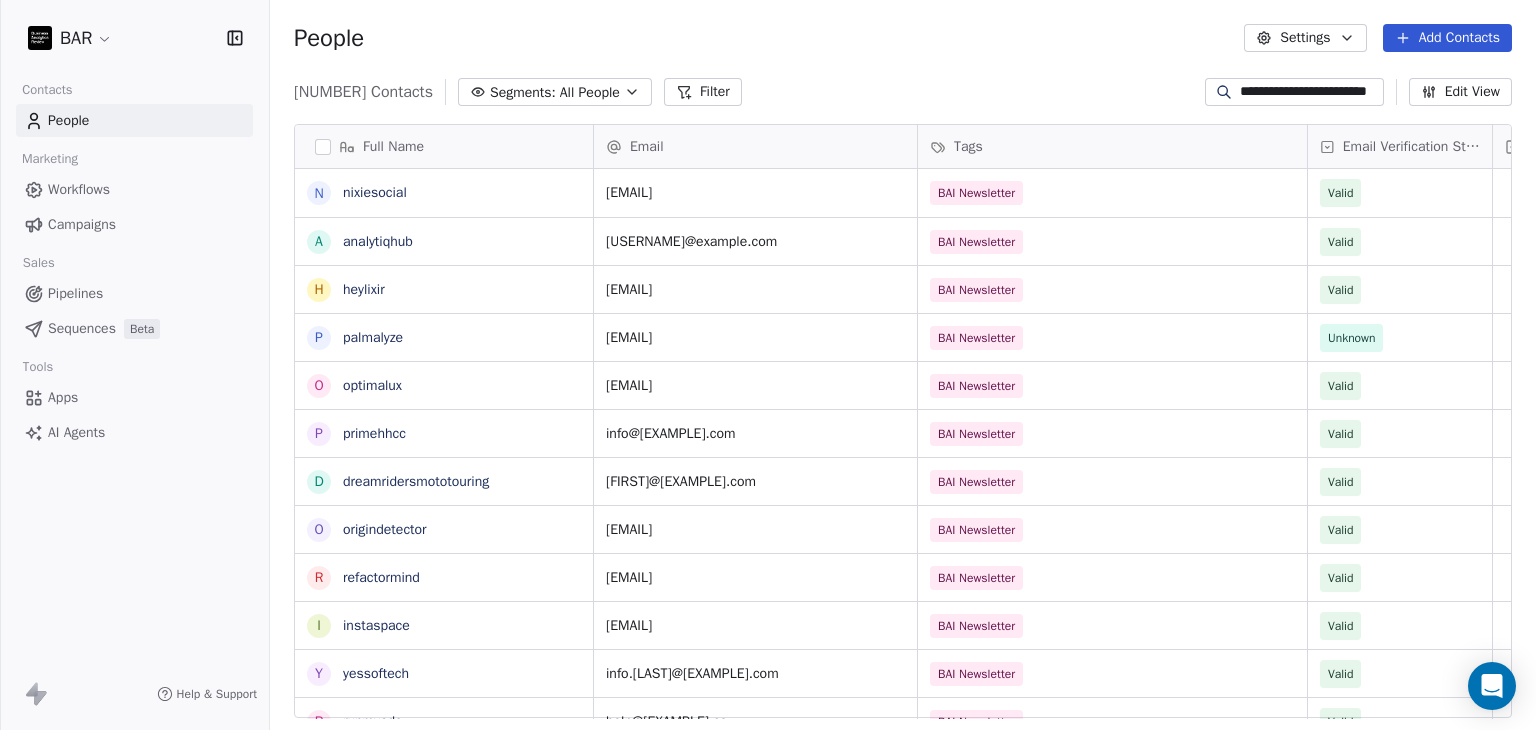 scroll, scrollTop: 0, scrollLeft: 12, axis: horizontal 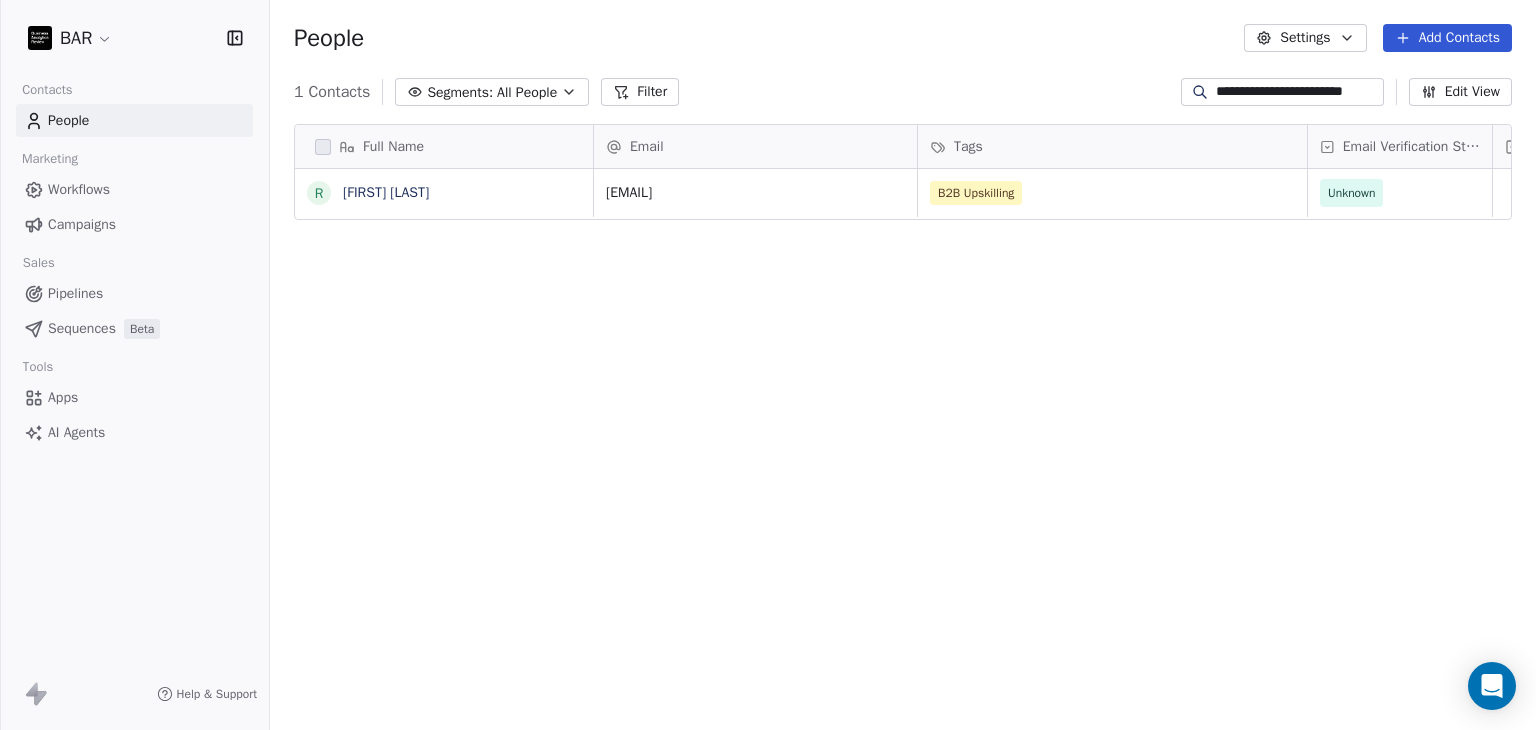 click on "**********" at bounding box center [1297, 92] 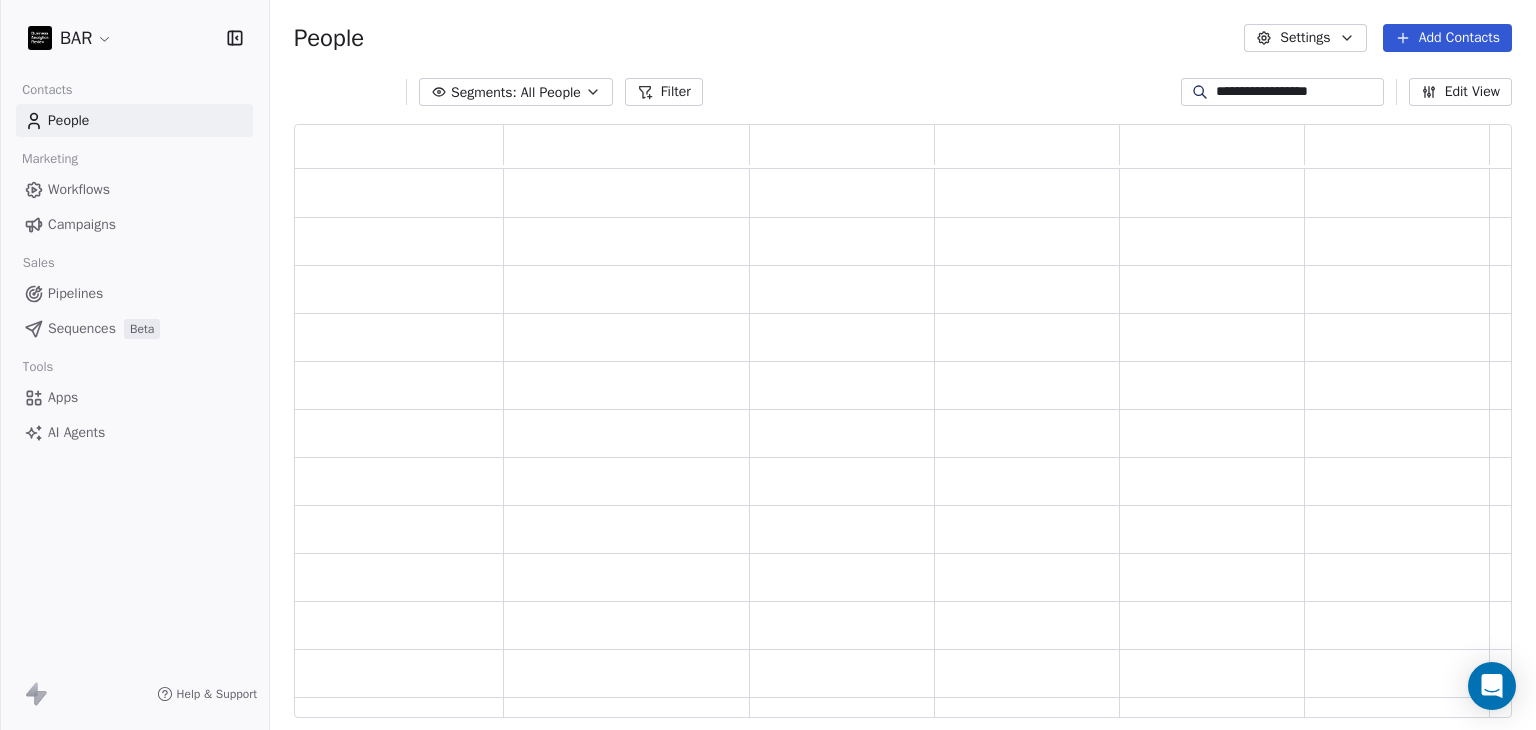 scroll, scrollTop: 16, scrollLeft: 16, axis: both 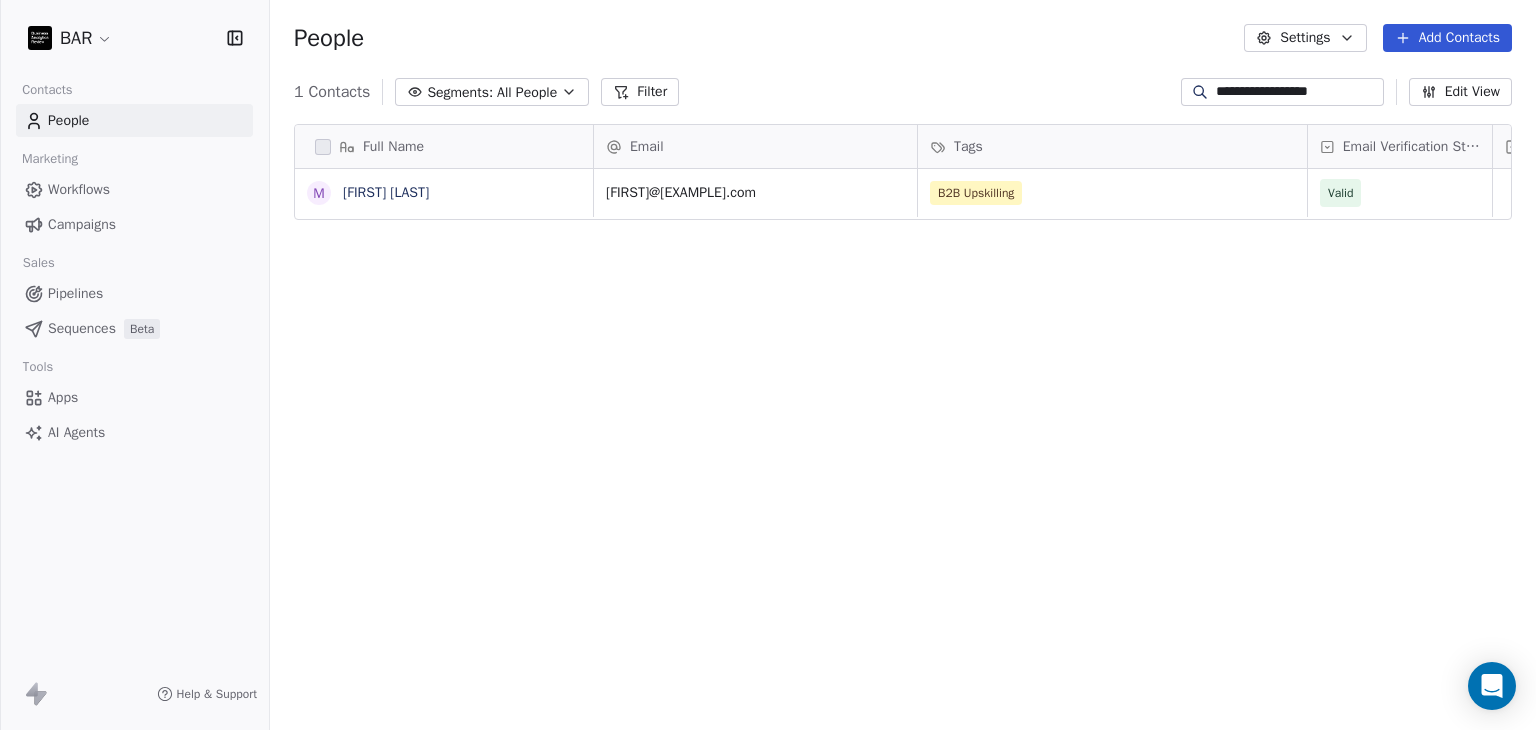type on "**********" 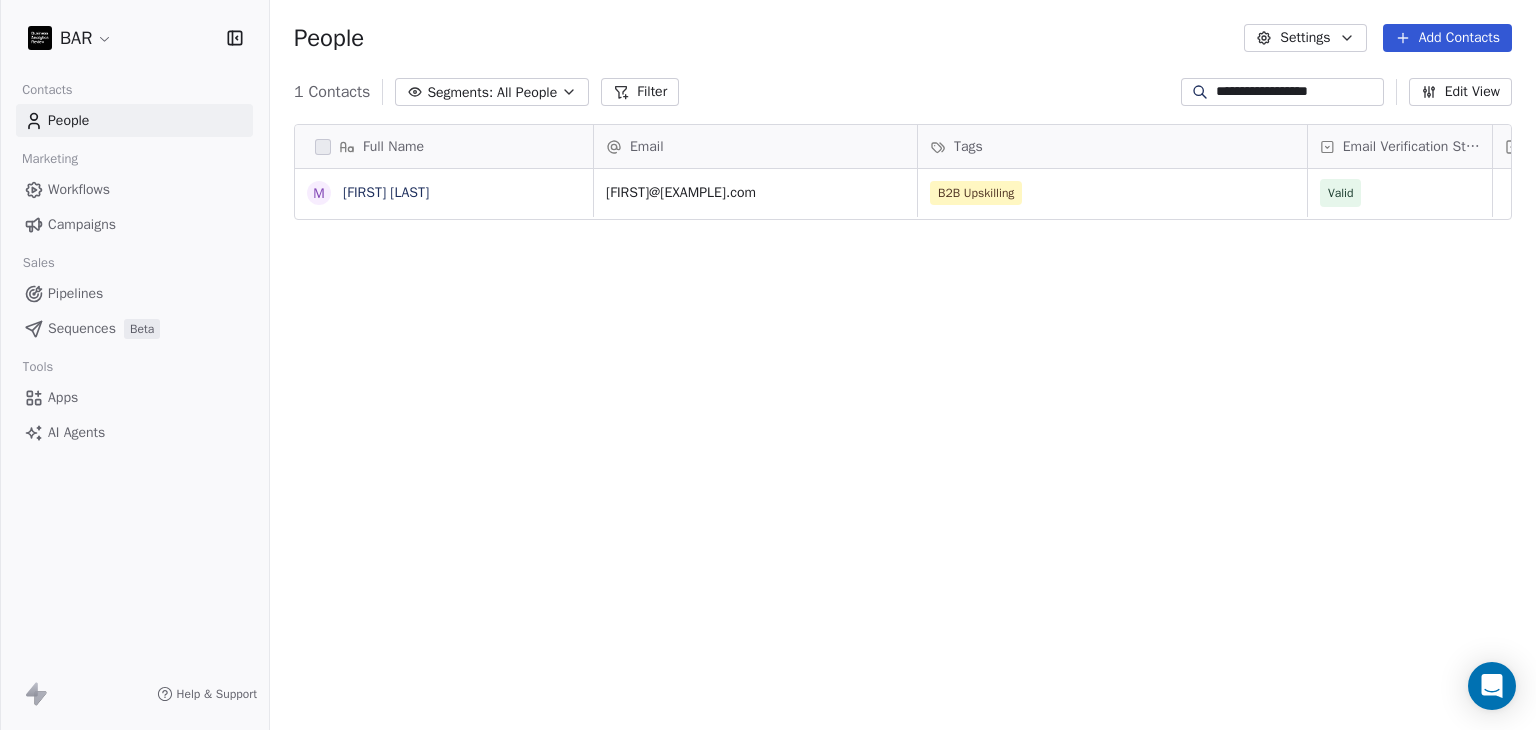 click on "**********" at bounding box center [1297, 92] 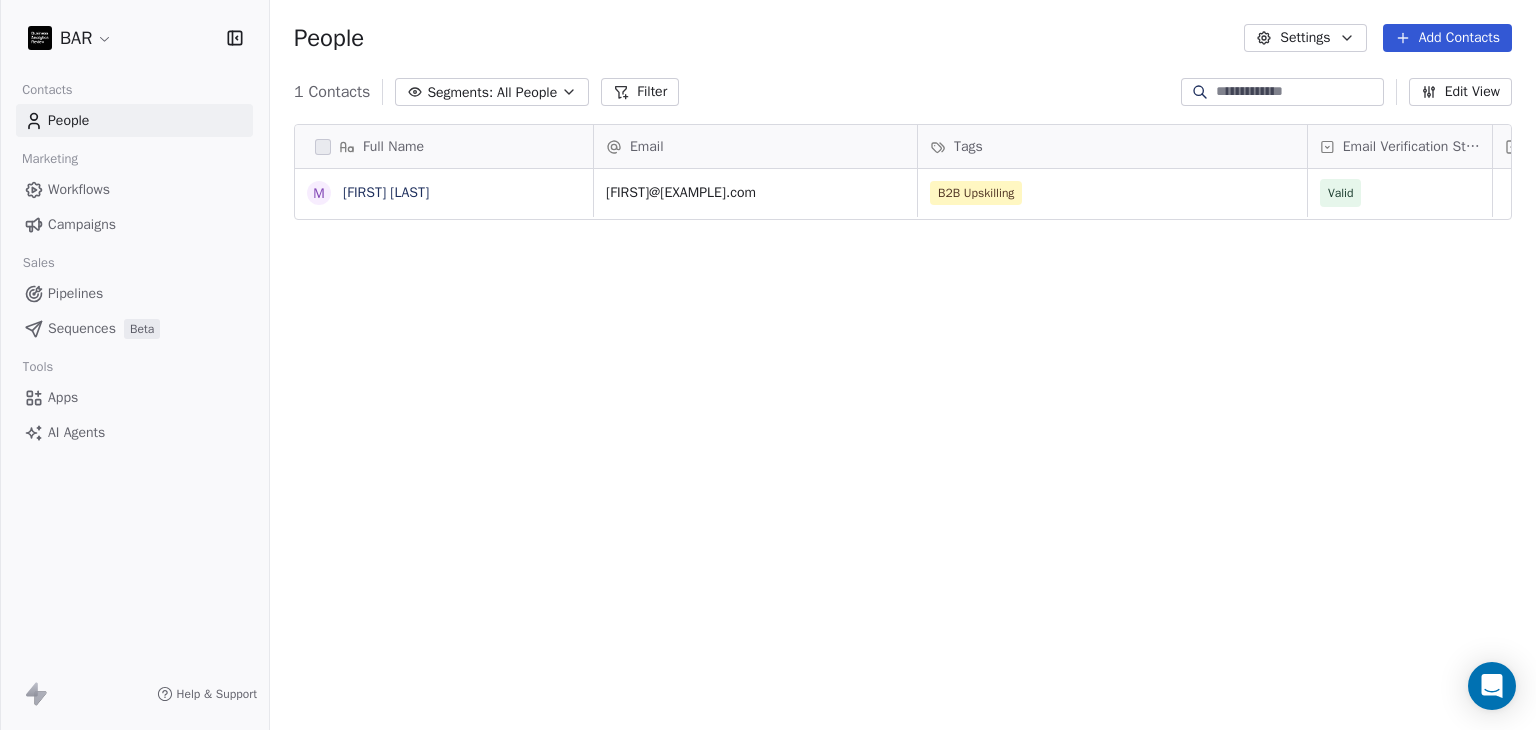type 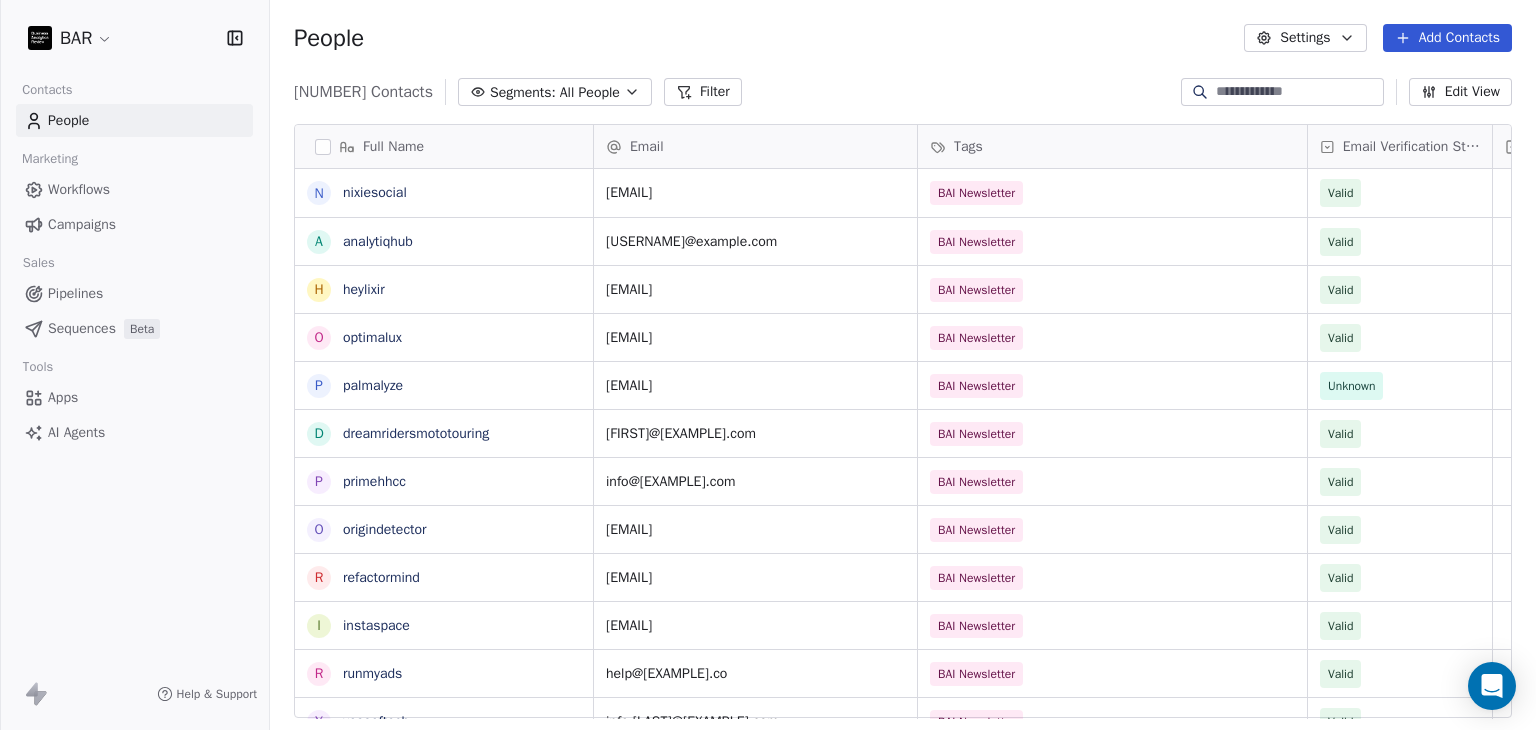 click on "Add Contacts" at bounding box center [1447, 38] 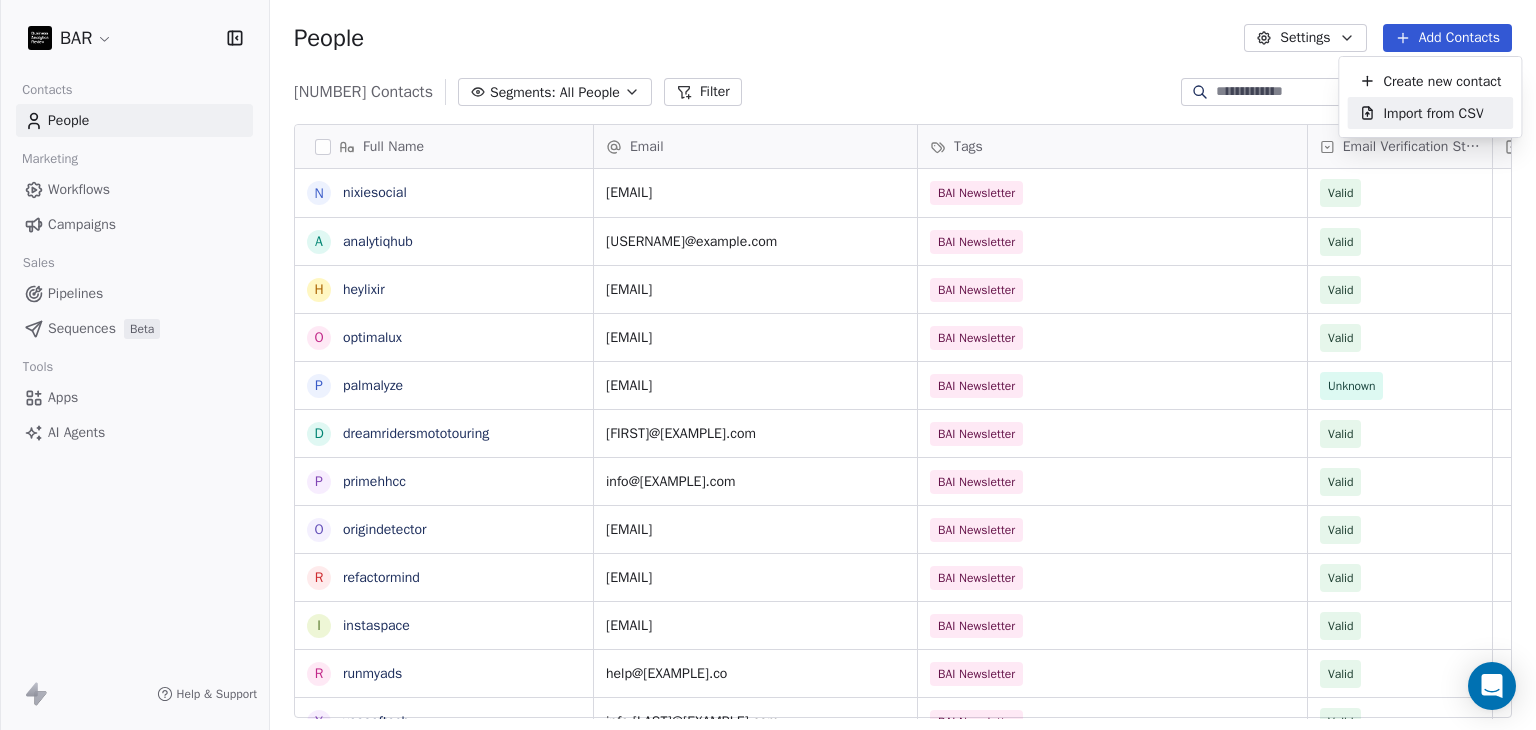 click on "Import from CSV" at bounding box center (1433, 113) 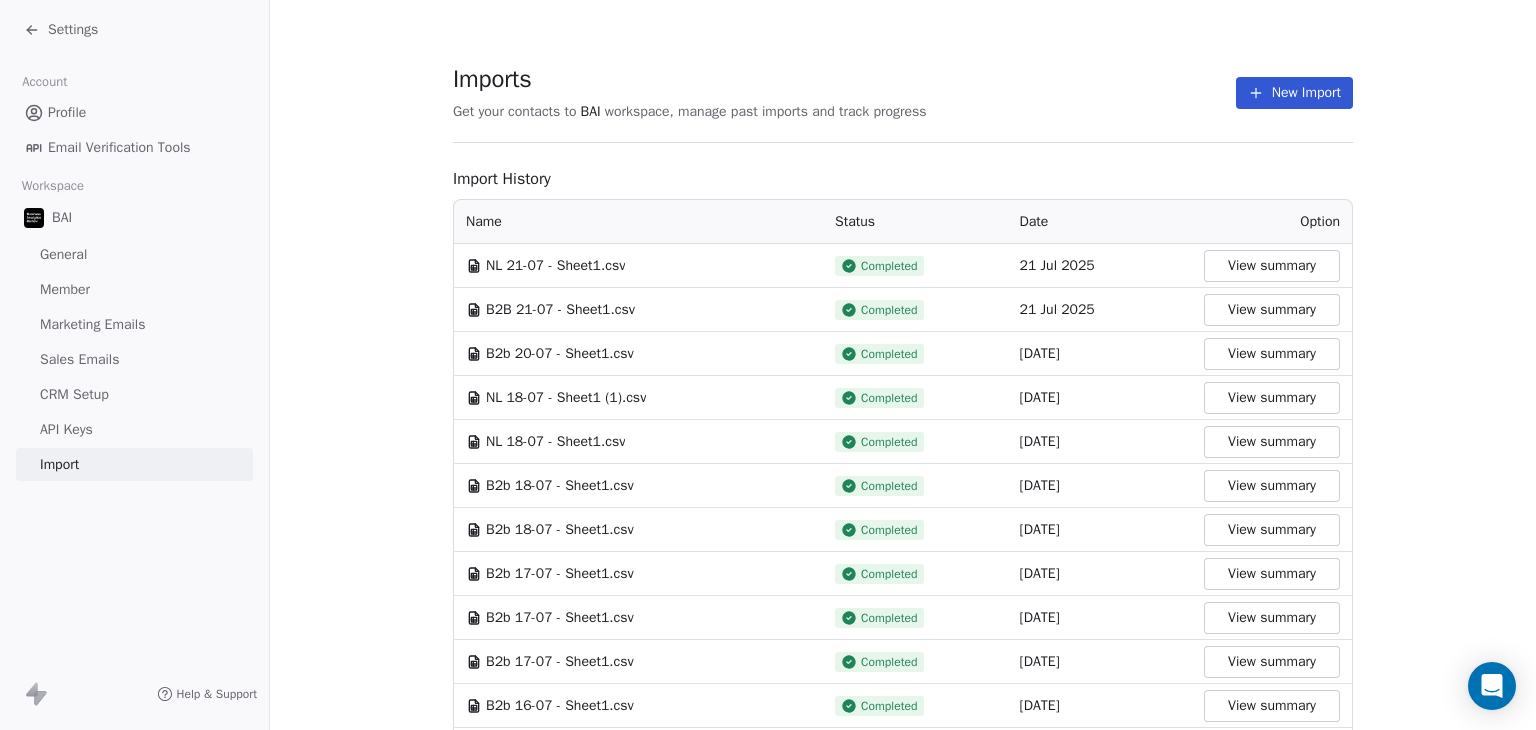 click on "New Import" at bounding box center [1294, 93] 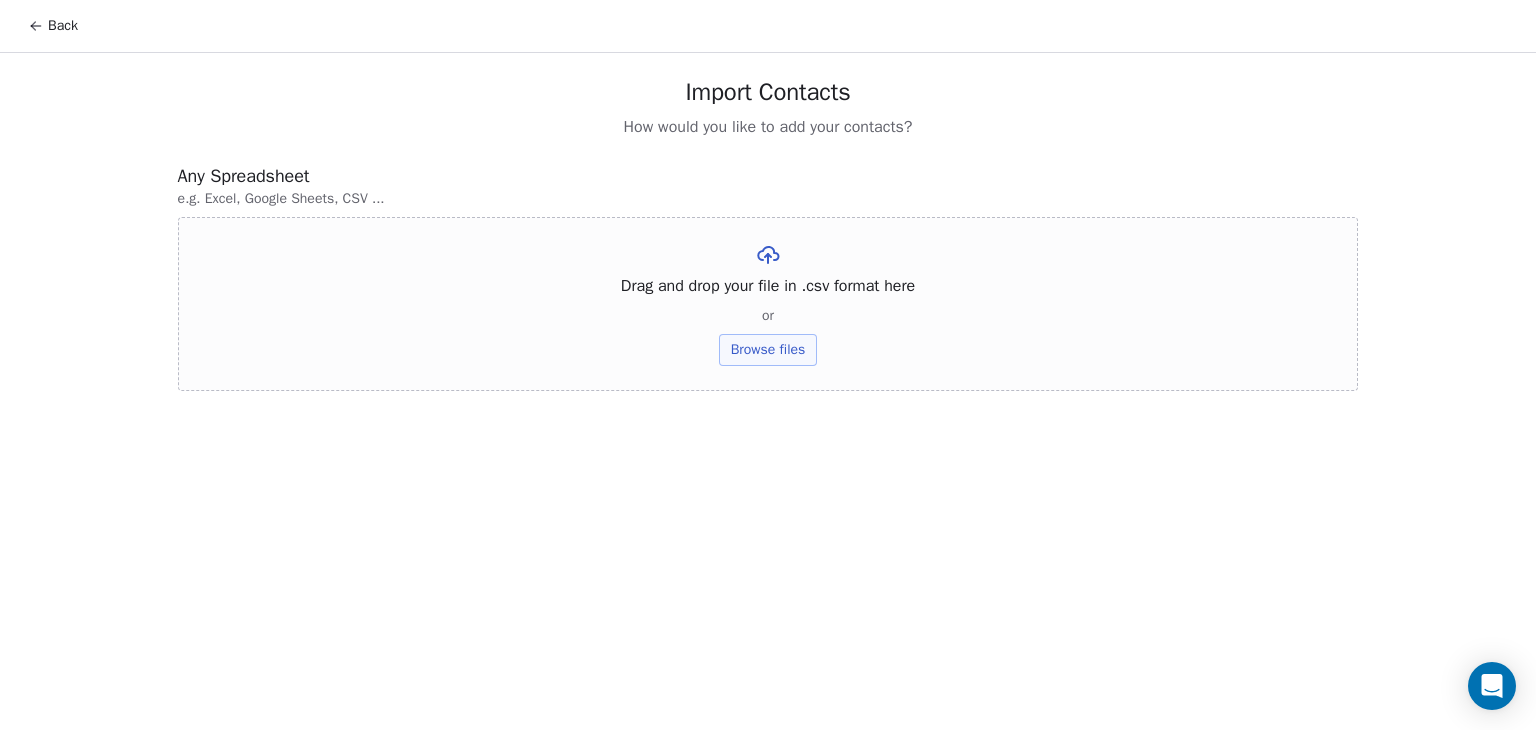 click on "Browse files" at bounding box center (768, 350) 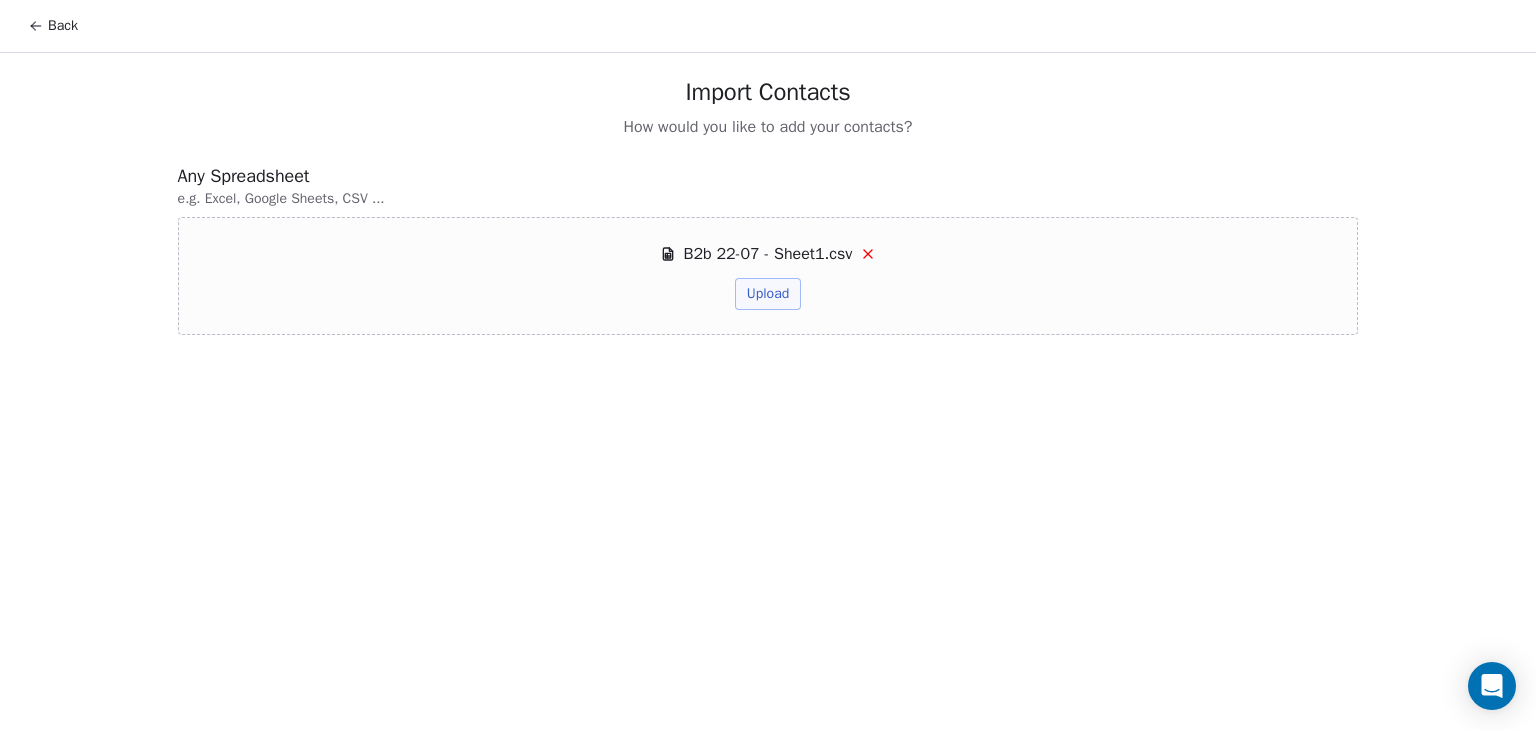 click on "Upload" at bounding box center [768, 294] 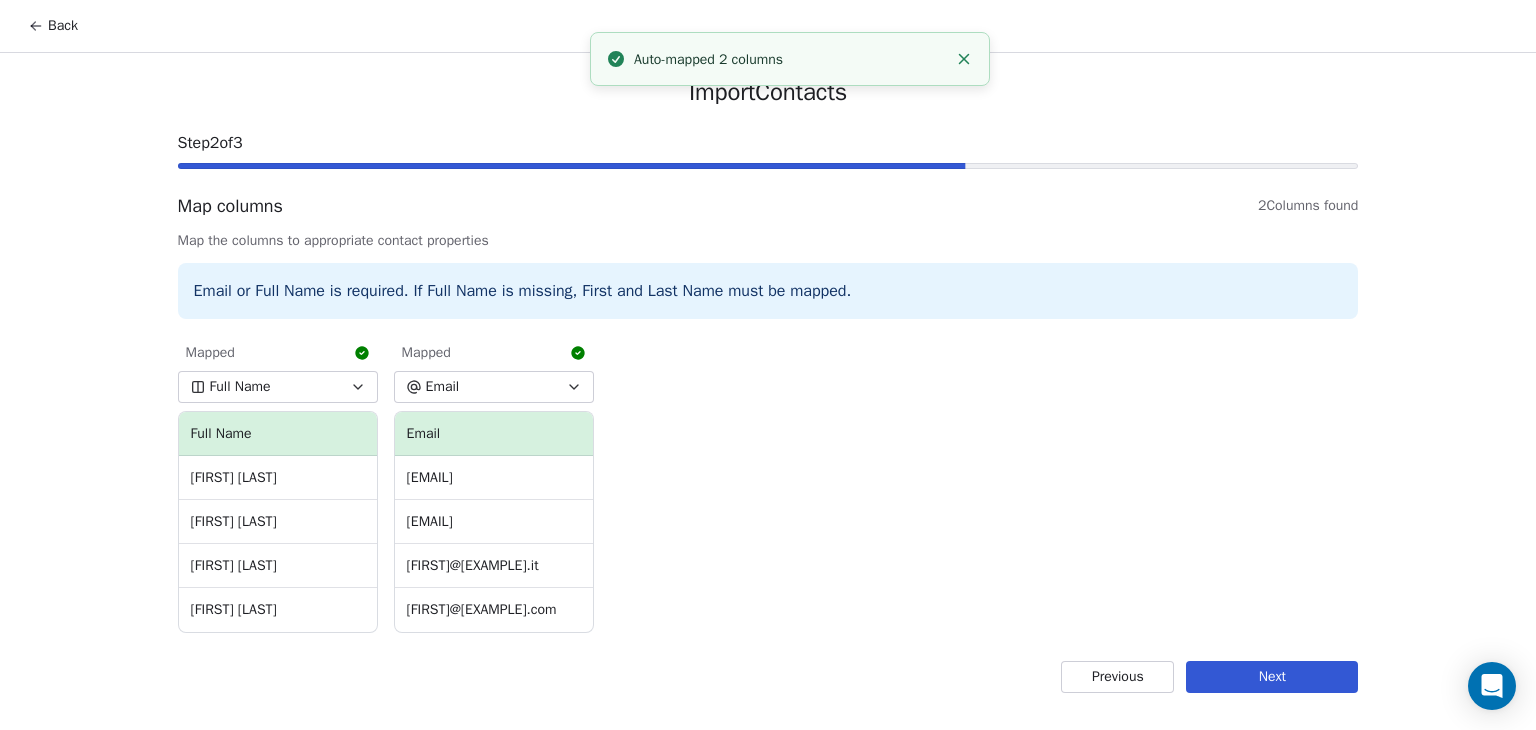 click on "Next" at bounding box center (1272, 677) 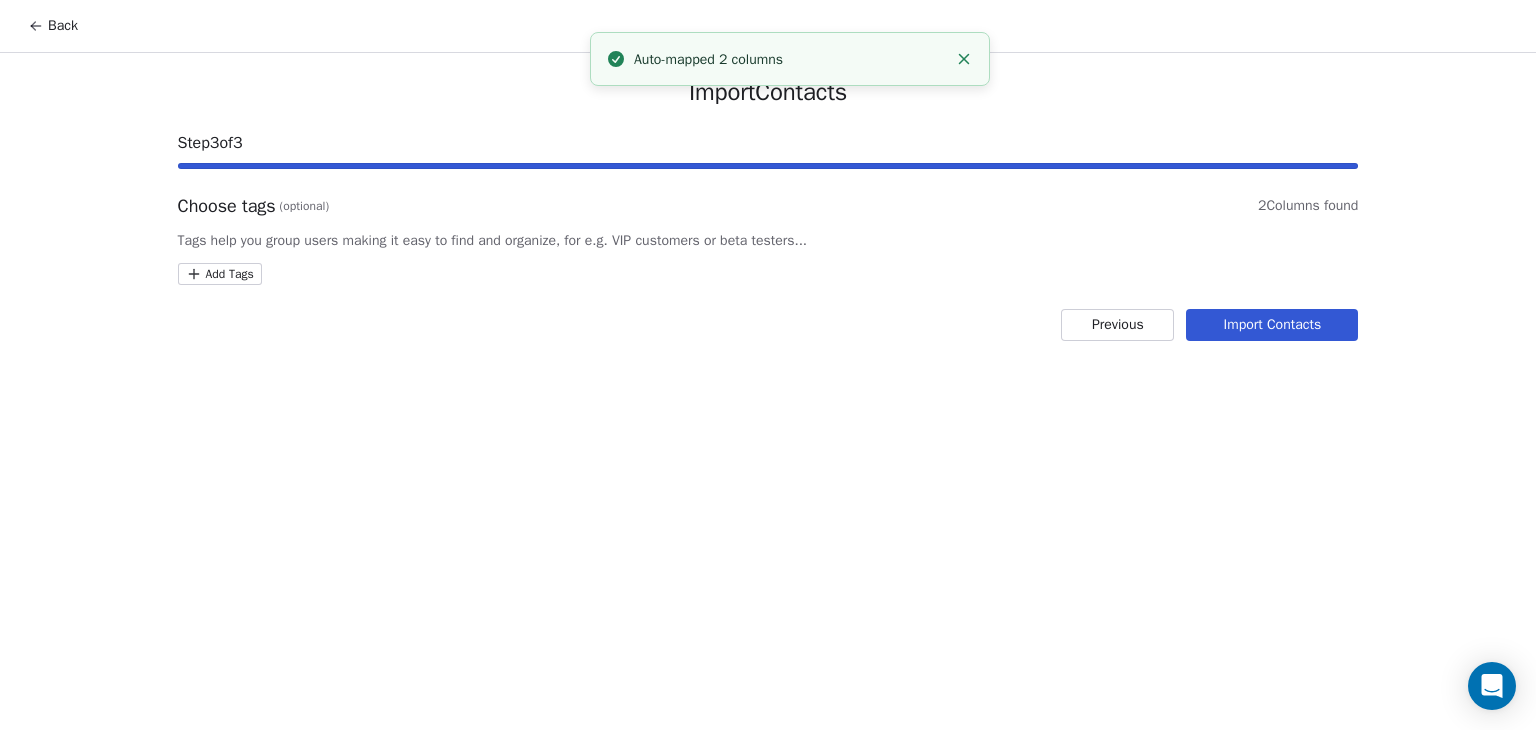 click on "Back Import  Contacts Step  3  of  3 Choose tags (optional) 2  Columns found Tags help you group users making it easy to find and organize, for e.g. VIP customers or beta testers...  Add Tags Previous Import Contacts   Auto-mapped 2 columns" at bounding box center (768, 365) 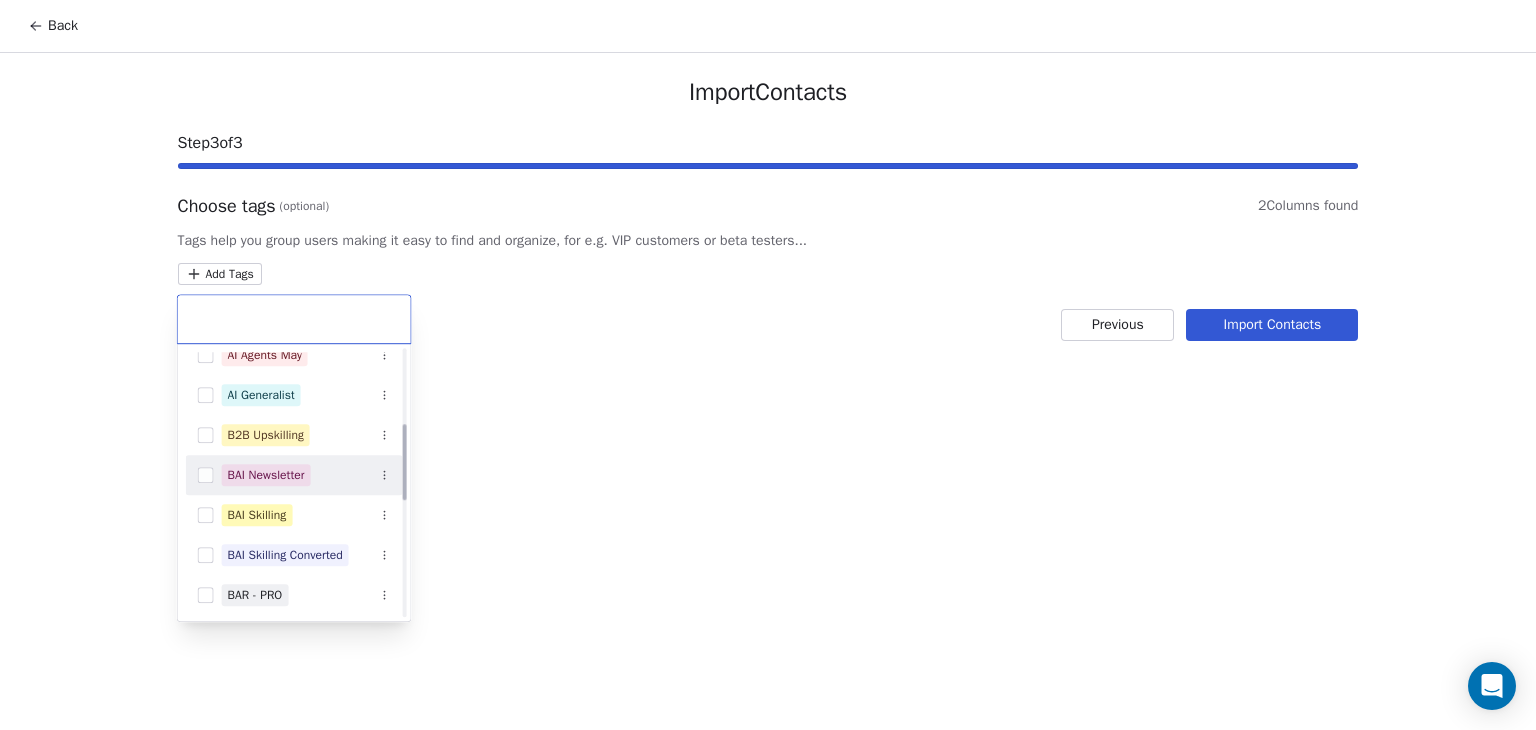 scroll, scrollTop: 200, scrollLeft: 0, axis: vertical 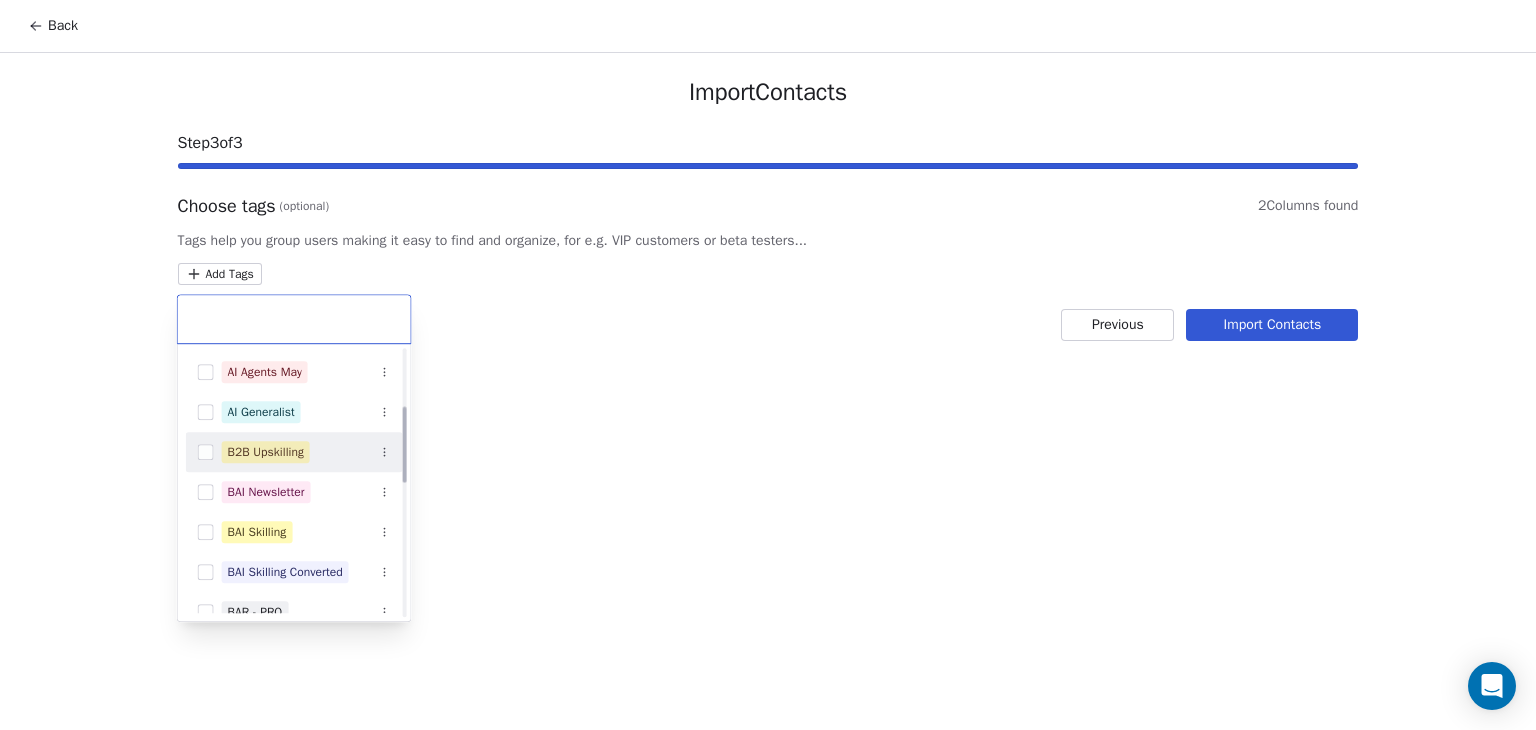 click on "B2B Upskilling" at bounding box center [266, 452] 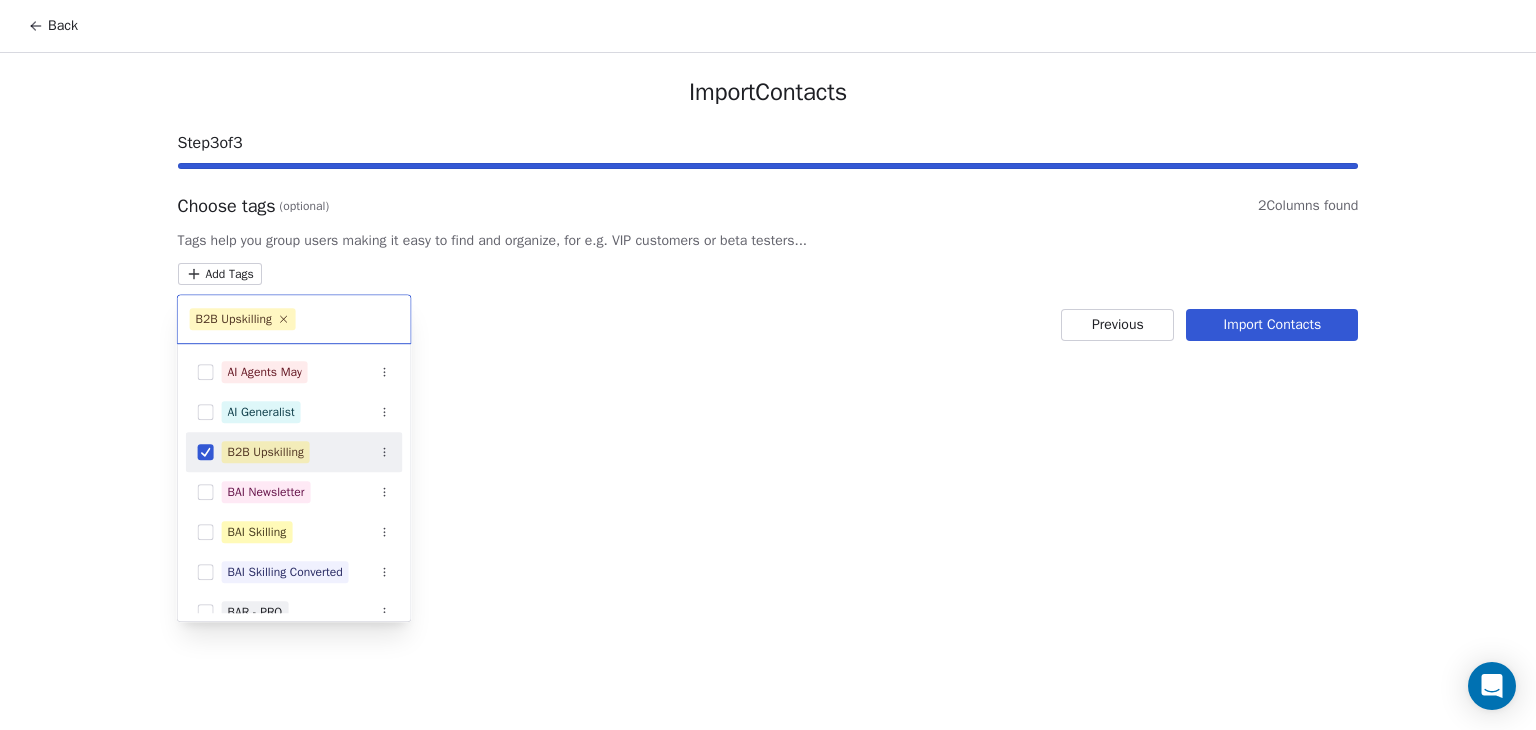 click on "Back Import  Contacts Step  3  of  3 Choose tags (optional) 2  Columns found Tags help you group users making it easy to find and organize, for e.g. VIP customers or beta testers...  Add Tags Previous Import Contacts
B2B Upskilling Advanced Sales Automation Agent Masterclass AI Agents April AI Agents Brochure Download AI Agents July AI Agents Marketing 1 AI Agents May AI Generalist B2B Upskilling BAI Newsletter BAI Skilling BAI Skilling Converted BAR - PRO bsr- pro Email Course (AI Agents) Generative AI Bootcamp - April 25 Generative AI Student Feb 25 Marketin Leads" at bounding box center [768, 365] 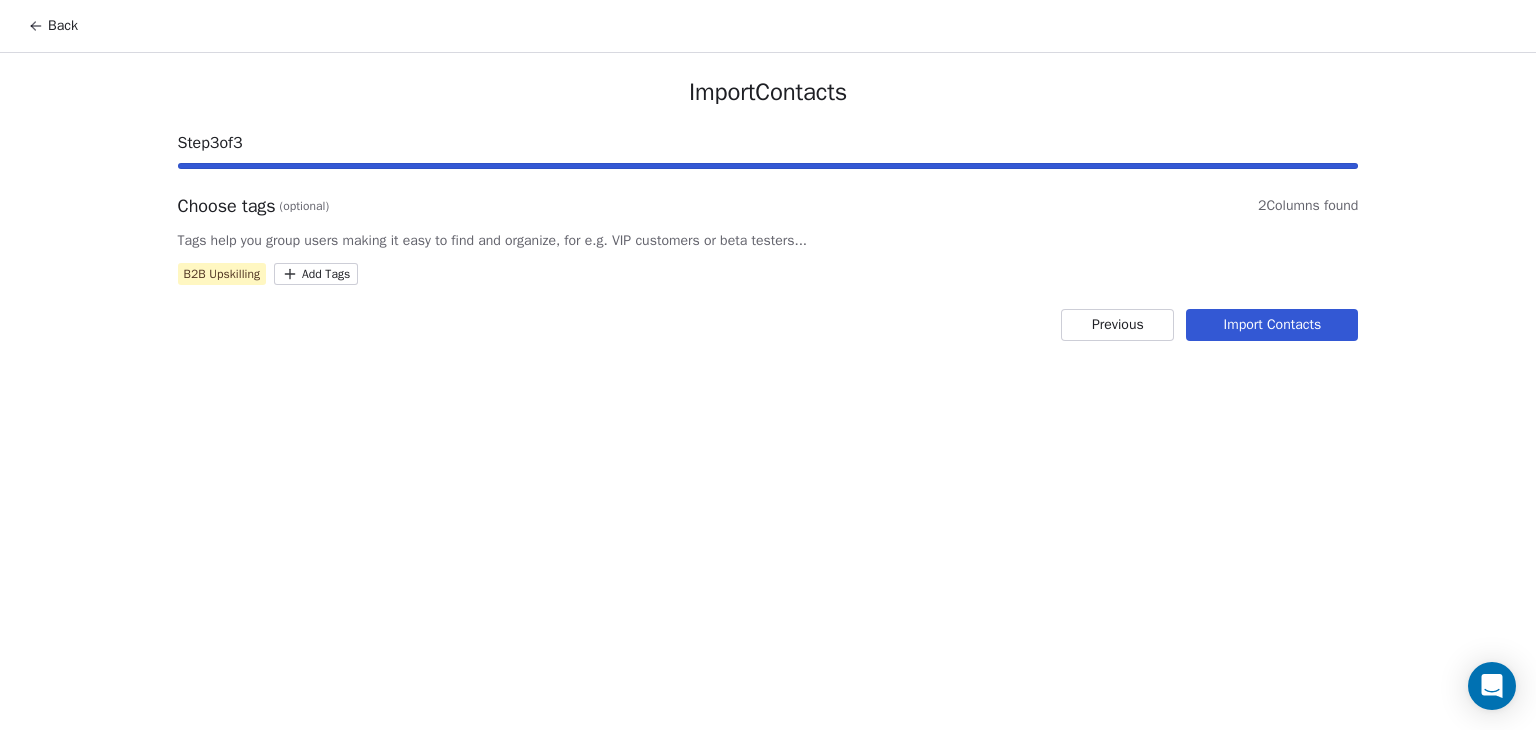 click on "Import Contacts" at bounding box center (1272, 325) 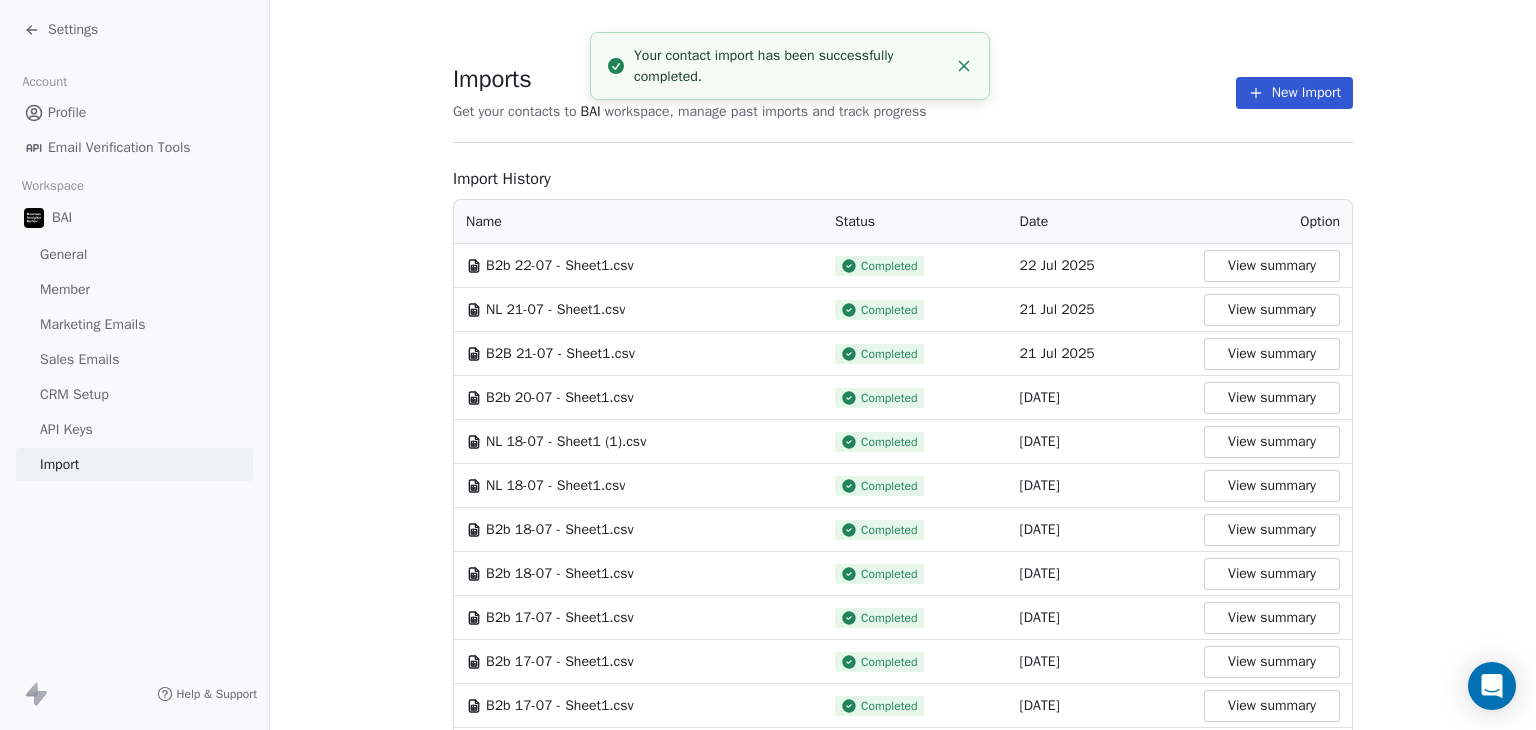 click 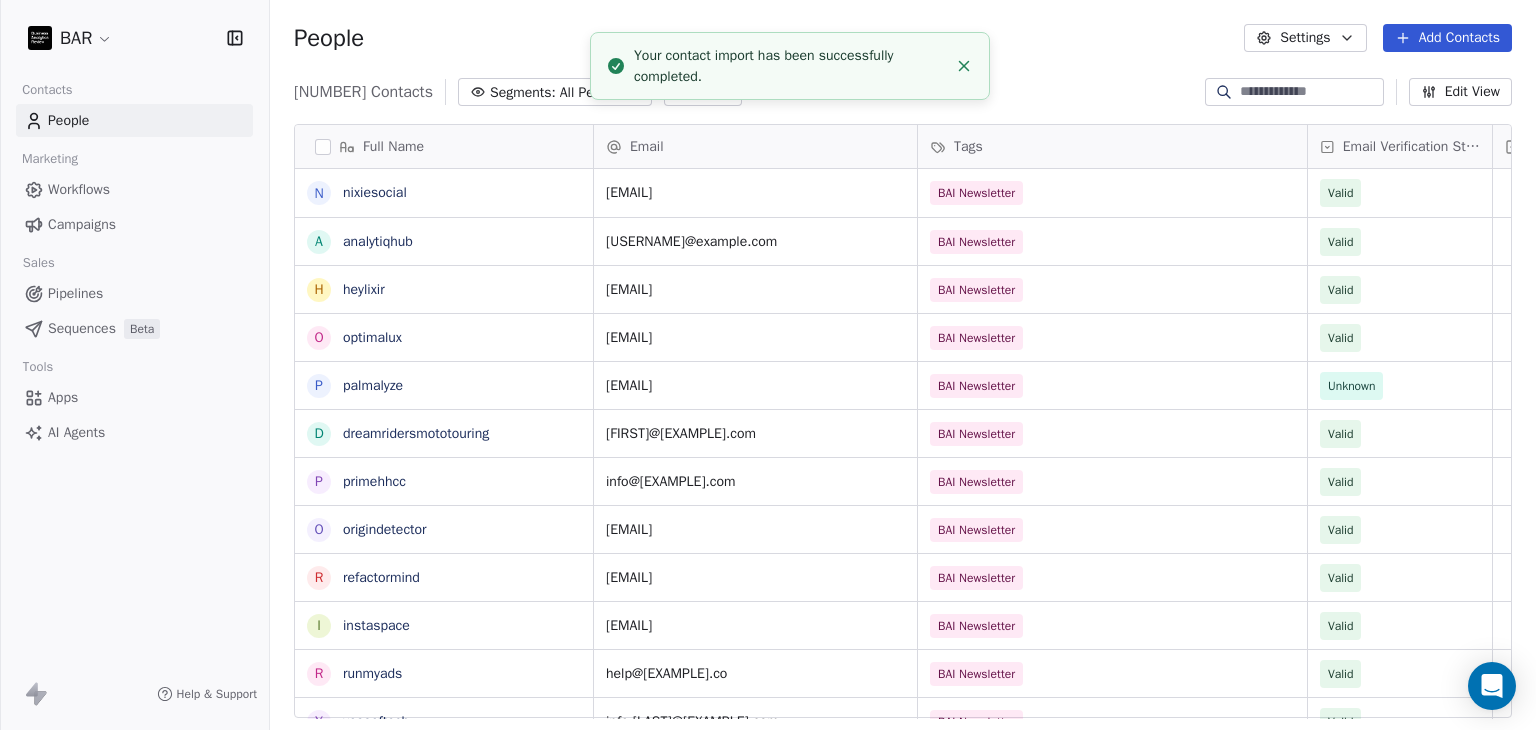 scroll, scrollTop: 16, scrollLeft: 16, axis: both 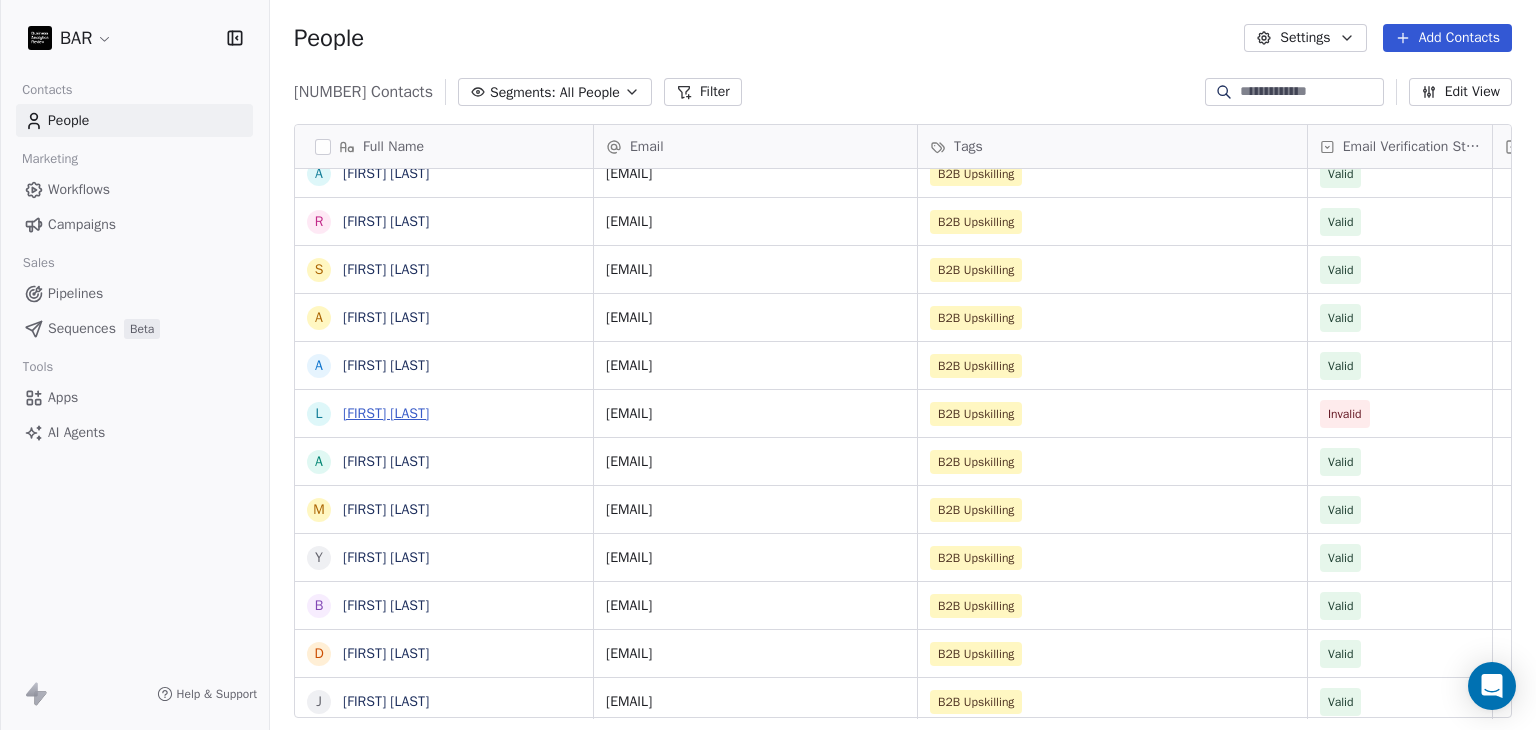 click on "[FIRST] [LAST]" at bounding box center (386, 413) 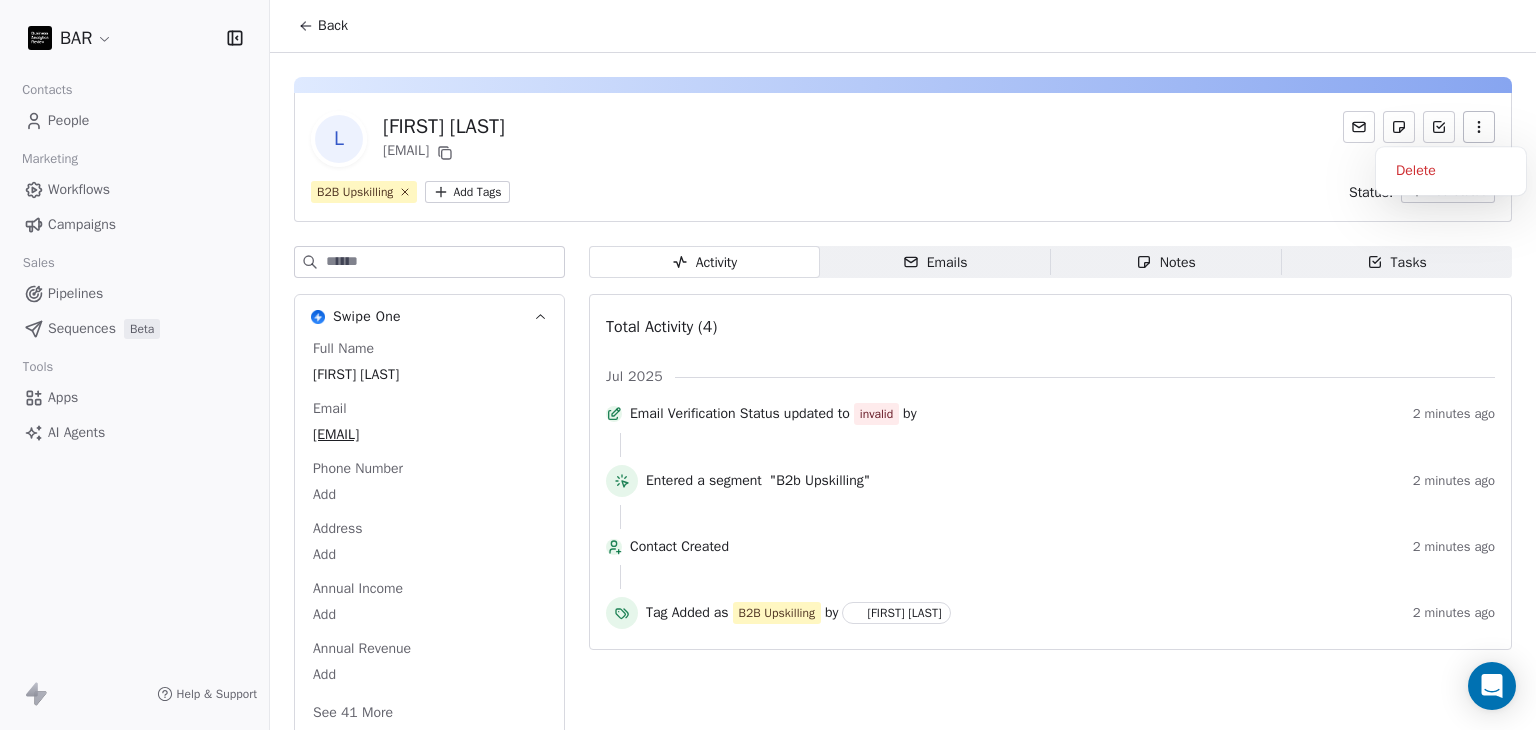click 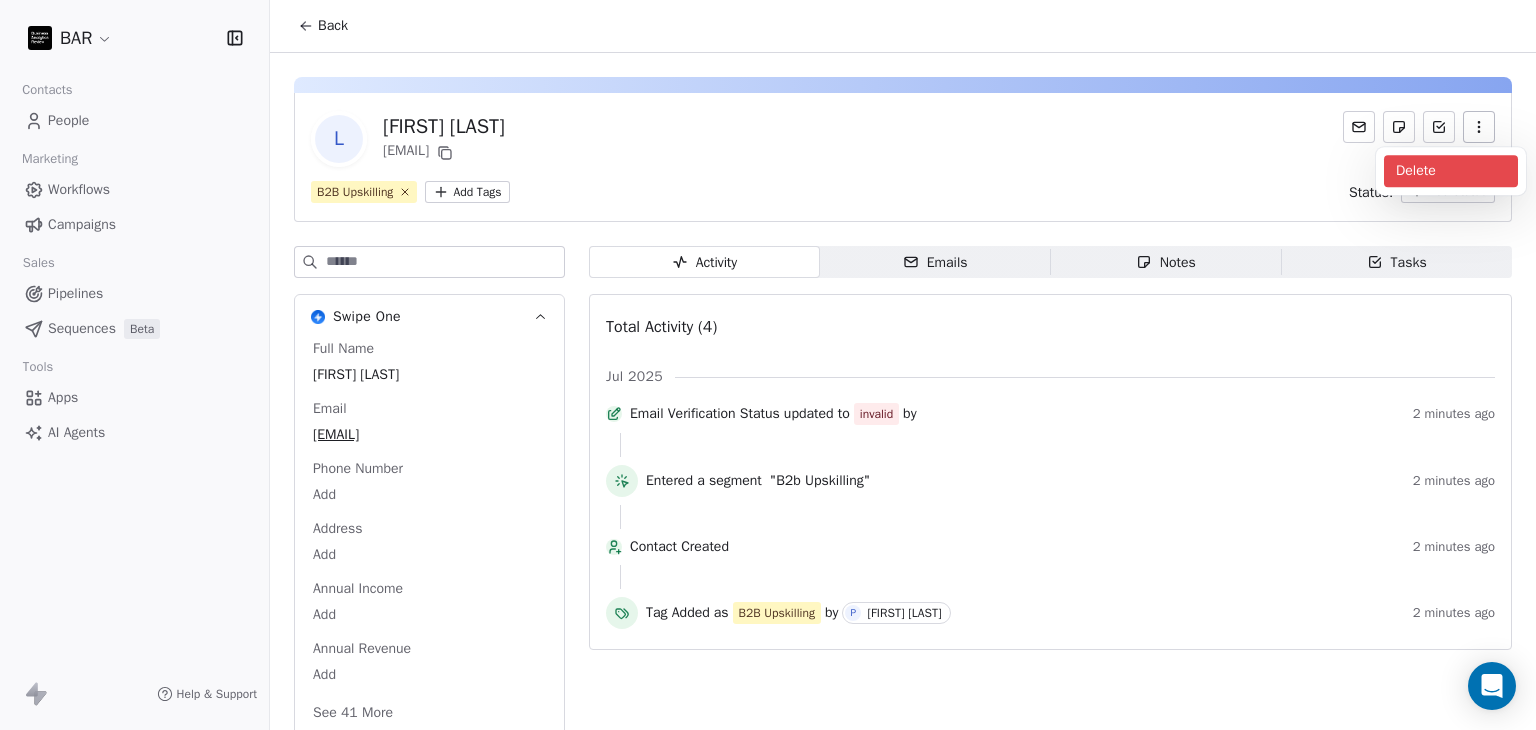 click on "Delete" at bounding box center (1451, 171) 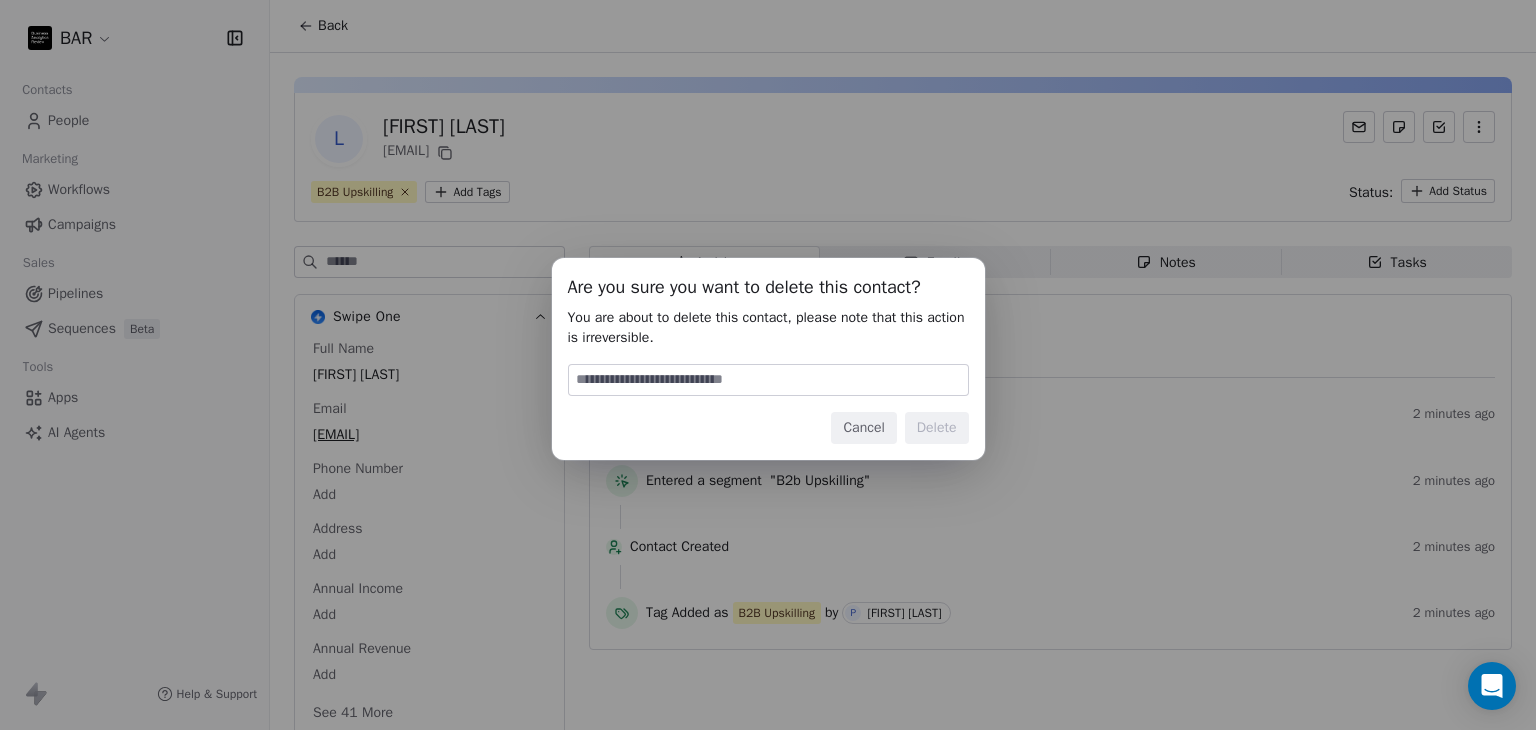 click at bounding box center [768, 380] 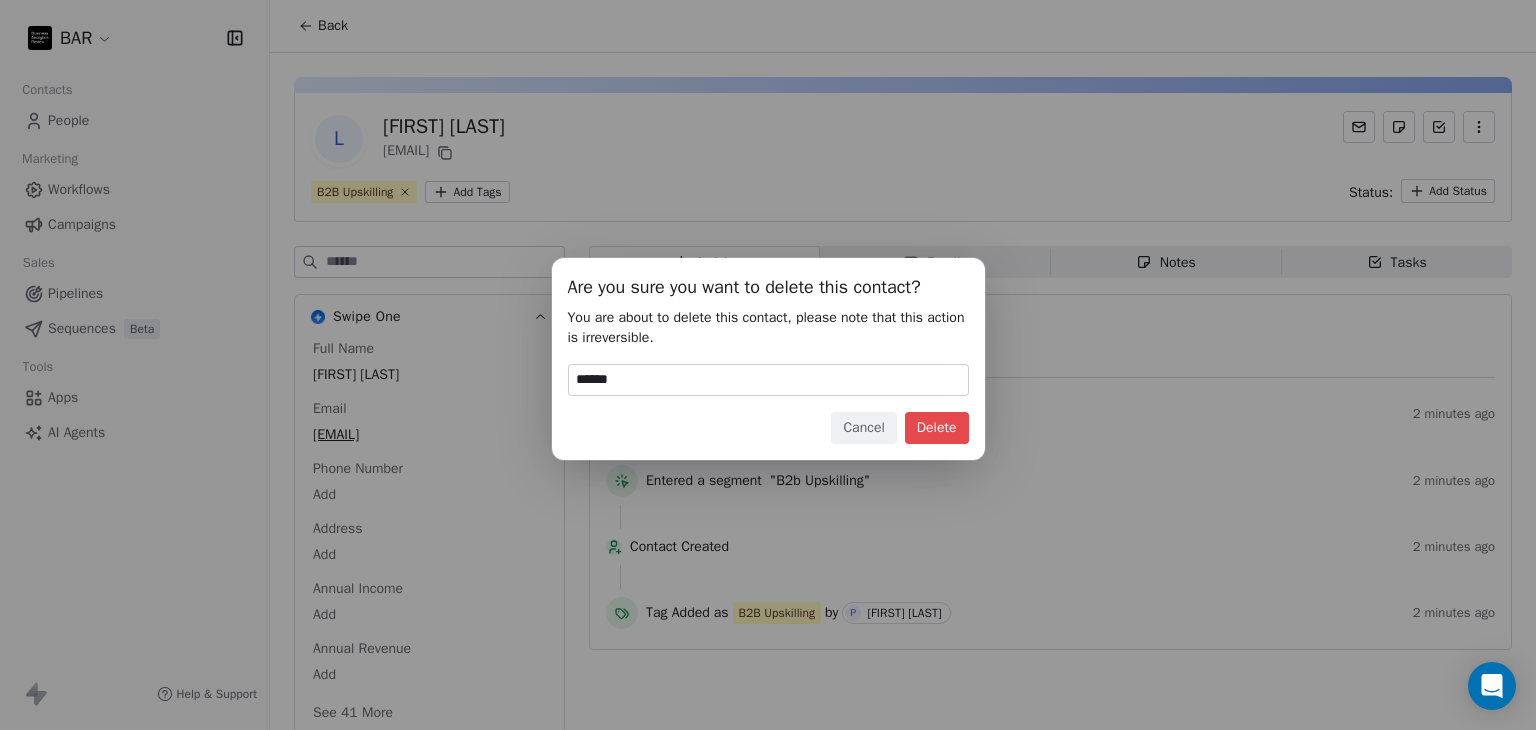 click on "Delete" at bounding box center [937, 428] 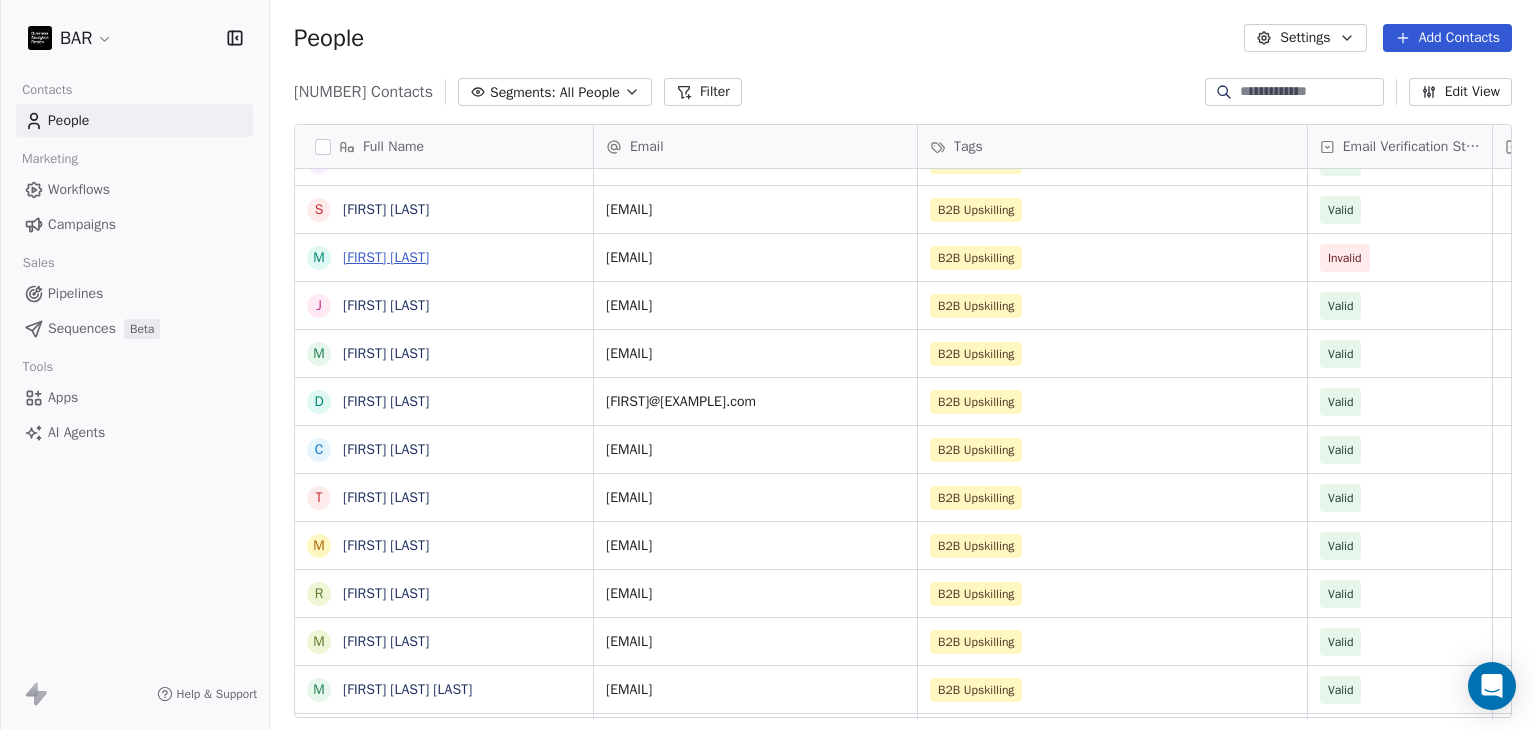 click on "[FIRST] [LAST]" at bounding box center (386, 257) 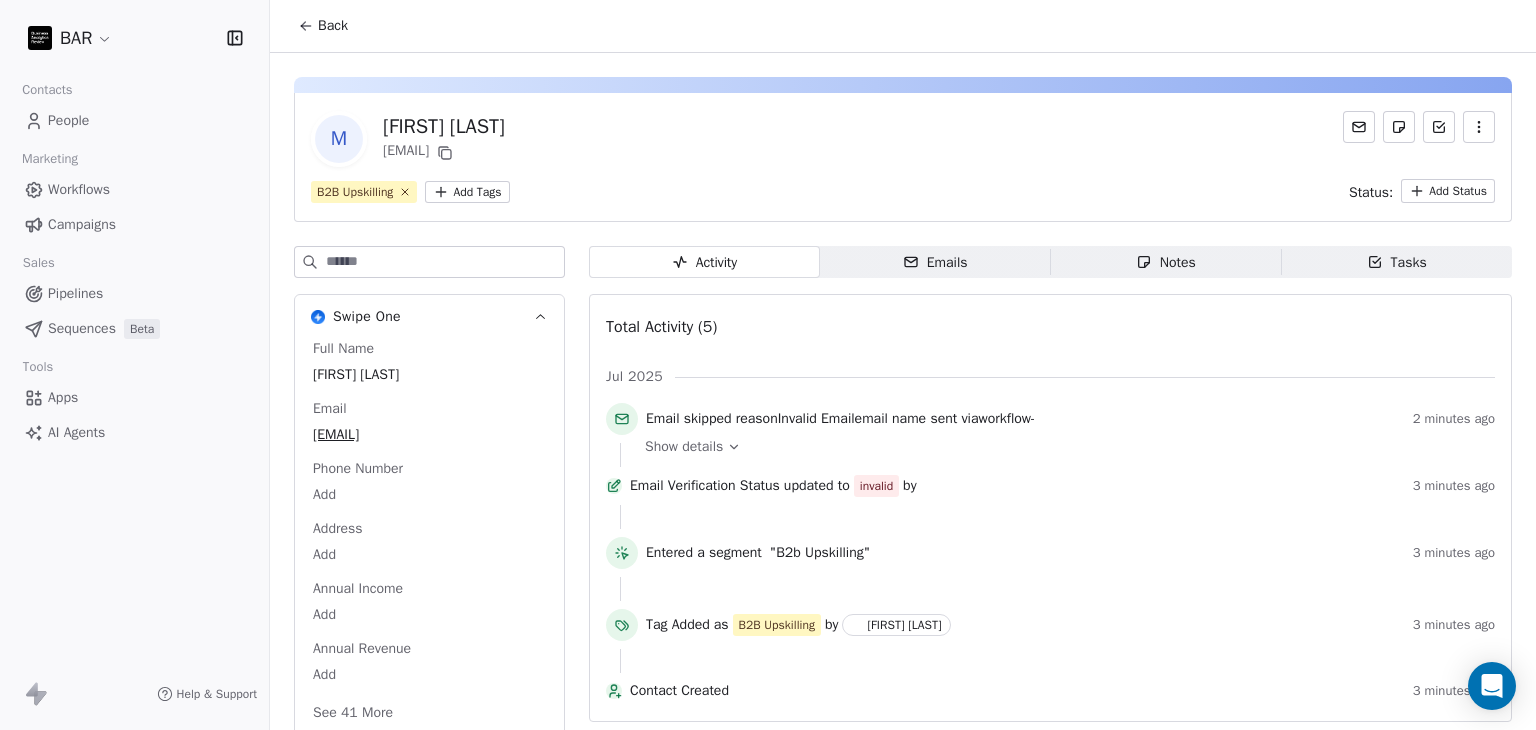 click 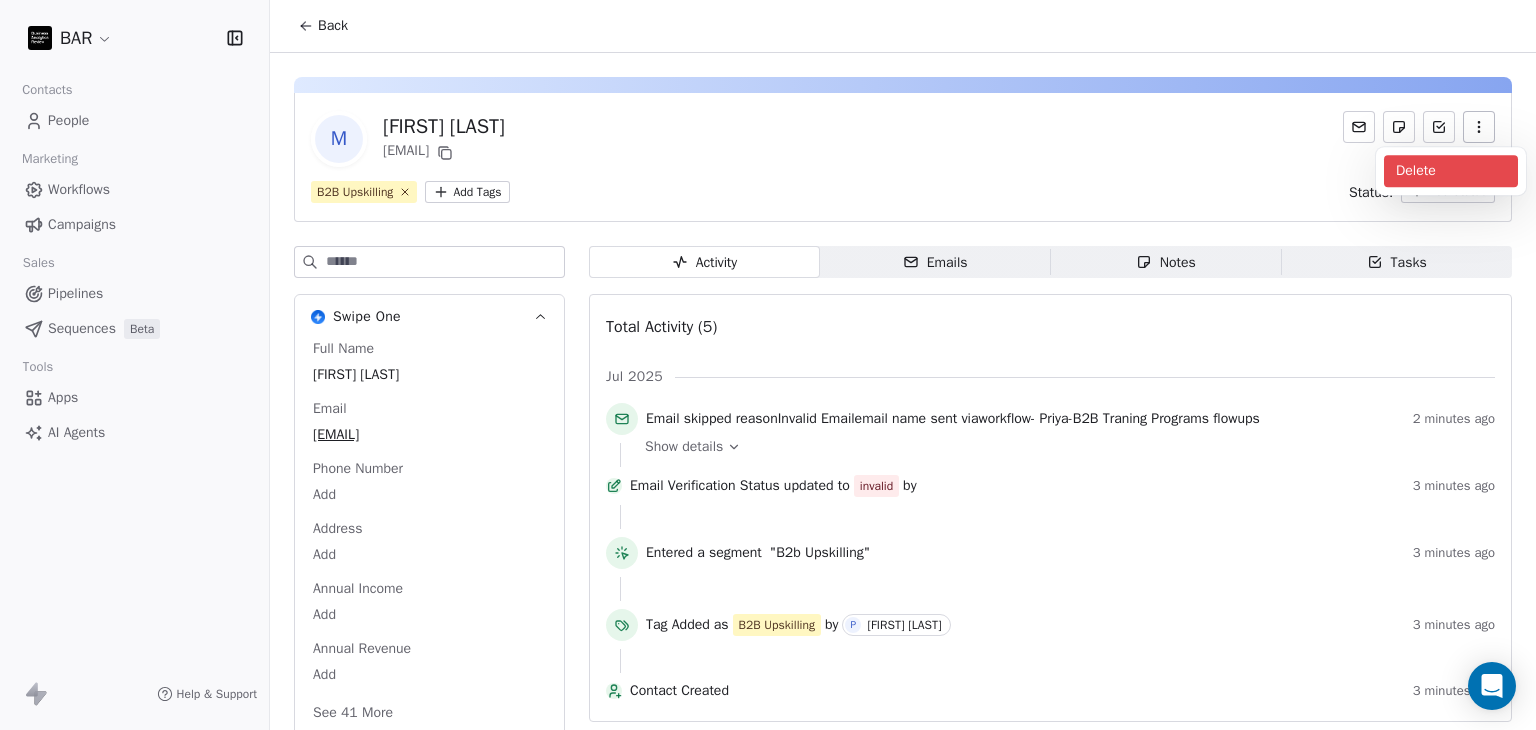 click on "Delete" at bounding box center [1451, 171] 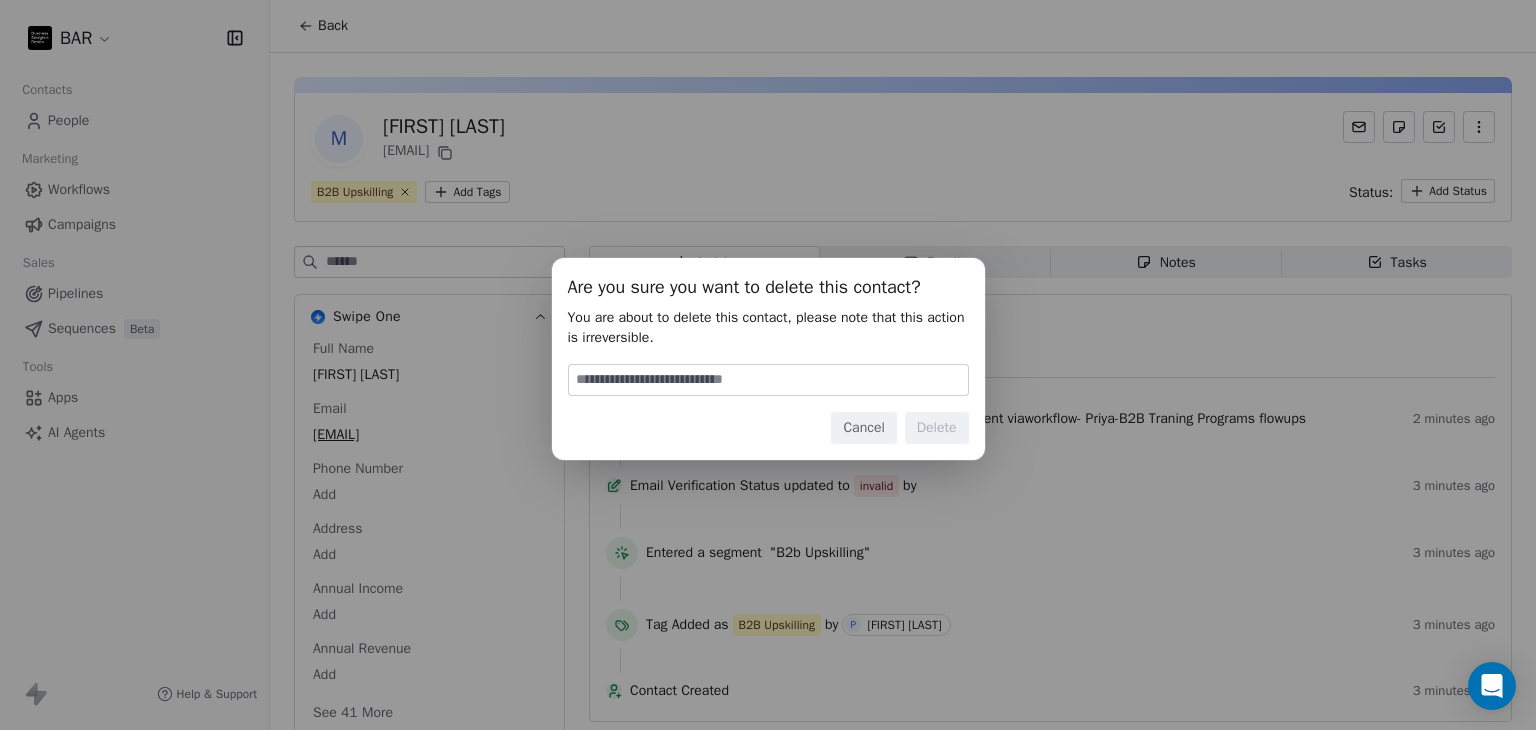 click at bounding box center [768, 380] 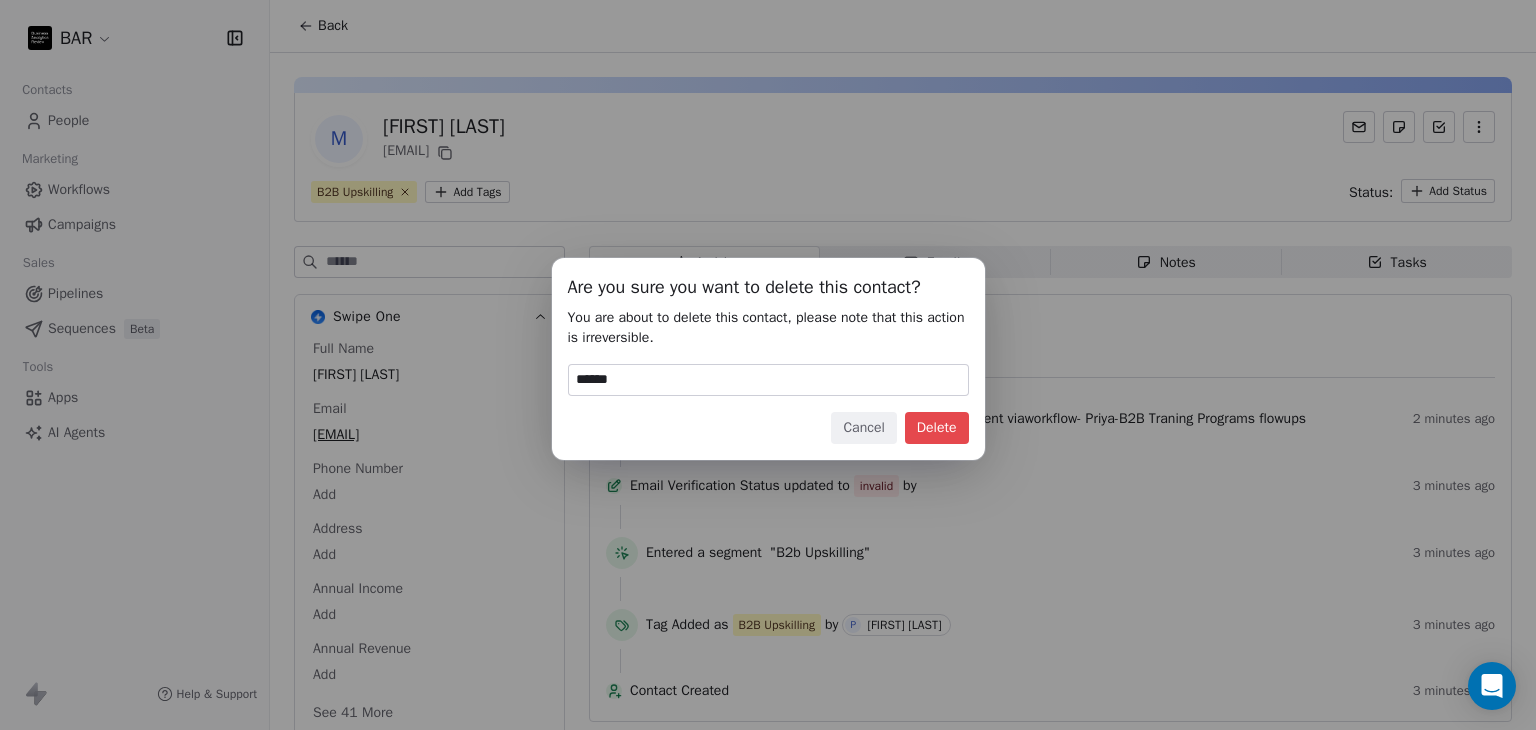 click on "Delete" at bounding box center [937, 428] 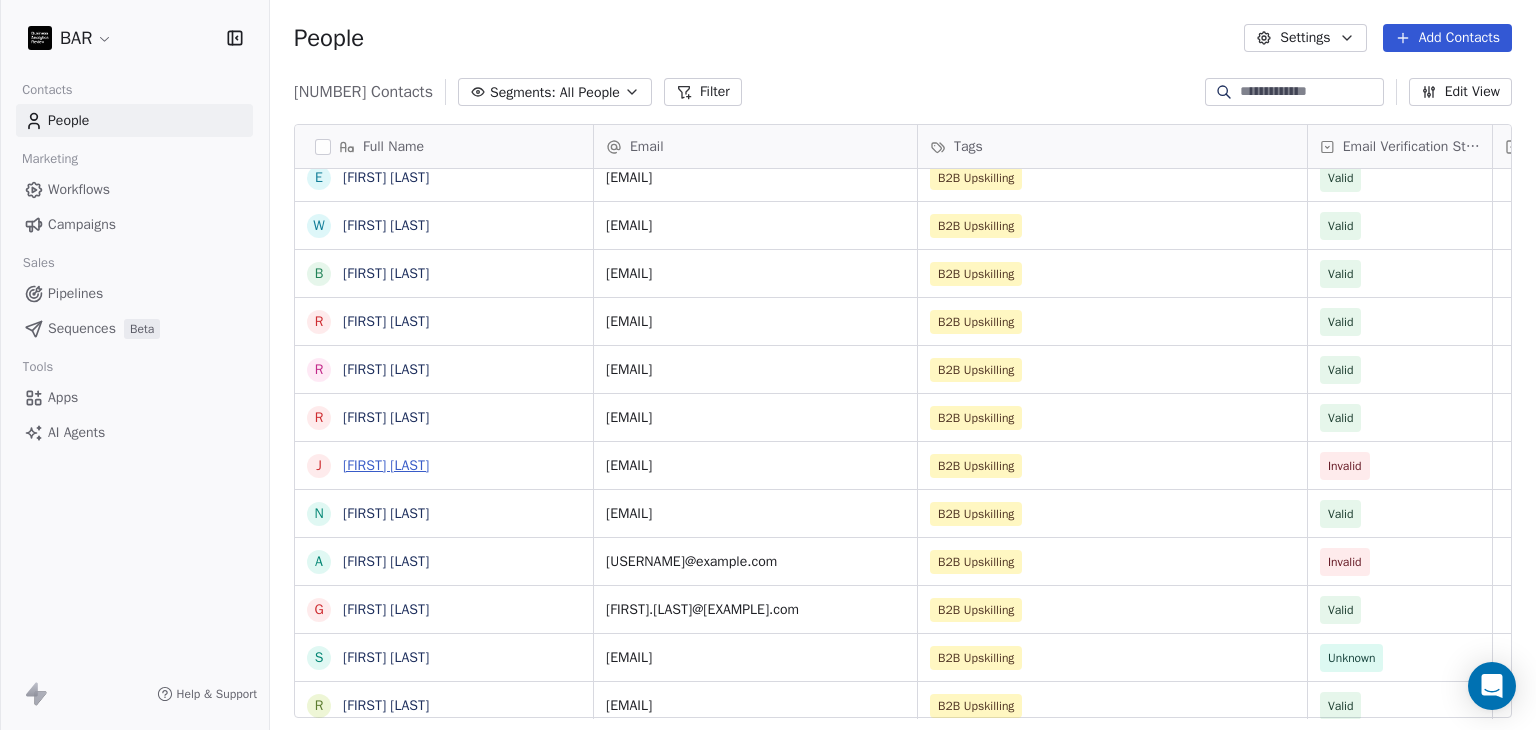 click on "[FIRST] [LAST]" at bounding box center [386, 465] 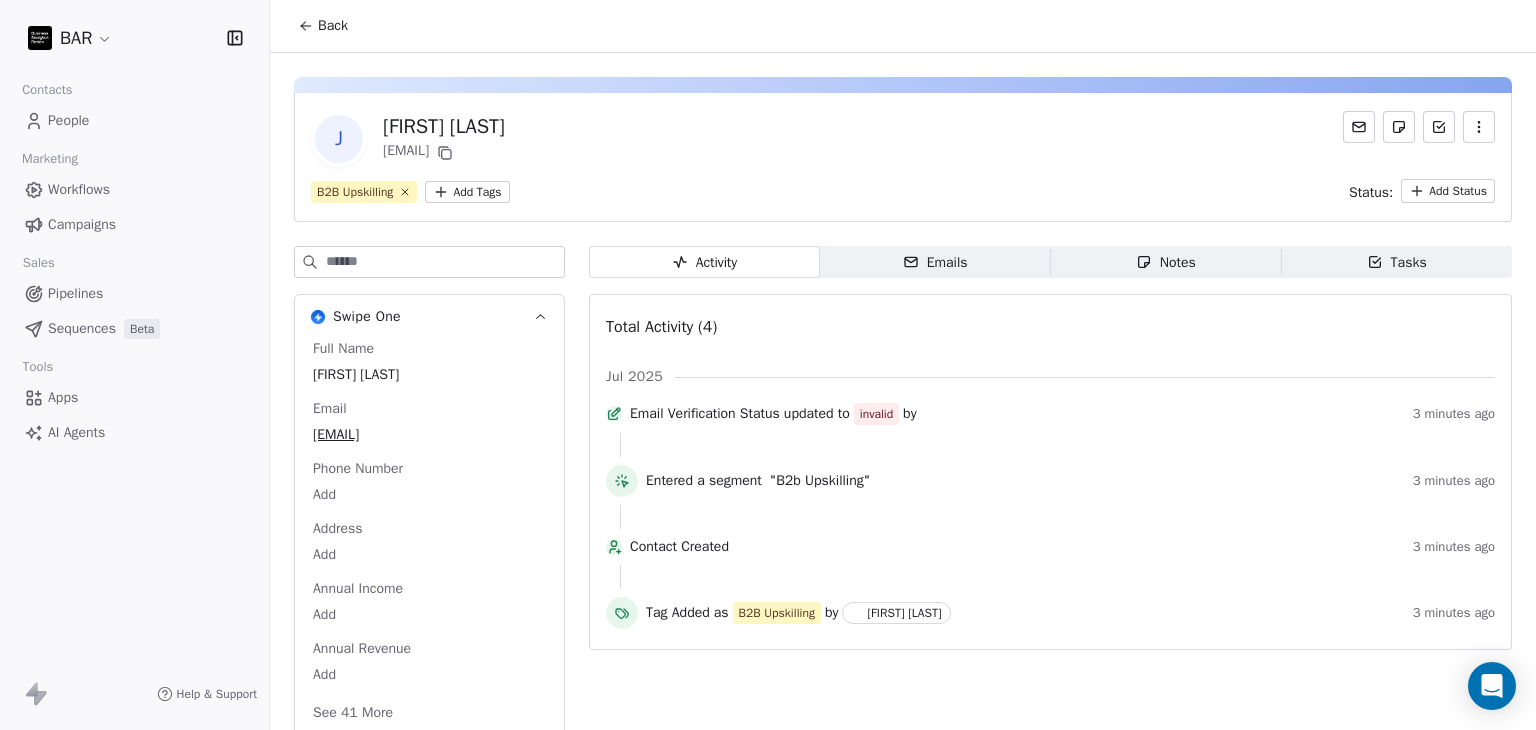 click at bounding box center (1479, 127) 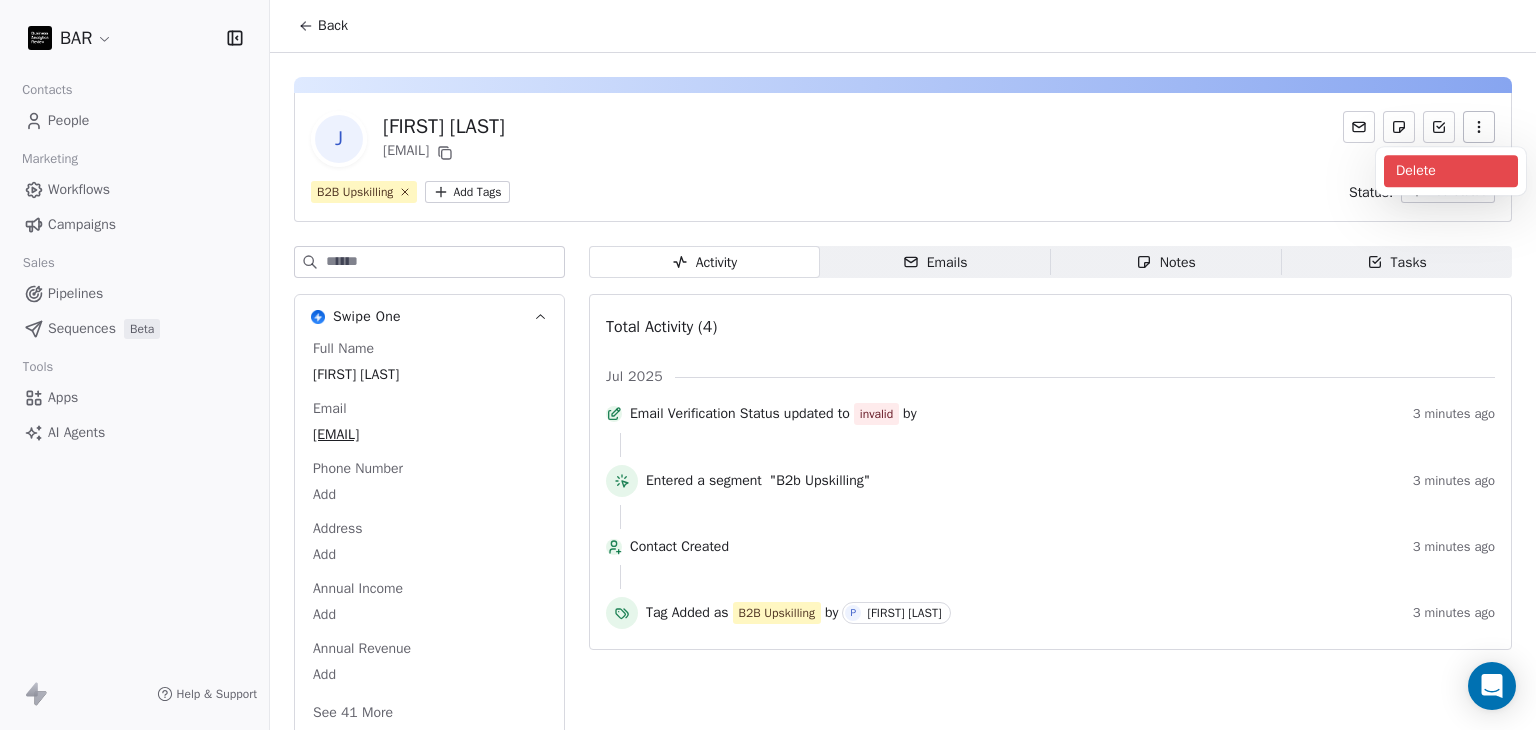 click on "Delete" at bounding box center (1451, 171) 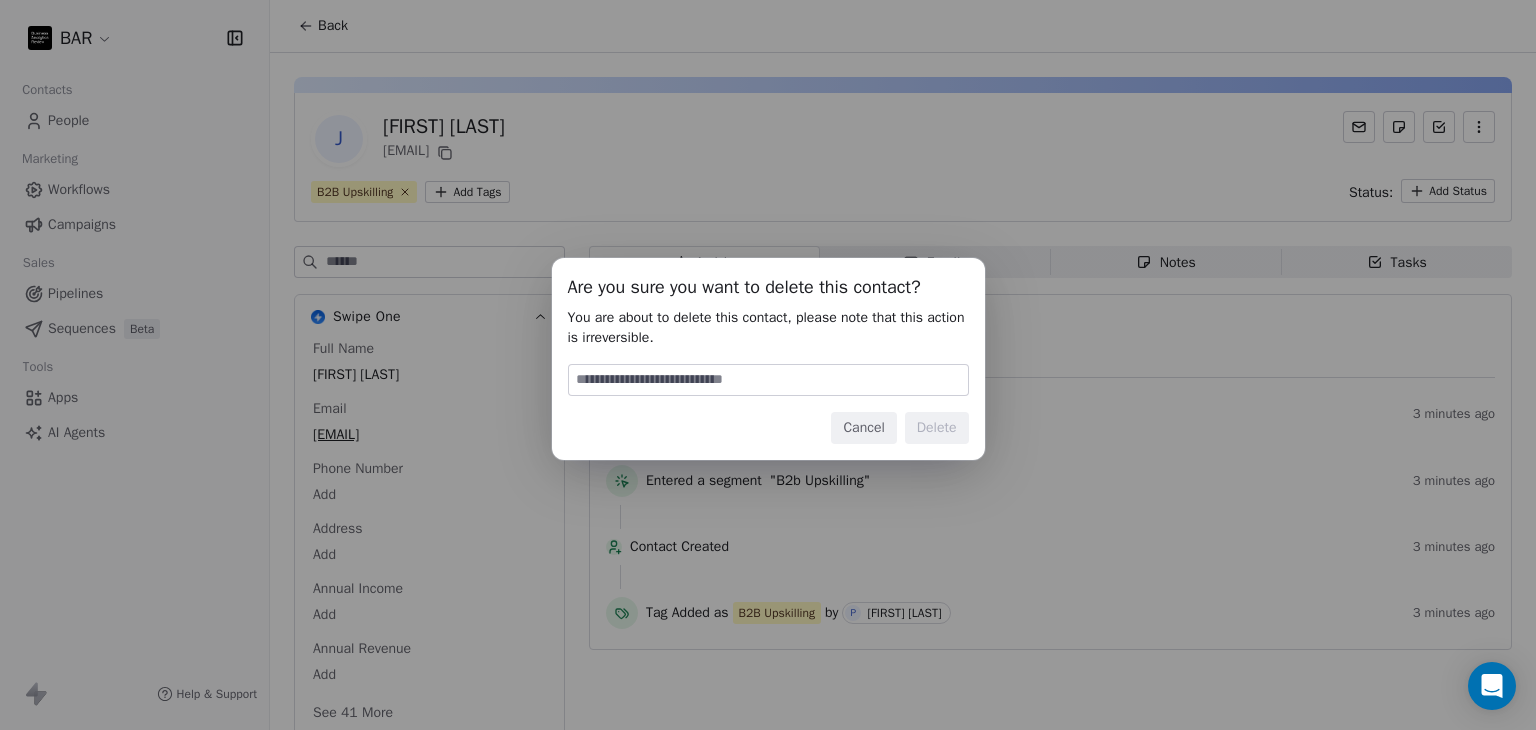 click at bounding box center (768, 380) 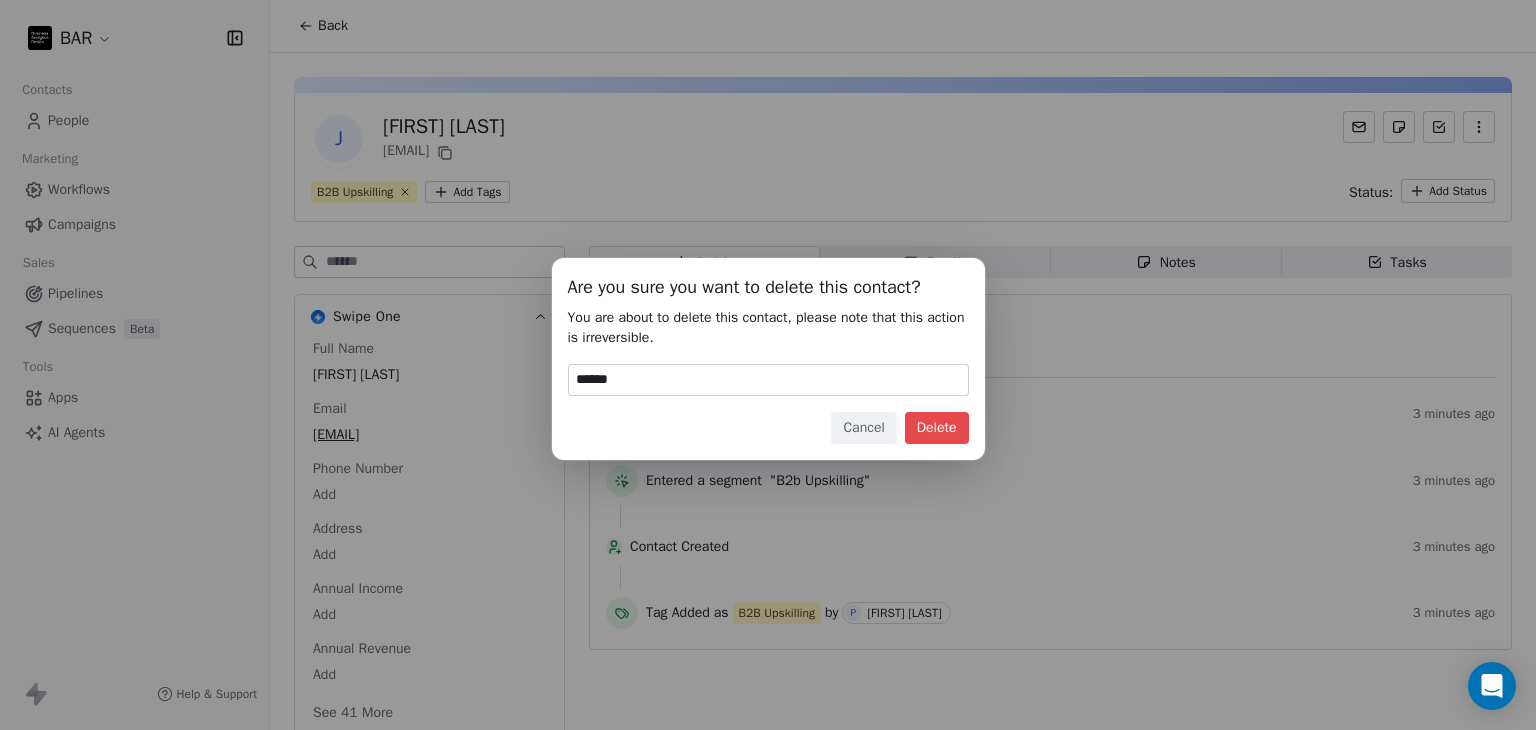 click on "Delete" at bounding box center [937, 428] 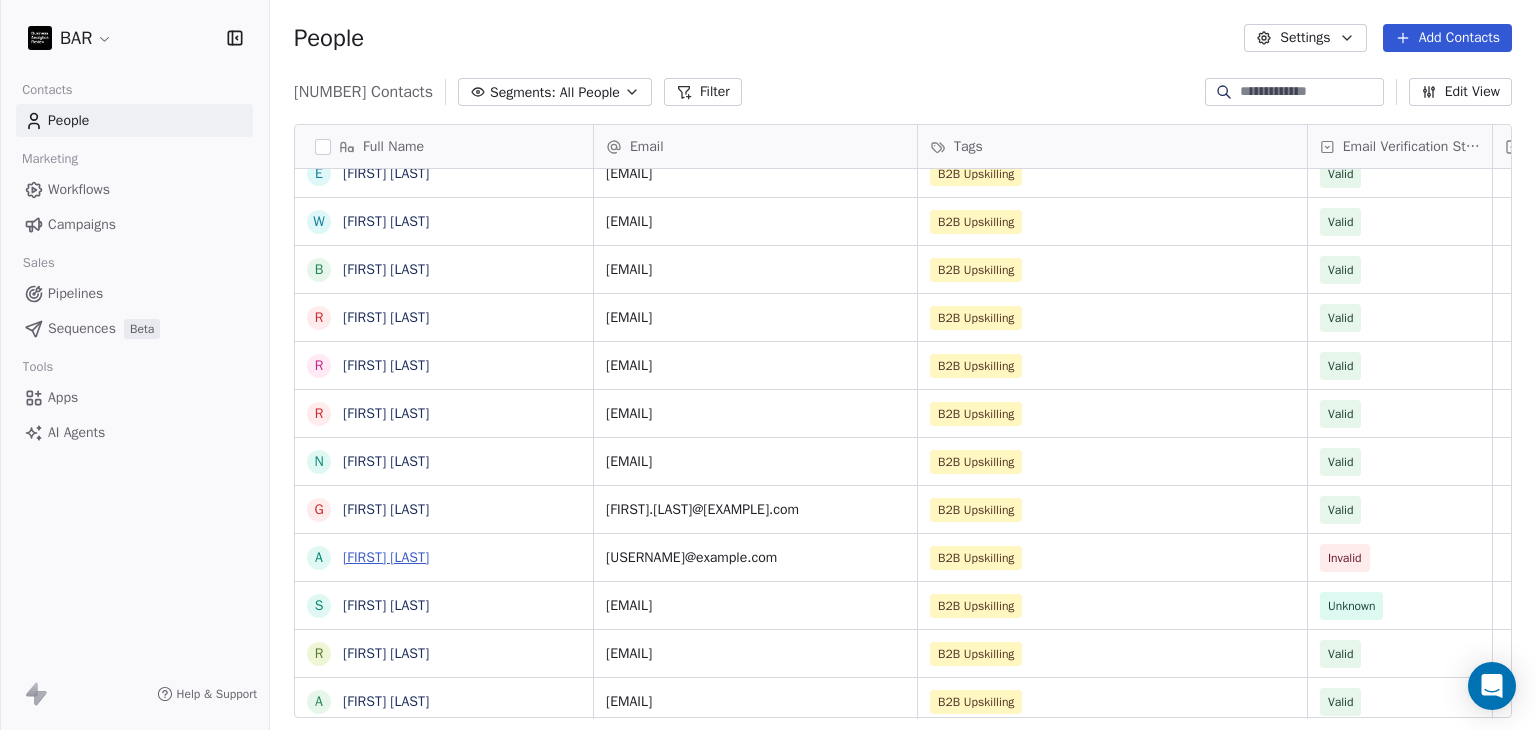 click on "[FIRST] [LAST]" at bounding box center (386, 557) 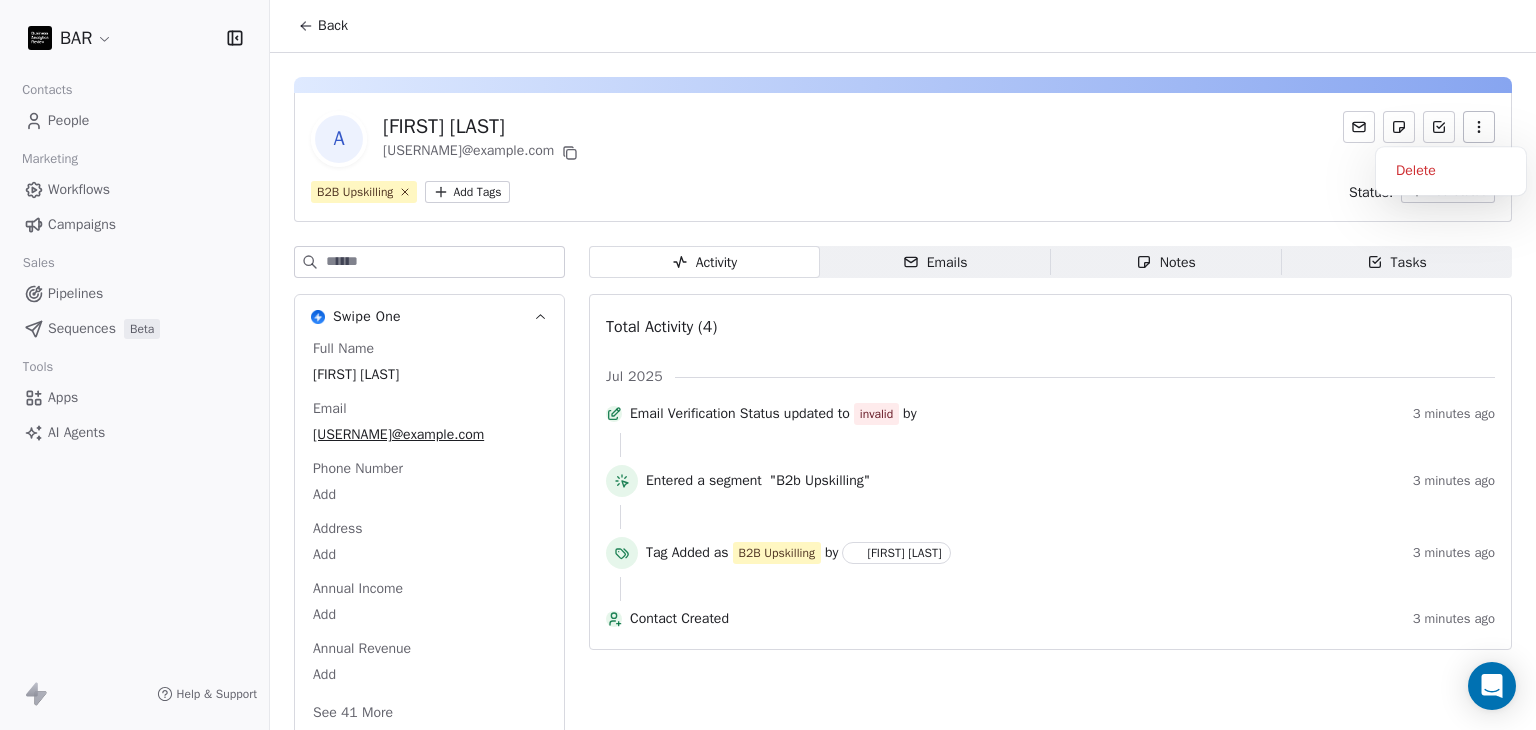 click at bounding box center [1479, 127] 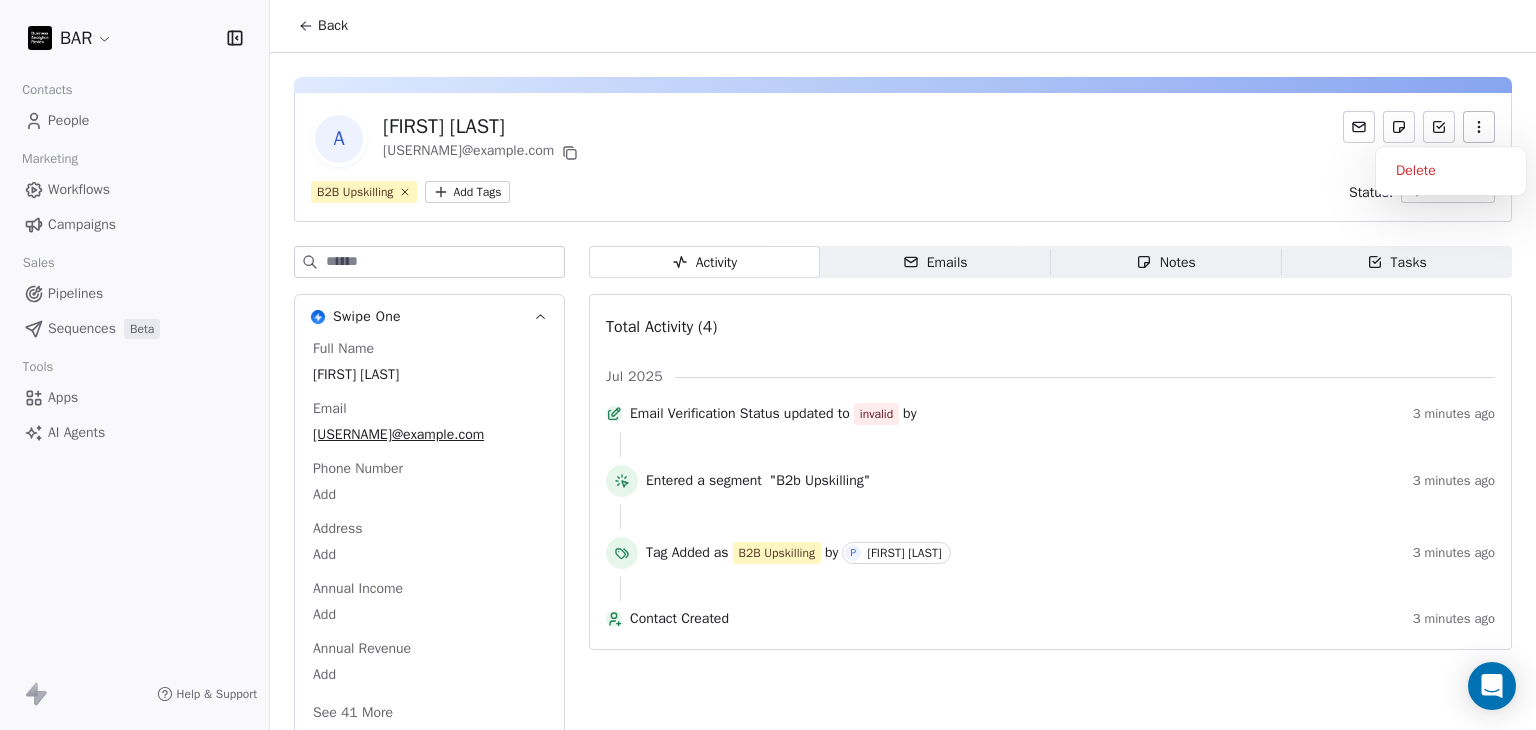 click on "Delete" at bounding box center (1451, 171) 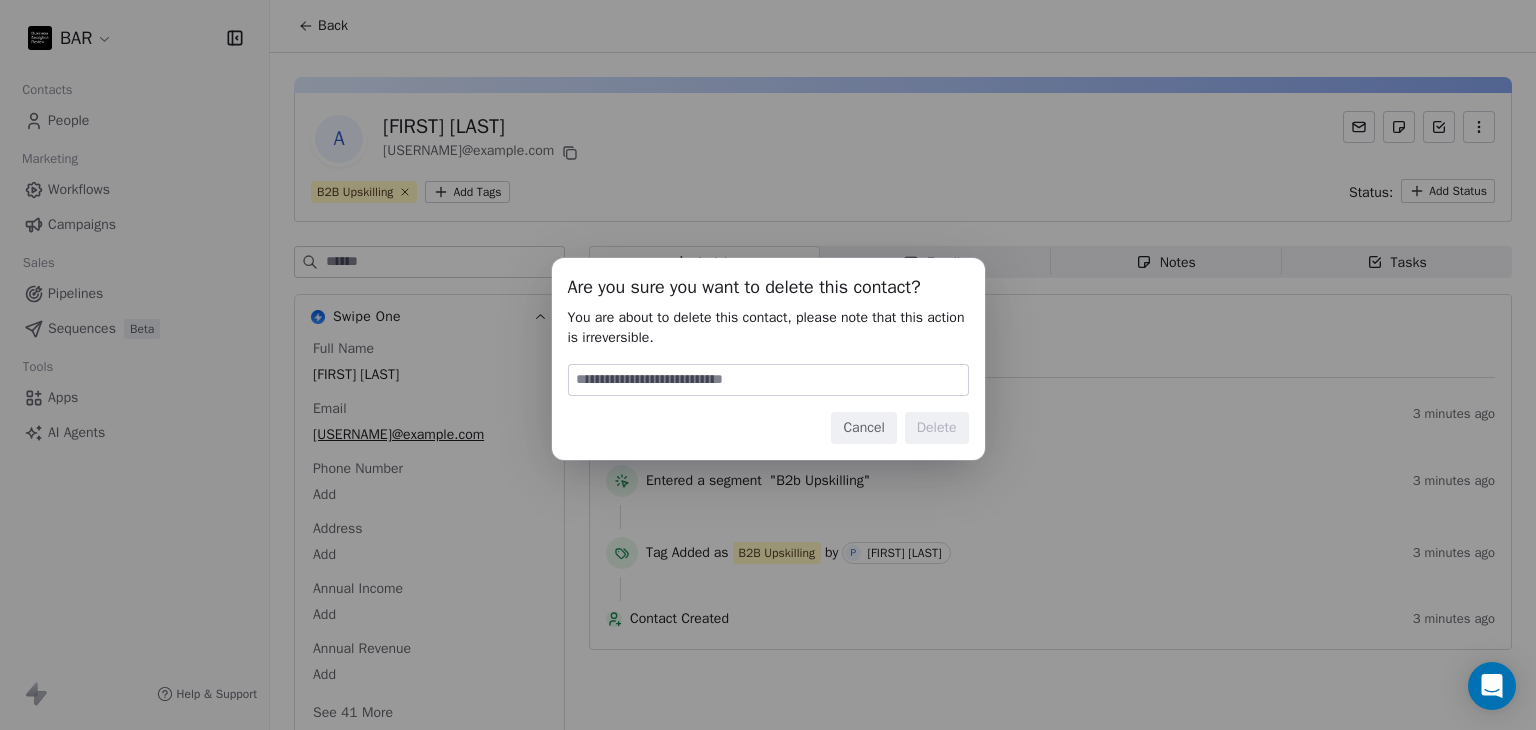 click at bounding box center (768, 380) 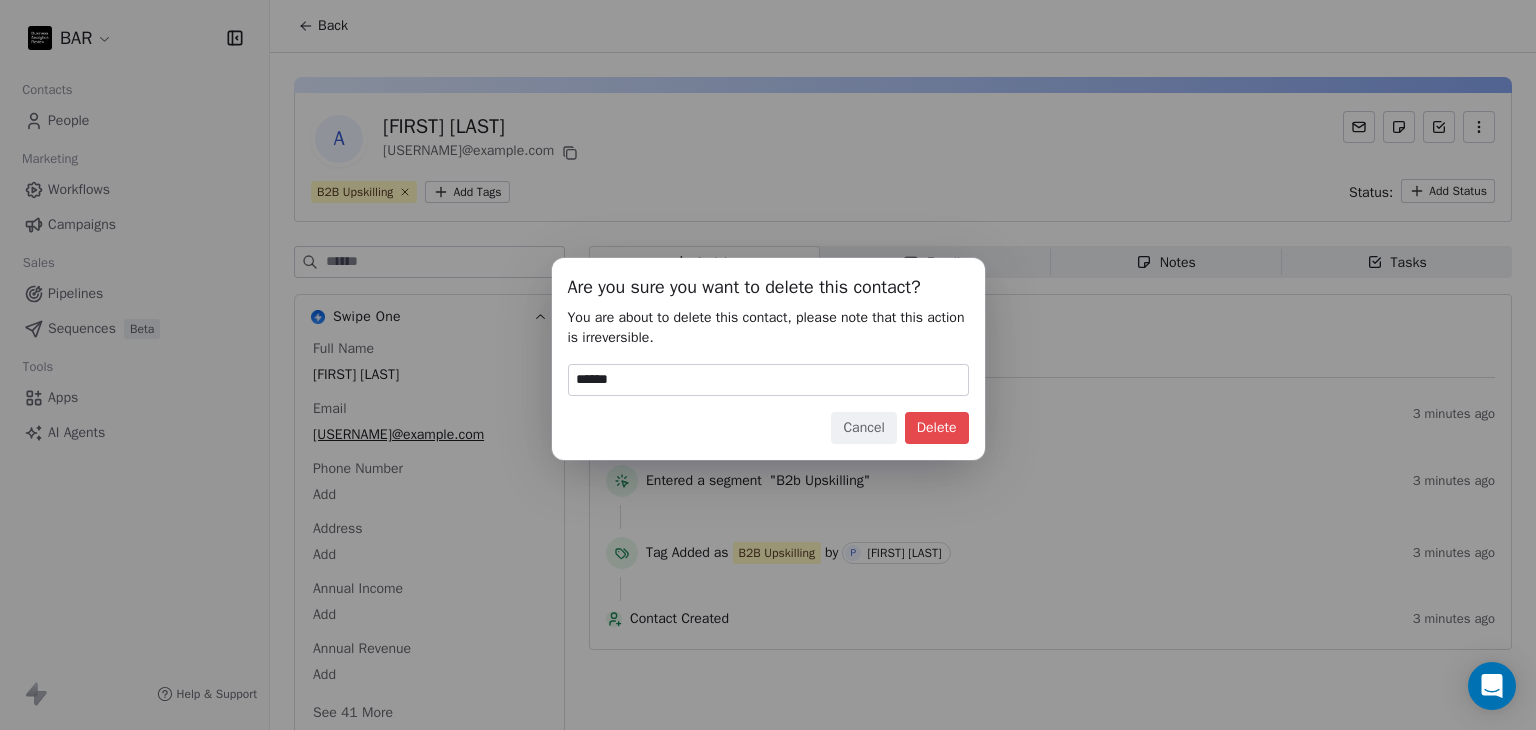 click on "Delete" at bounding box center (937, 428) 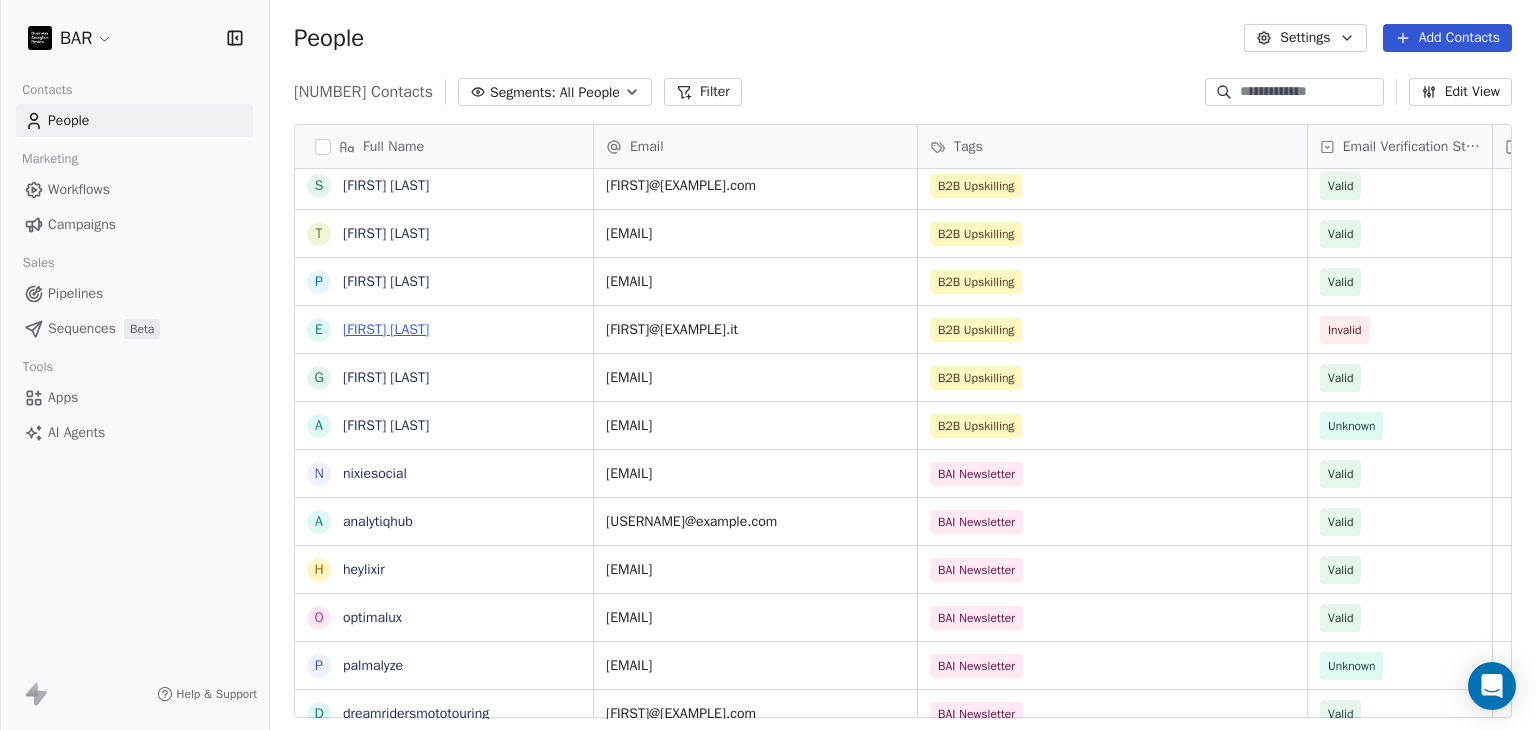click on "[FIRST] [LAST]" at bounding box center (386, 329) 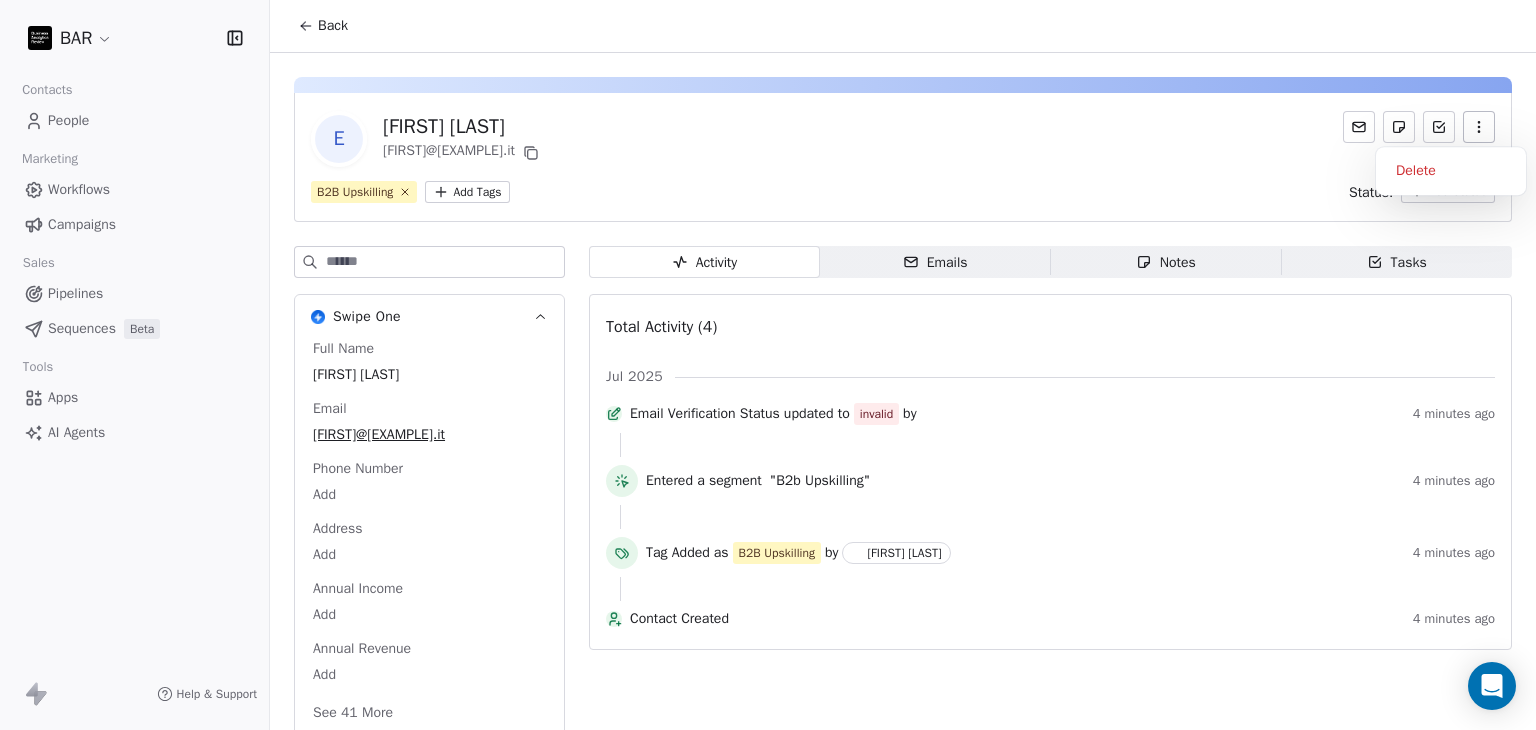 click 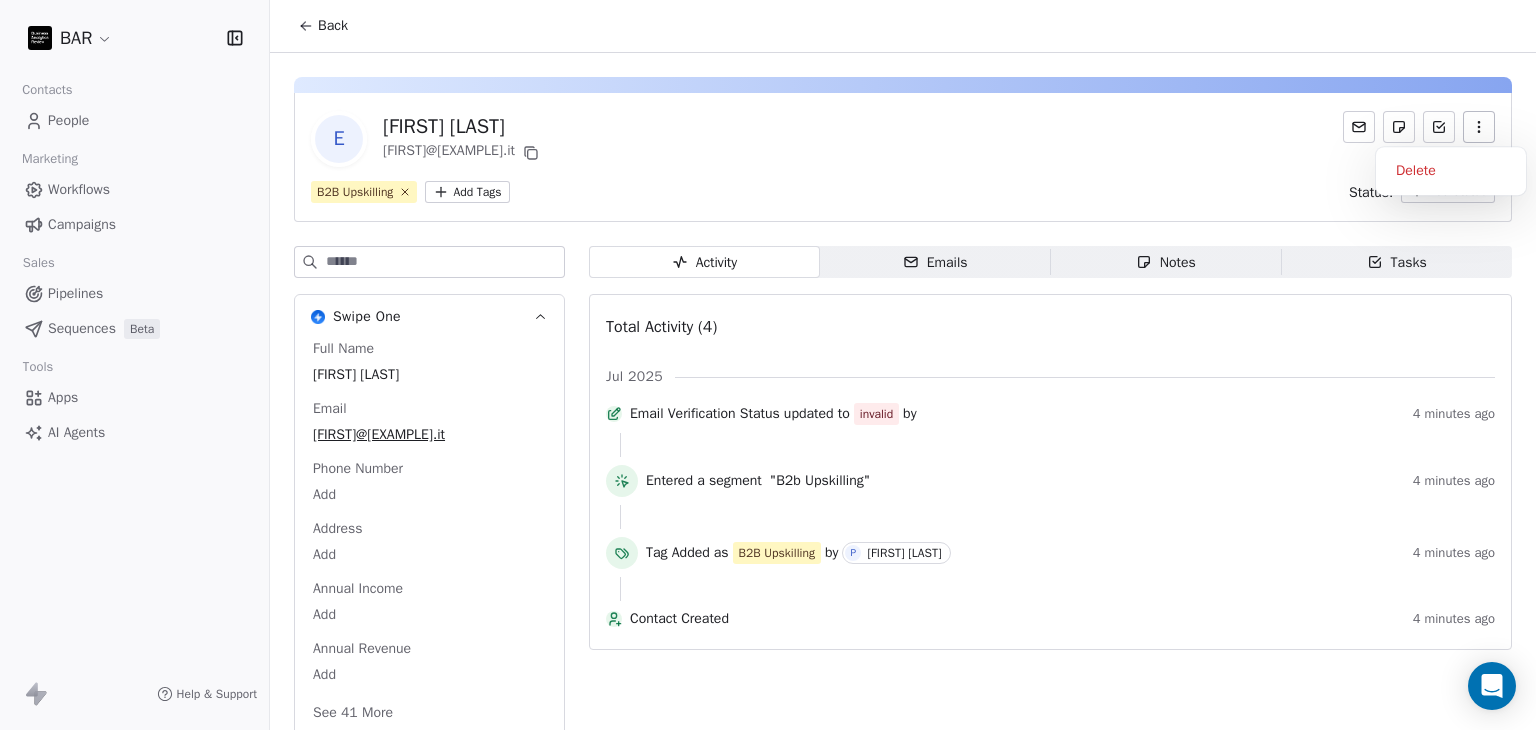 click on "Delete" at bounding box center [1451, 171] 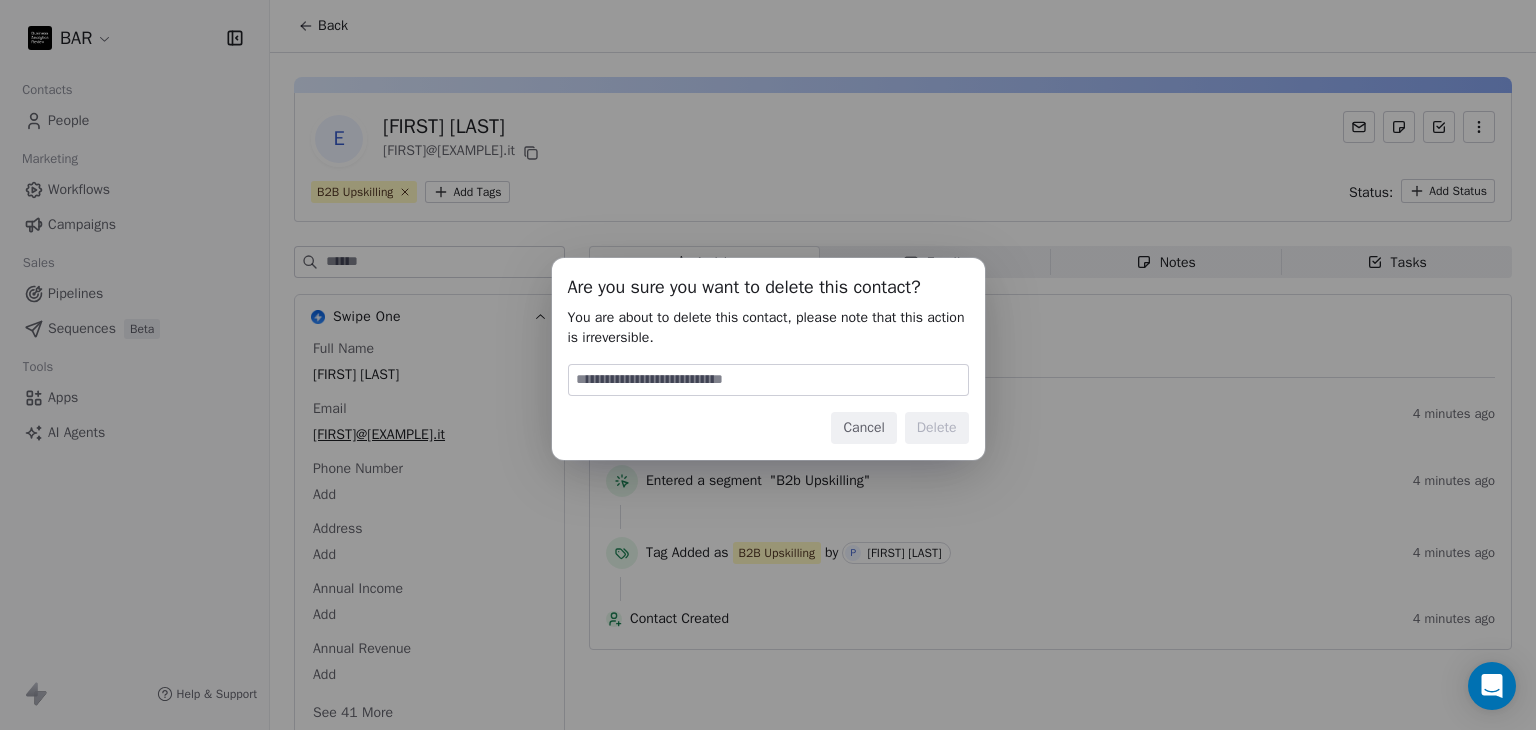 click on "Are you sure you want to delete this contact? You are about to delete this contact, please note that this action is irreversible. Cancel Delete" at bounding box center [768, 359] 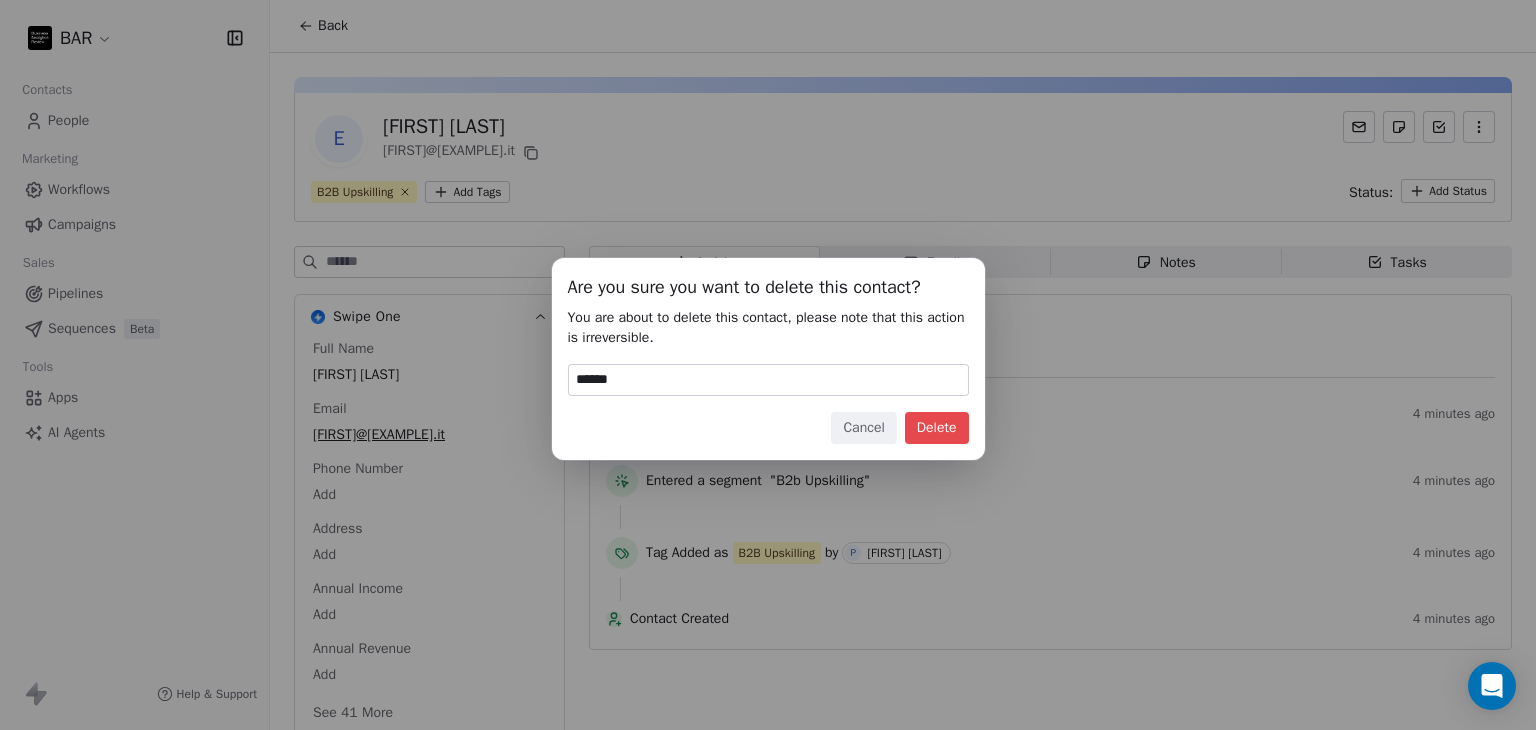click on "Delete" at bounding box center (937, 428) 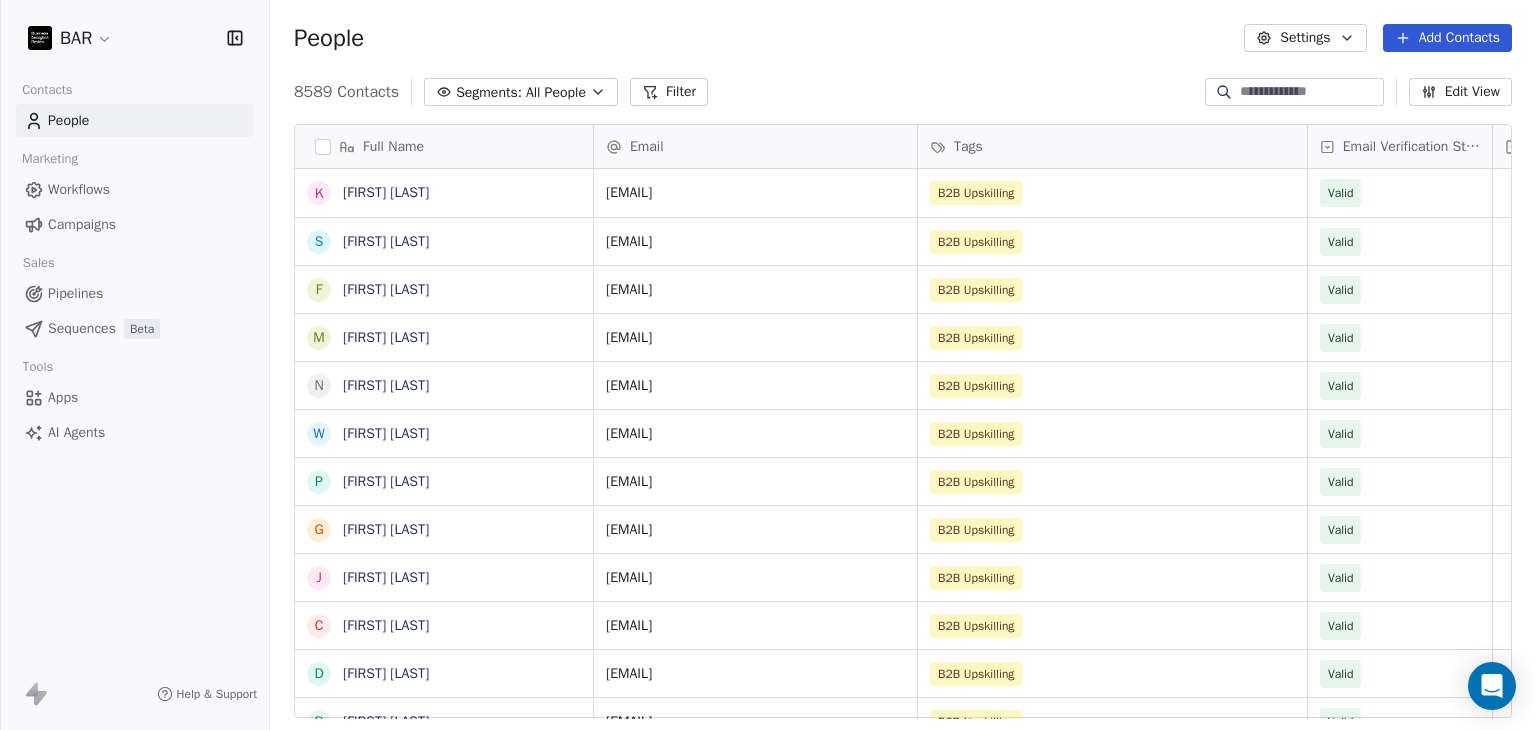click at bounding box center [1310, 92] 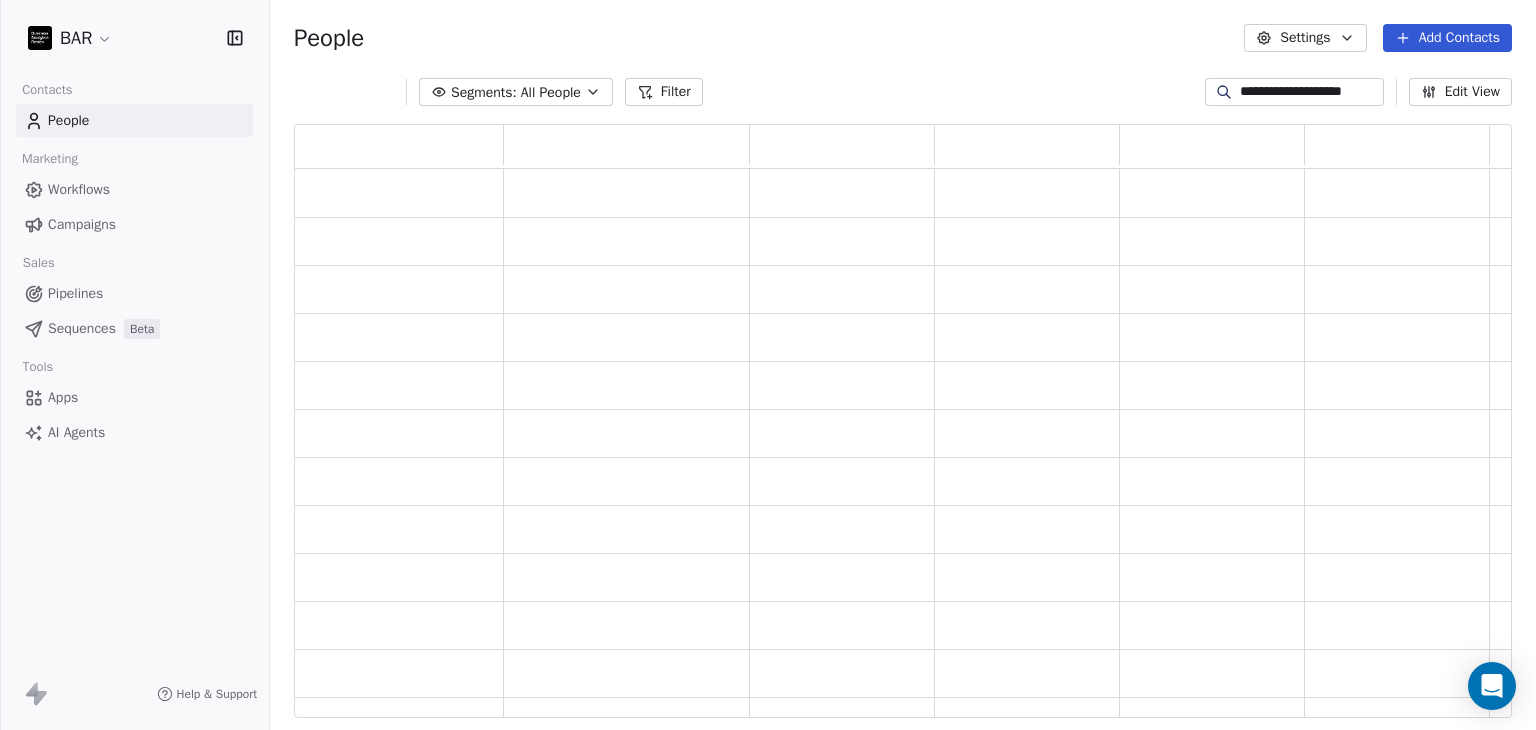 scroll, scrollTop: 16, scrollLeft: 16, axis: both 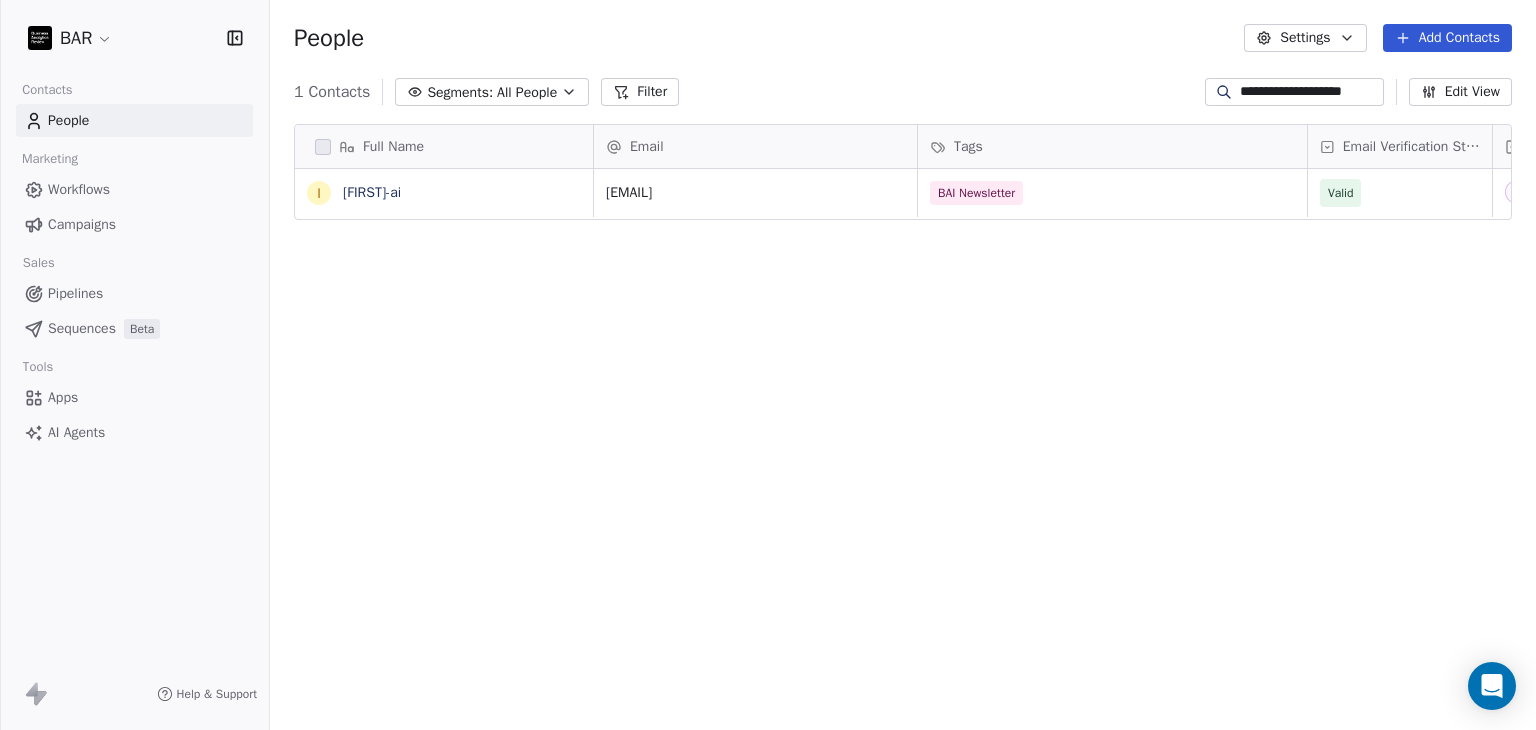 type on "**********" 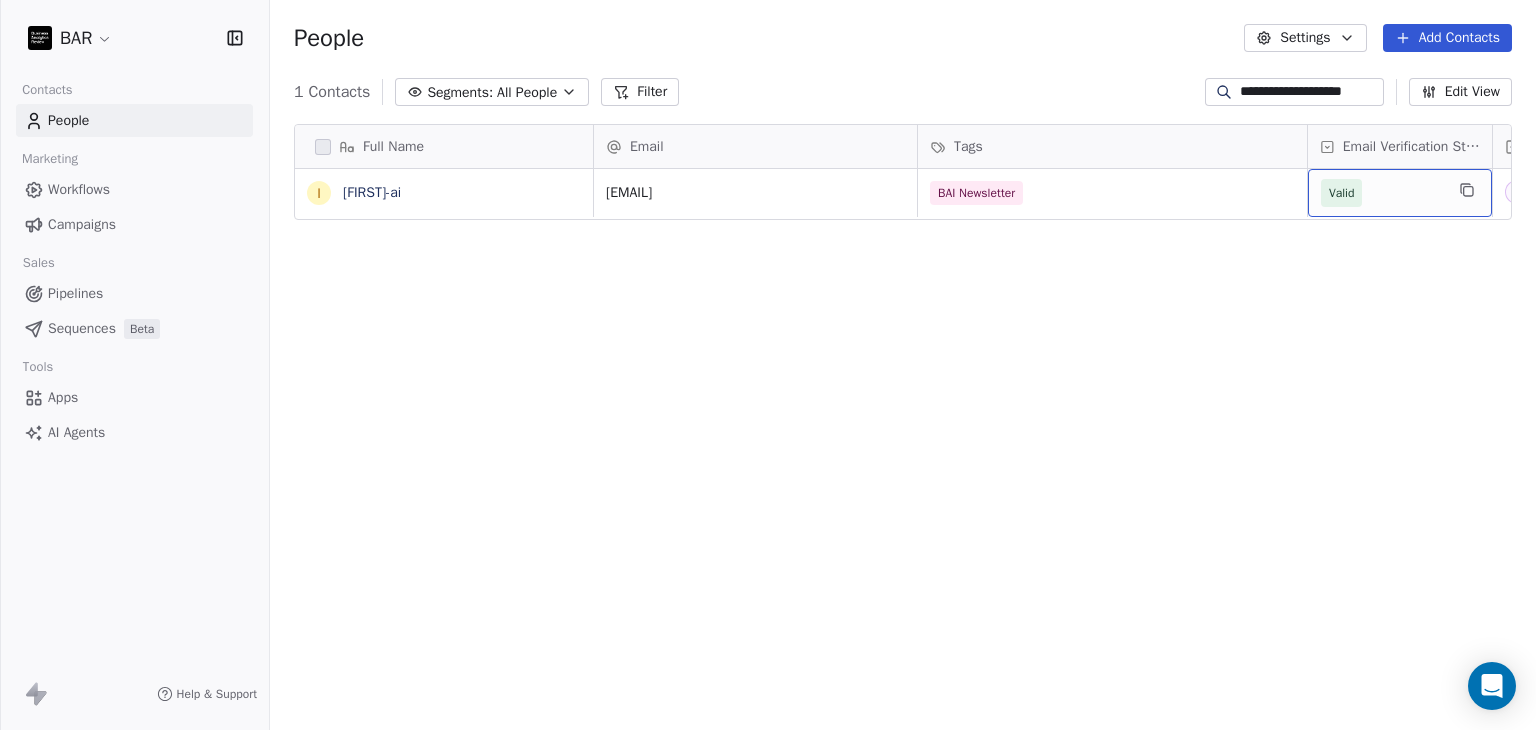 scroll, scrollTop: 0, scrollLeft: 182, axis: horizontal 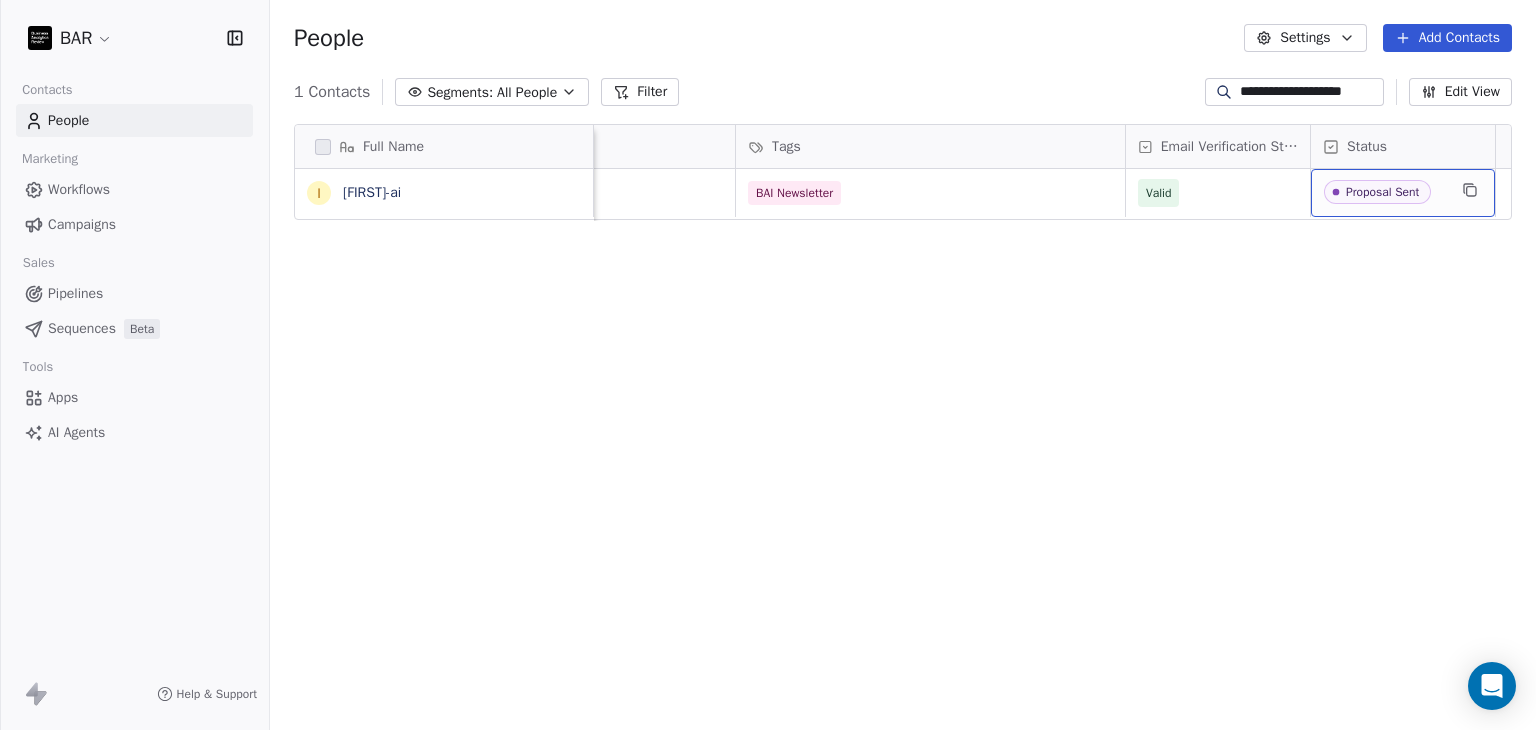 click on "**********" at bounding box center [1310, 92] 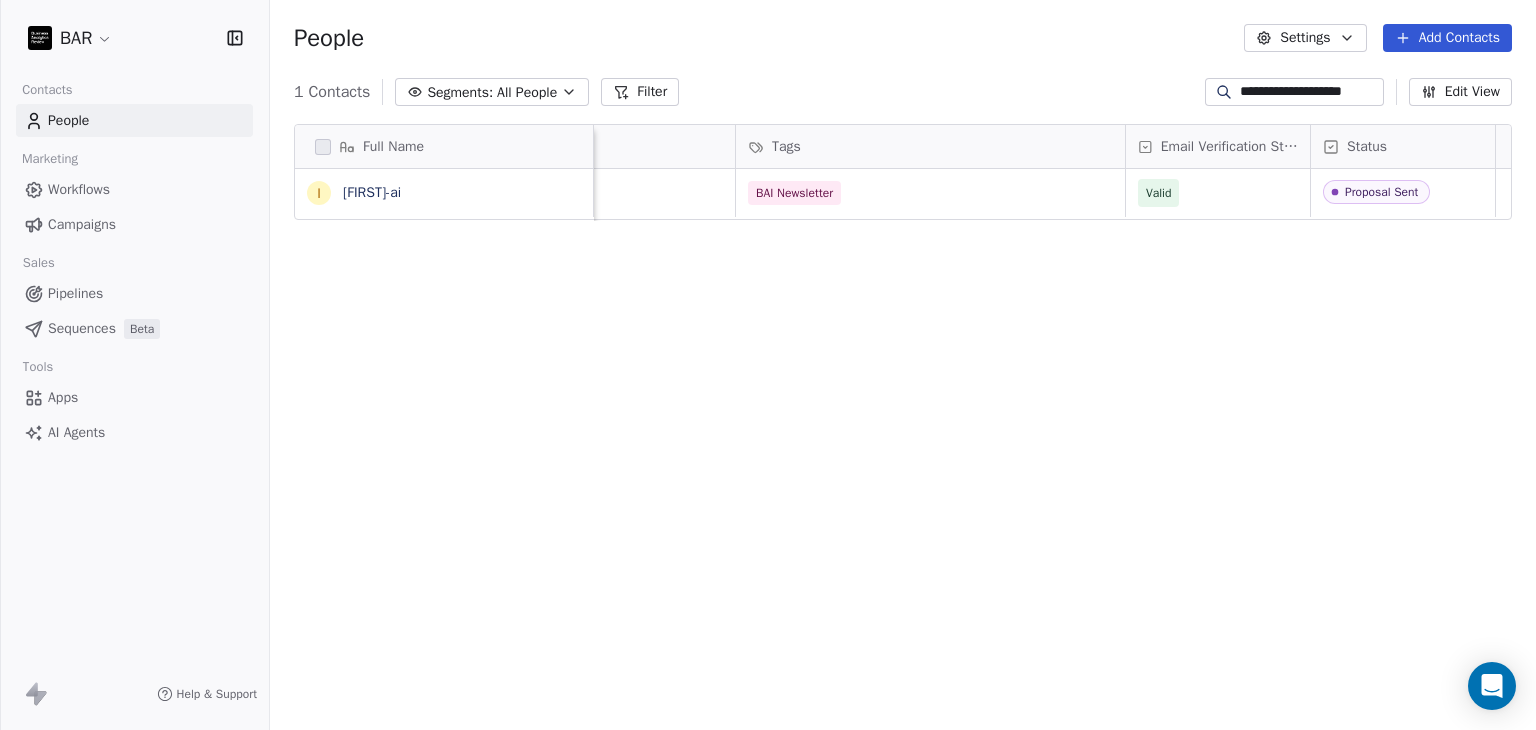 click on "**********" at bounding box center [1310, 92] 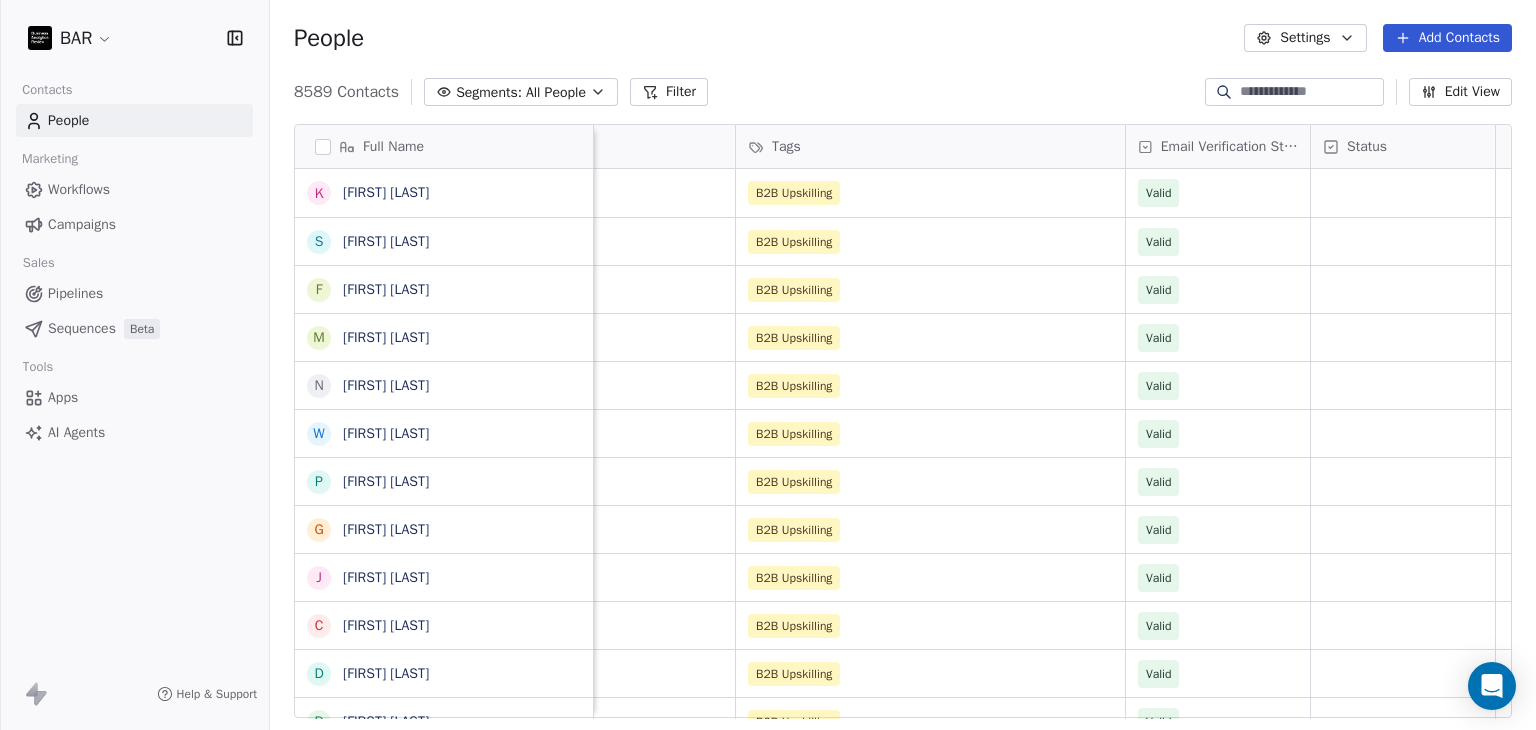 scroll, scrollTop: 2, scrollLeft: 0, axis: vertical 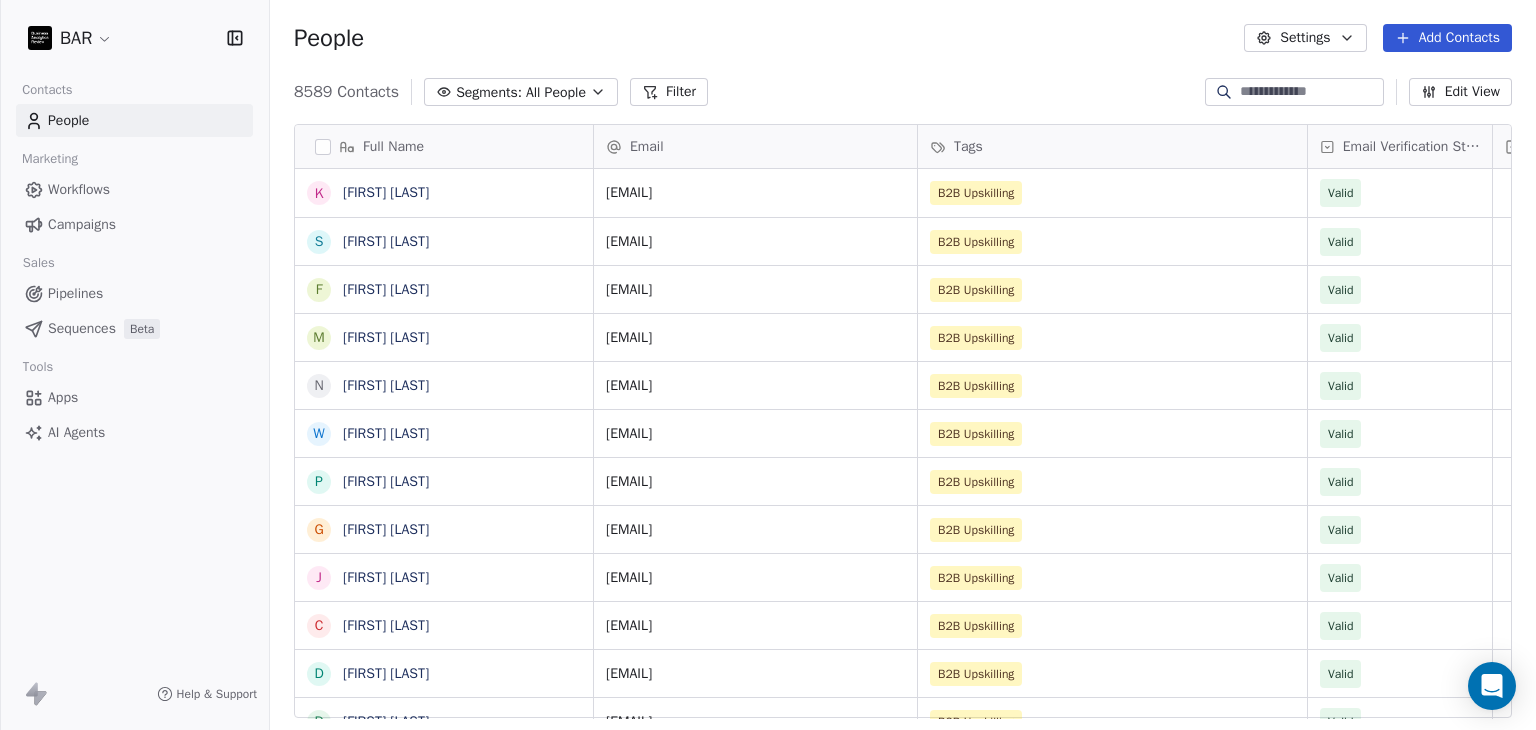 click at bounding box center (1294, 92) 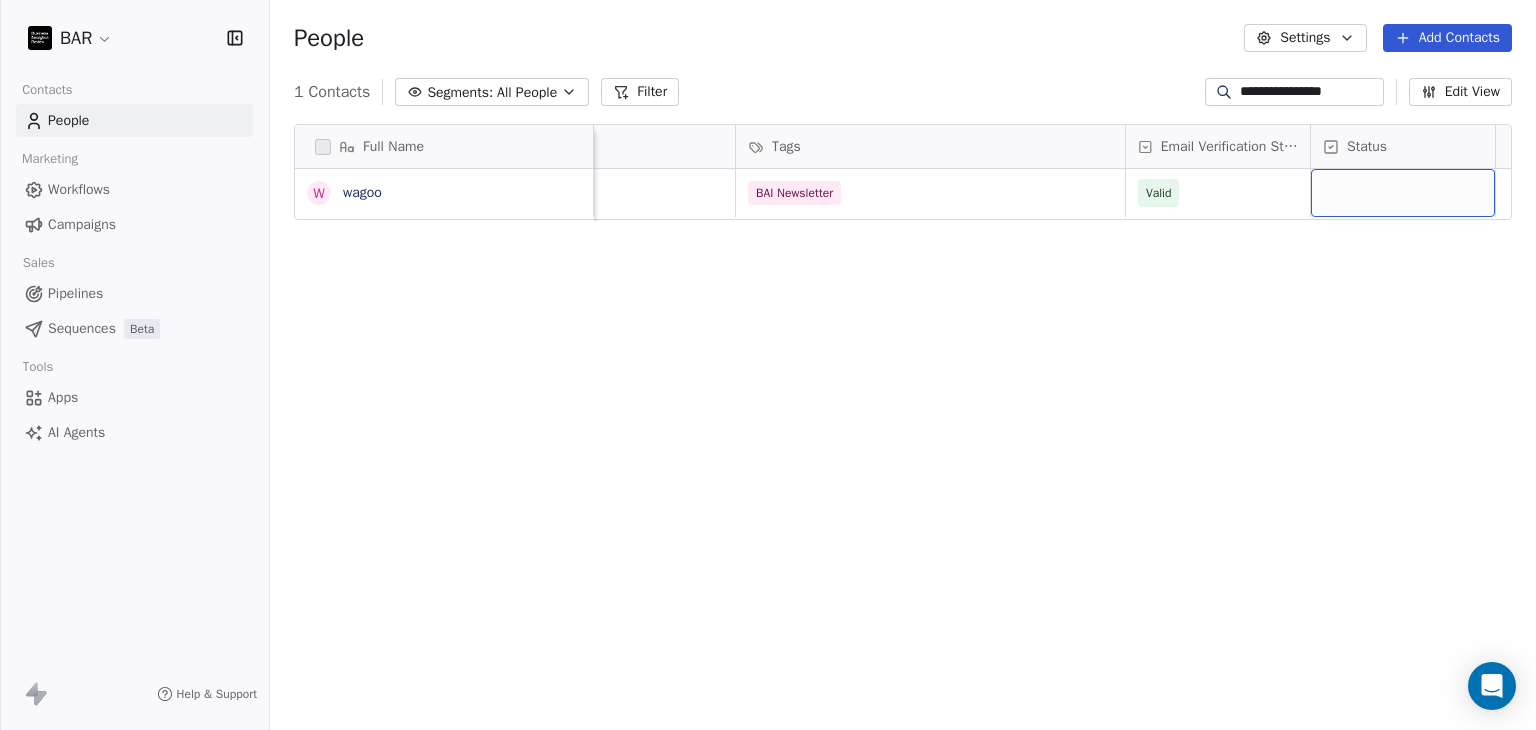 click at bounding box center (1403, 193) 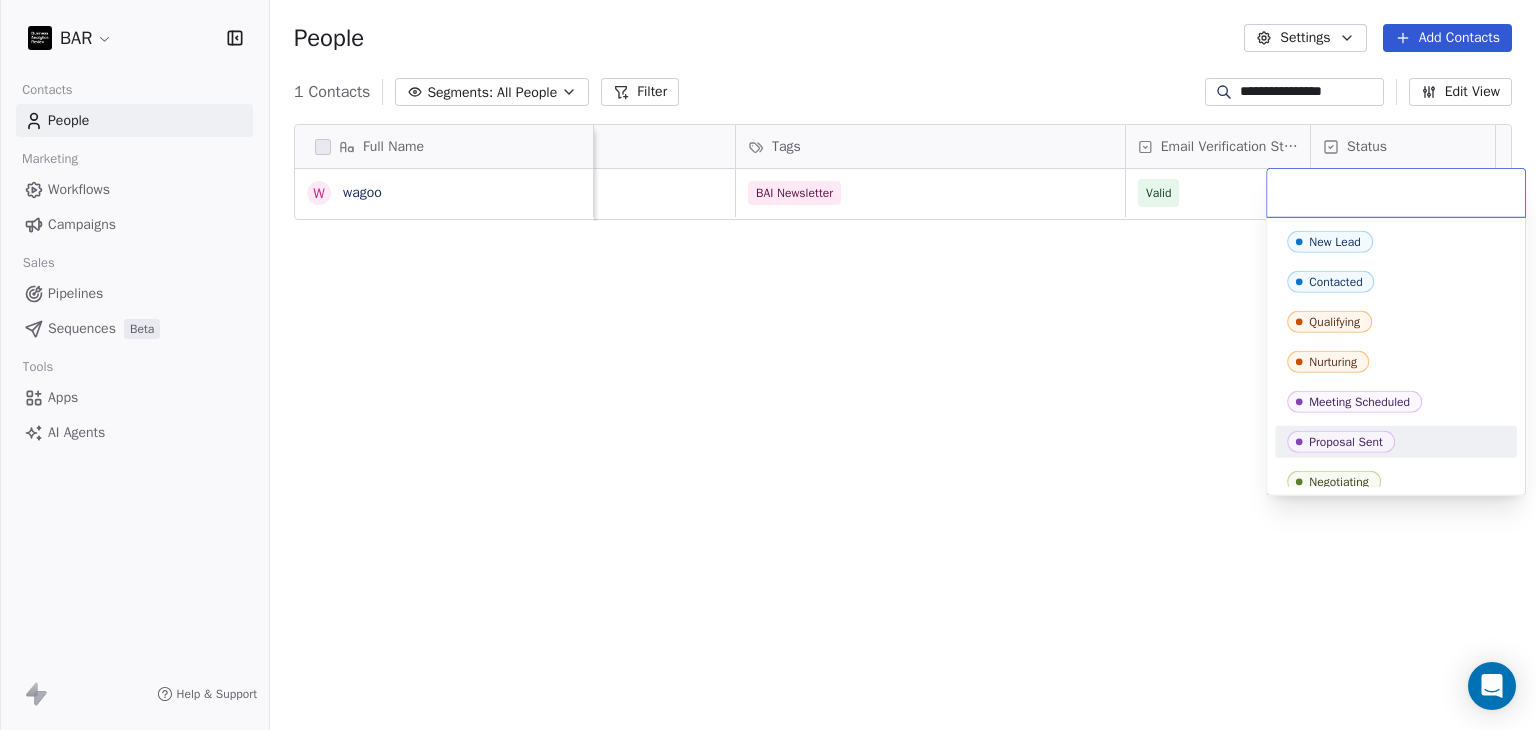 drag, startPoint x: 1379, startPoint y: 446, endPoint x: 1353, endPoint y: 433, distance: 29.068884 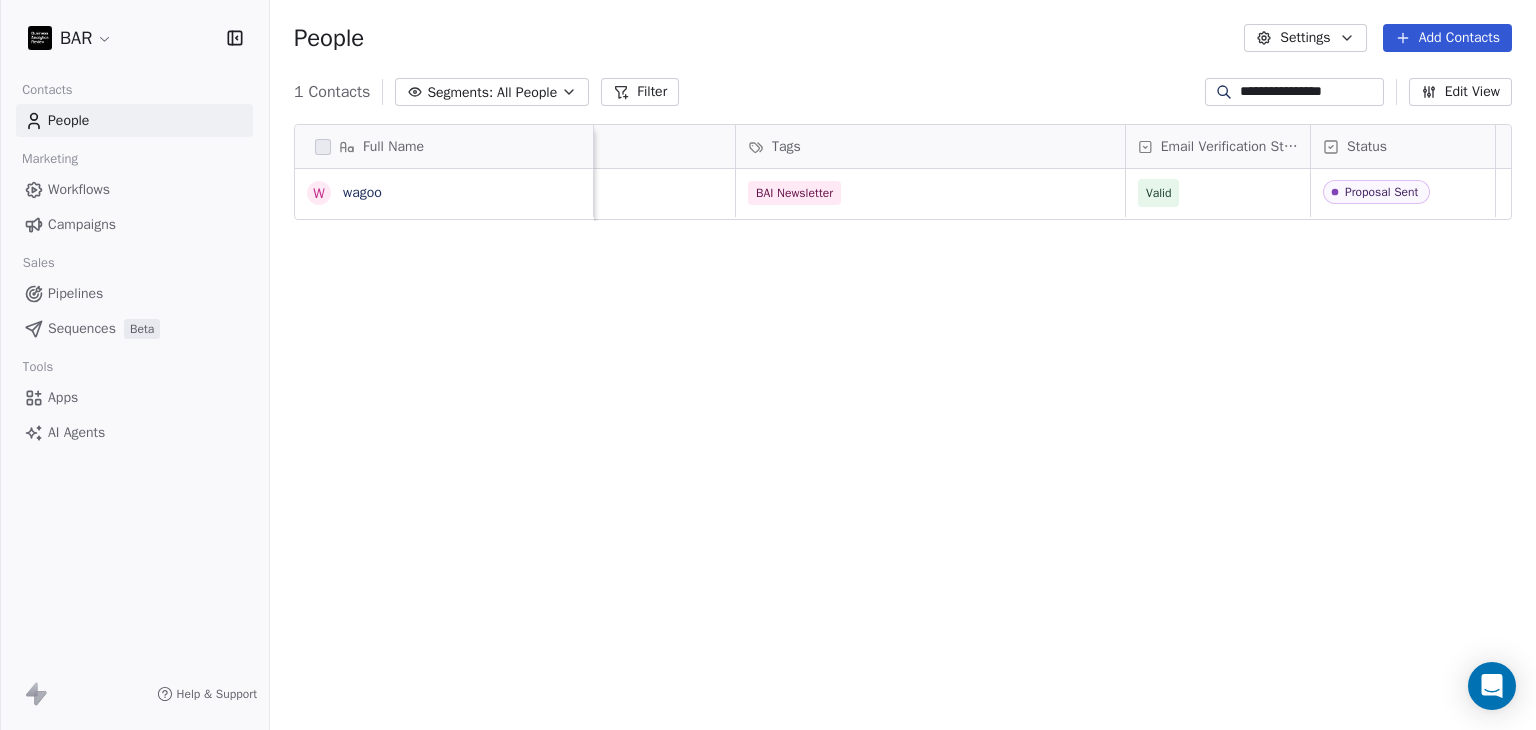 drag, startPoint x: 1155, startPoint y: 383, endPoint x: 1228, endPoint y: 266, distance: 137.90576 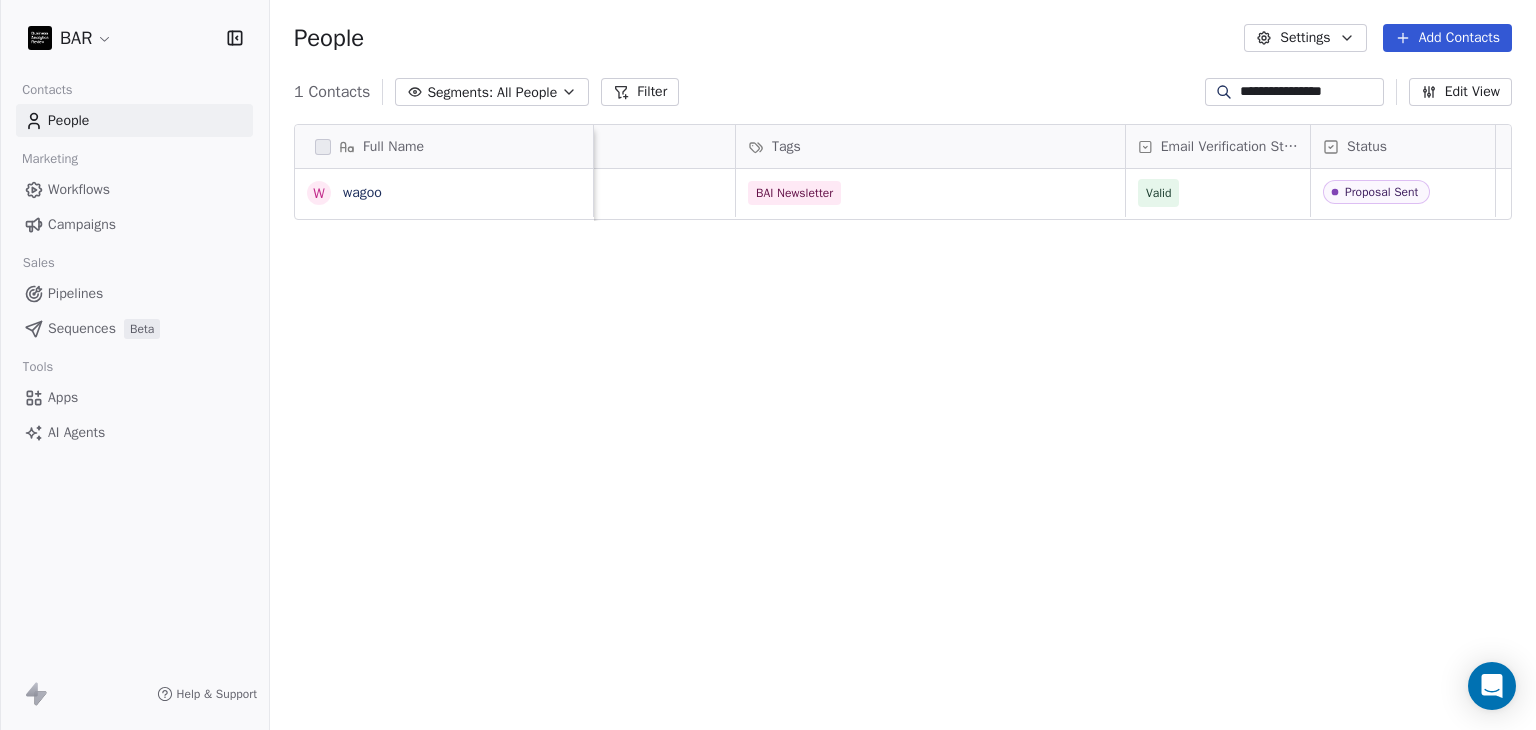 drag, startPoint x: 1351, startPoint y: 92, endPoint x: 1215, endPoint y: 131, distance: 141.48145 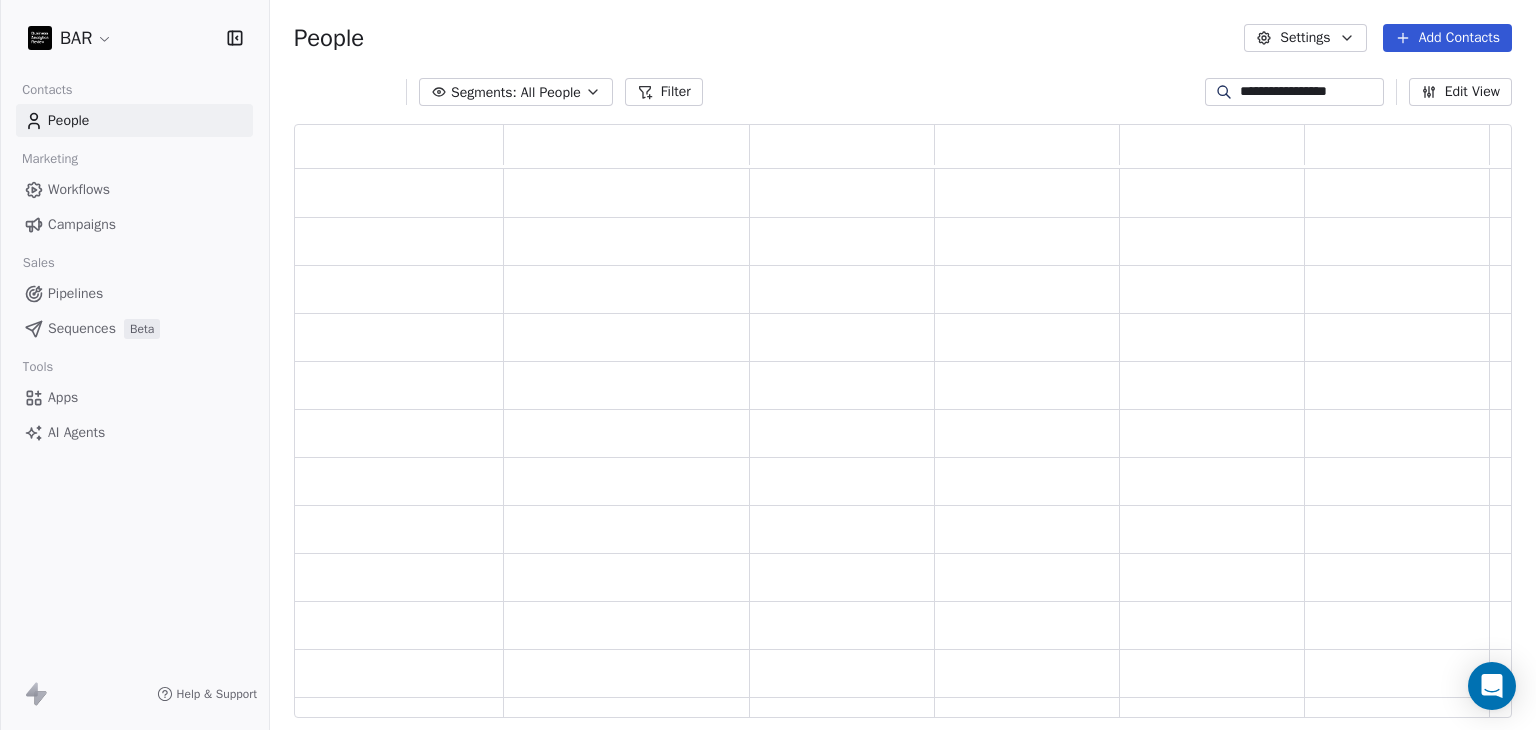 scroll, scrollTop: 16, scrollLeft: 16, axis: both 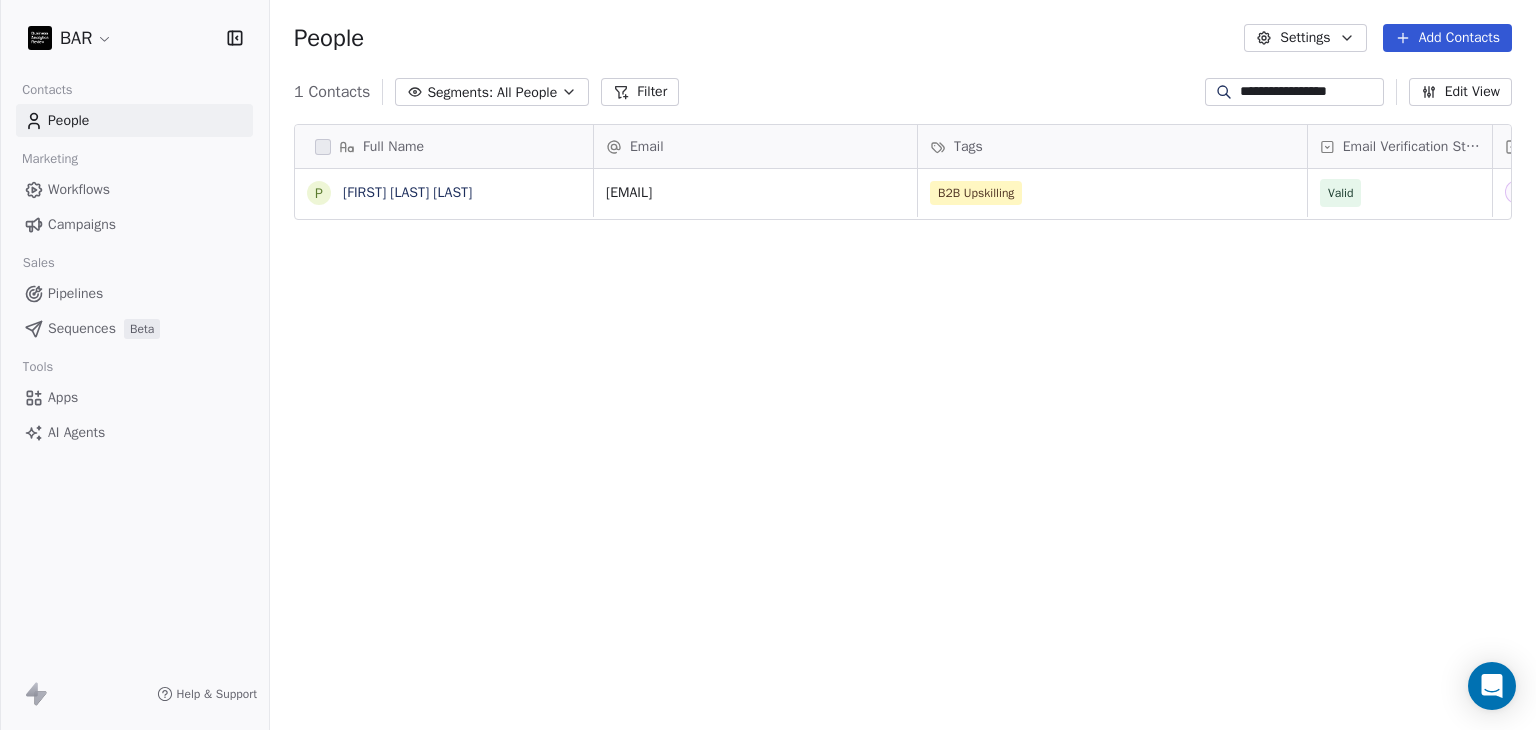 type on "**********" 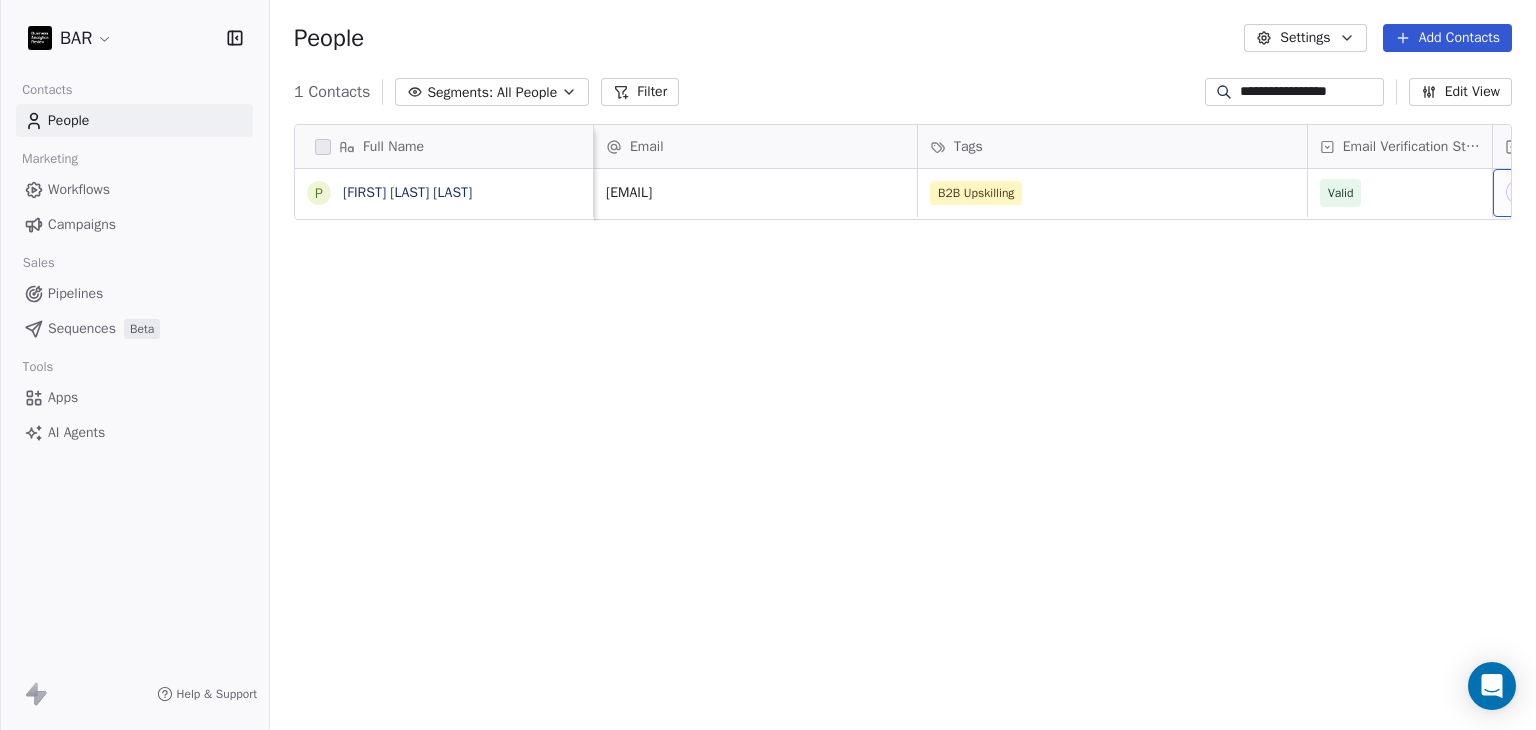 scroll, scrollTop: 0, scrollLeft: 182, axis: horizontal 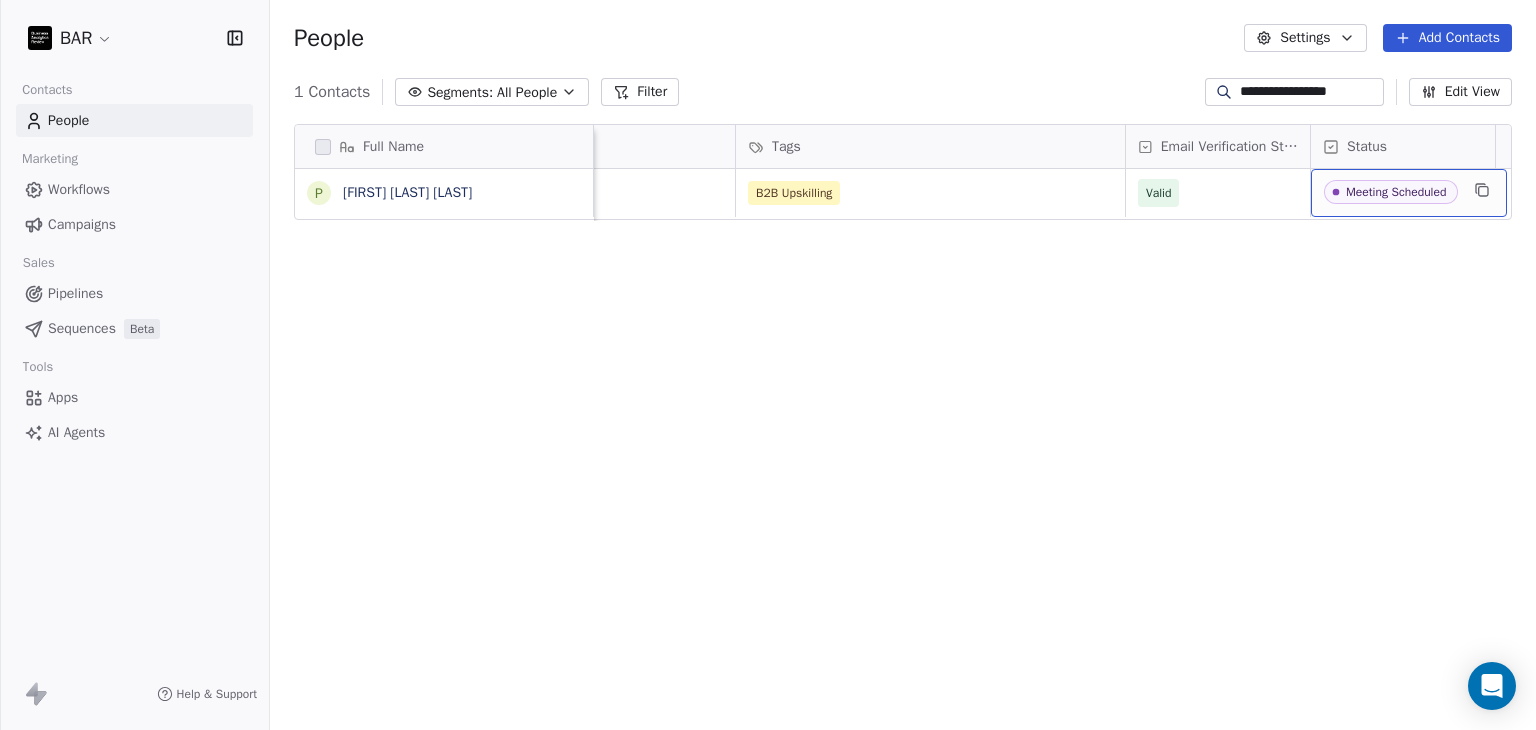 click on "Meeting Scheduled" at bounding box center (1409, 193) 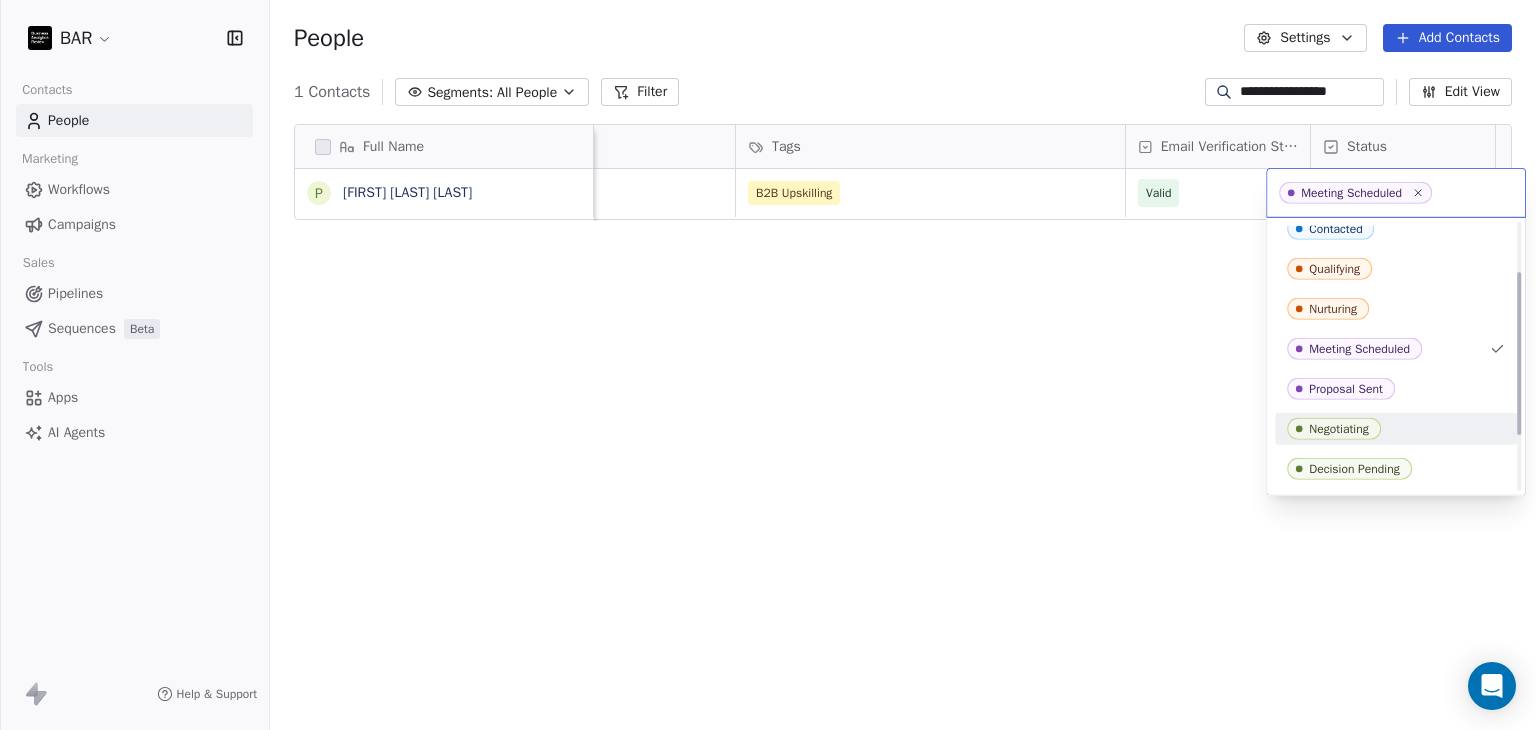 scroll, scrollTop: 100, scrollLeft: 0, axis: vertical 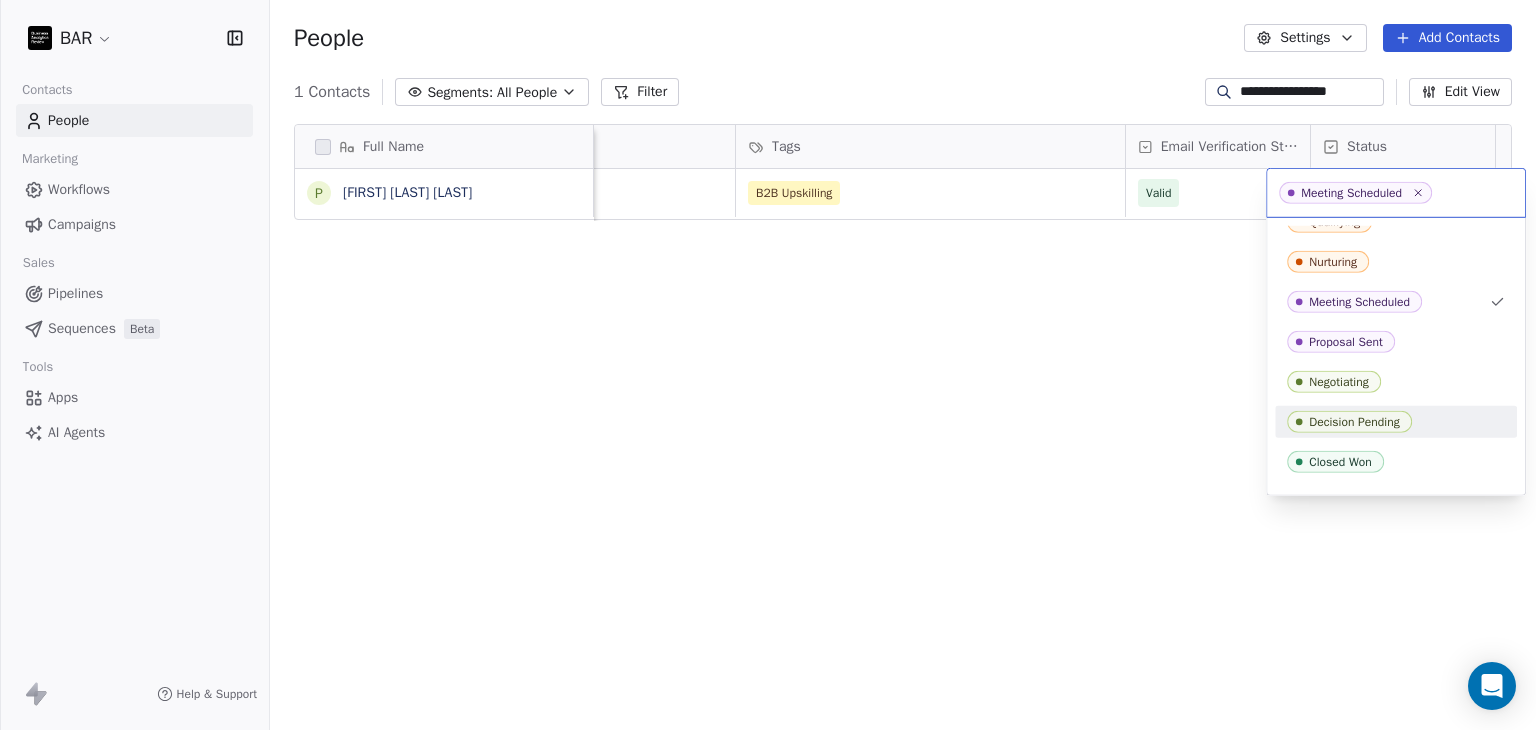 click on "Decision Pending" at bounding box center (1354, 422) 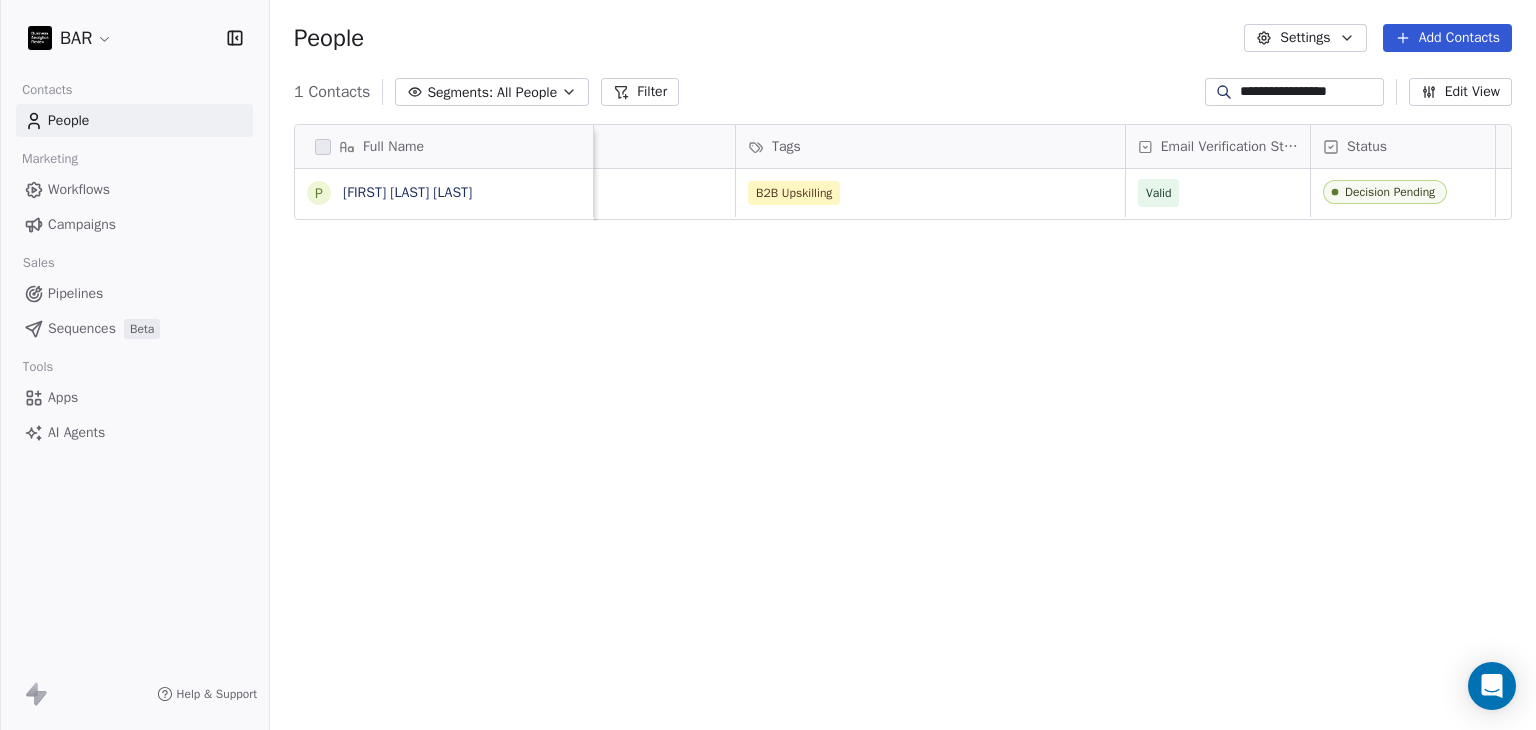 click on "Full Name [FIRST] [LAST] [LAST] Email Tags Email Verification Status Status [FIRST]@[EXAMPLE].com B2B Upskilling Valid Decision Pending
To pick up a draggable item, press the space bar.
While dragging, use the arrow keys to move the item.
Press space again to drop the item in its new position, or press escape to cancel." at bounding box center (903, 429) 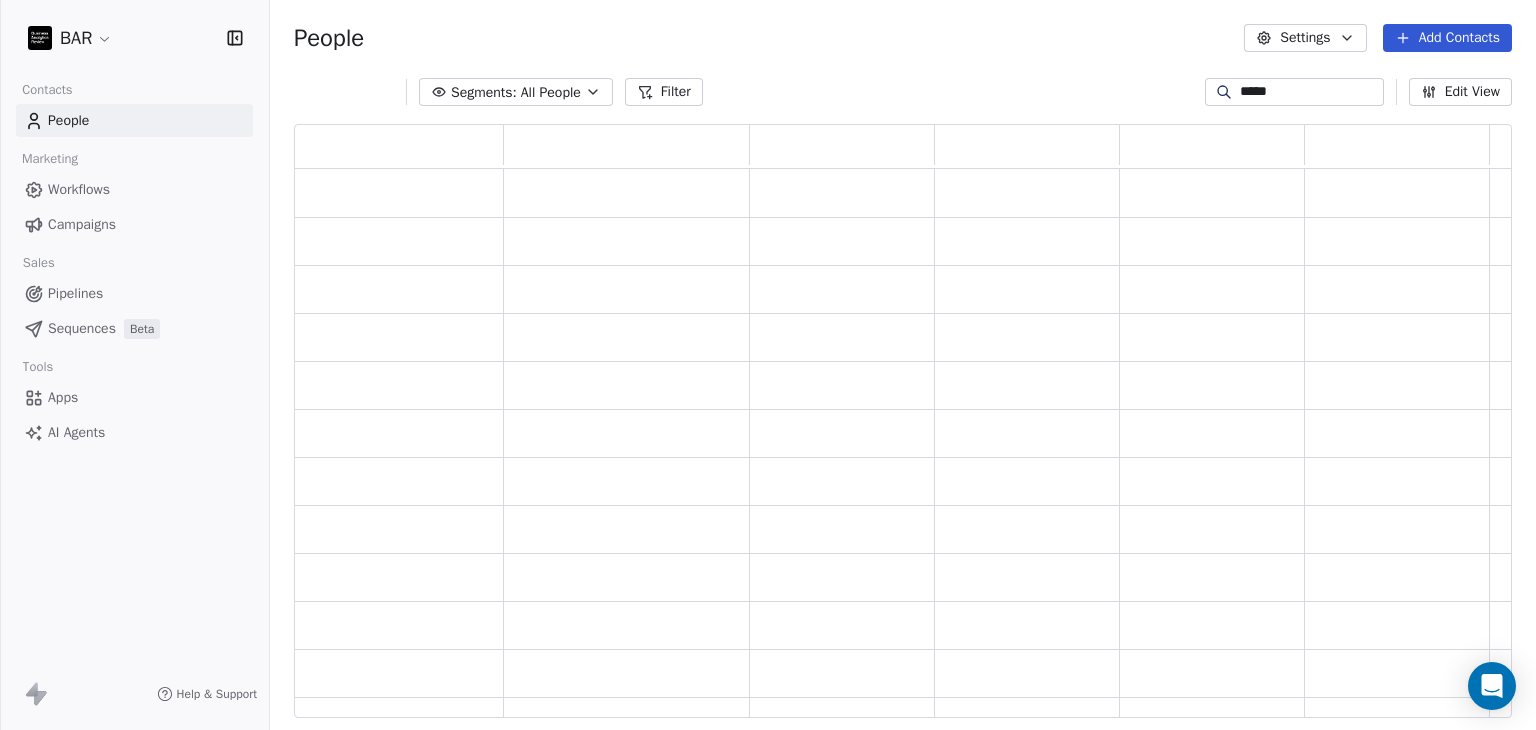 scroll, scrollTop: 16, scrollLeft: 16, axis: both 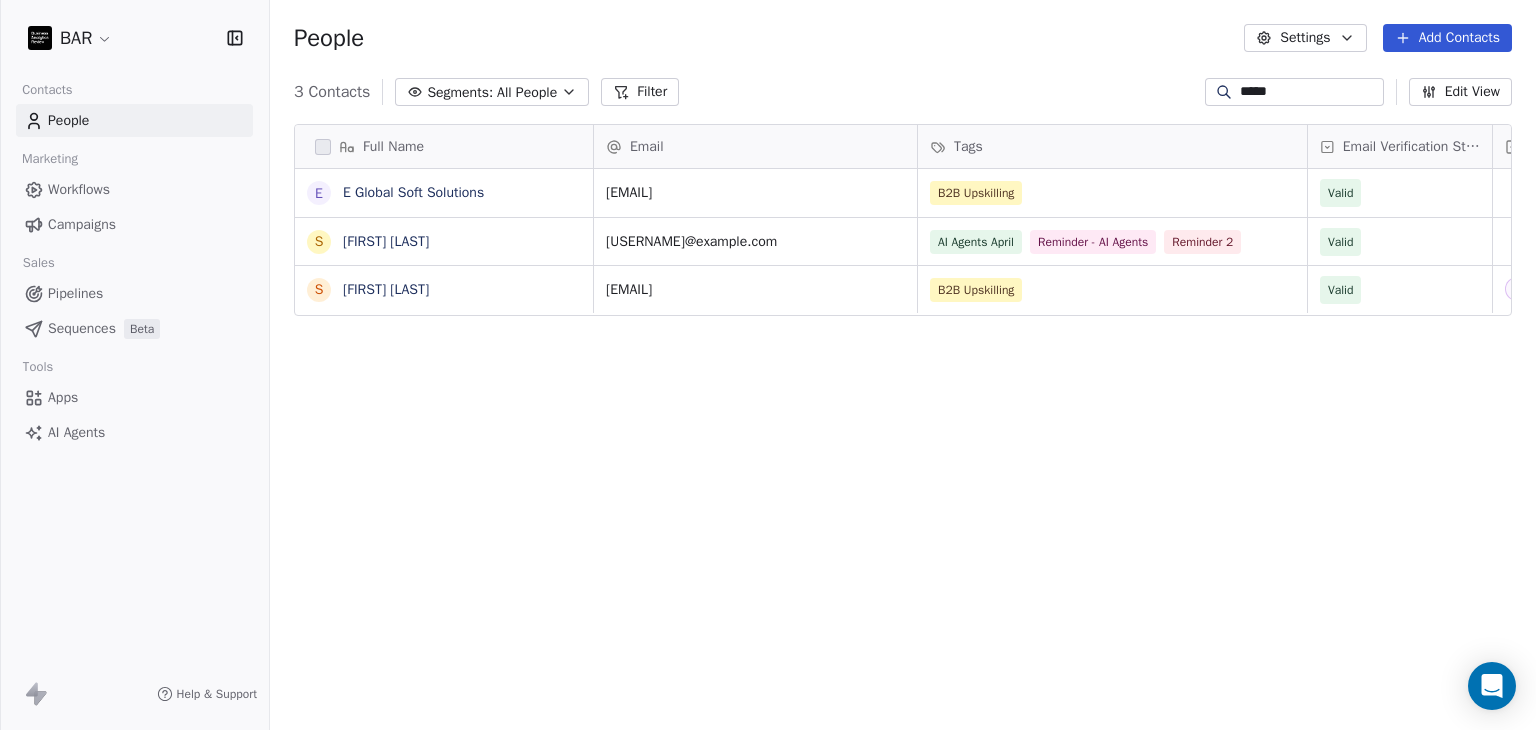 type on "*****" 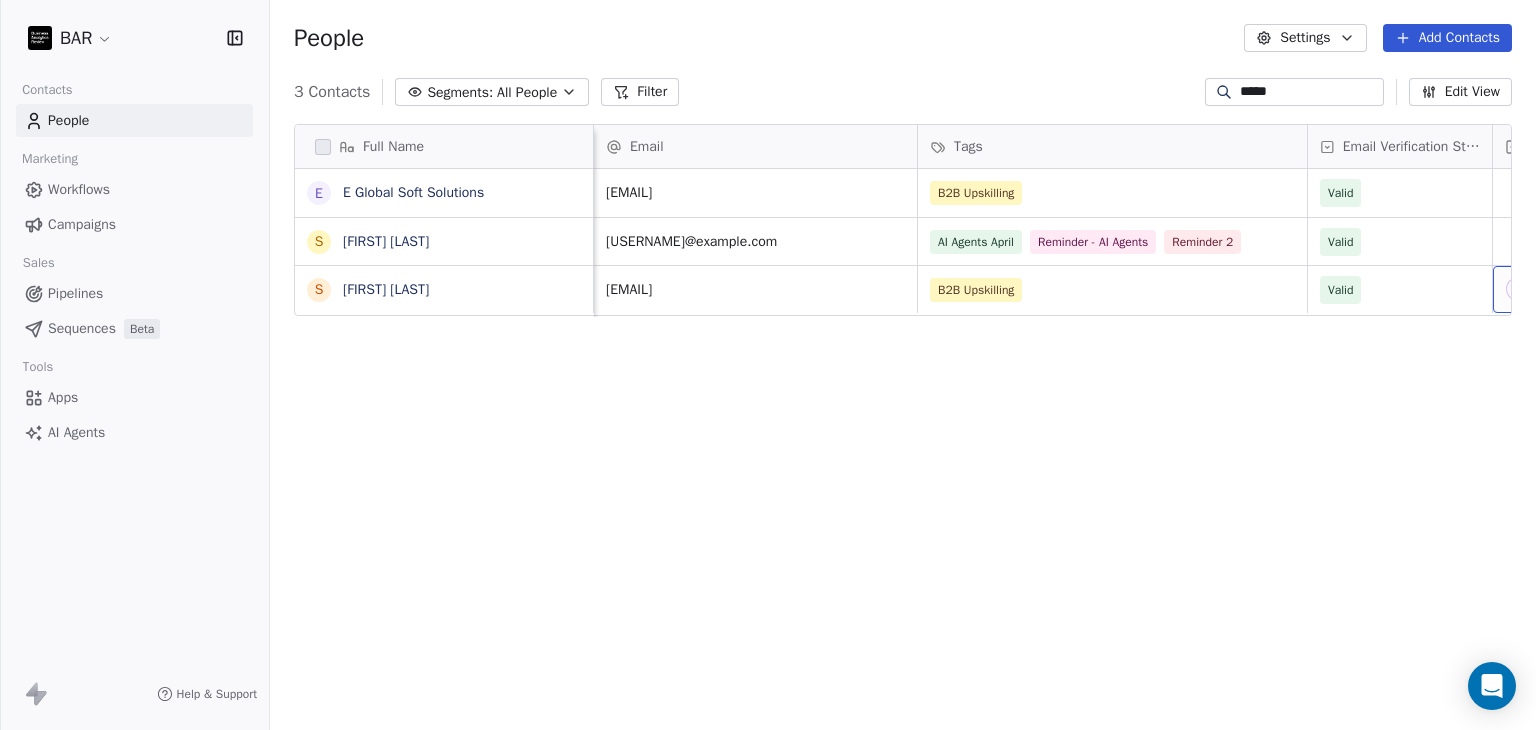 scroll, scrollTop: 0, scrollLeft: 182, axis: horizontal 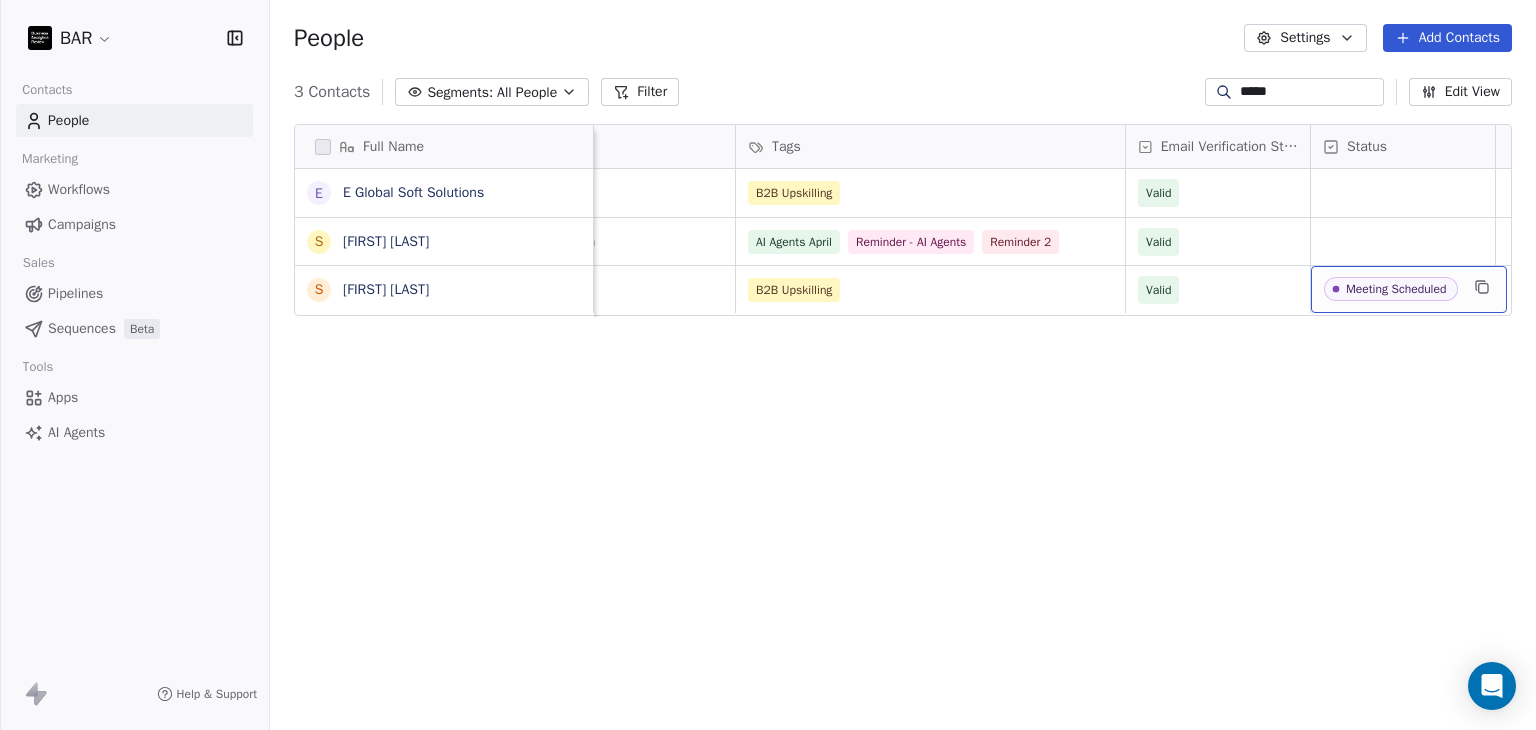 click on "Meeting Scheduled" at bounding box center [1409, 289] 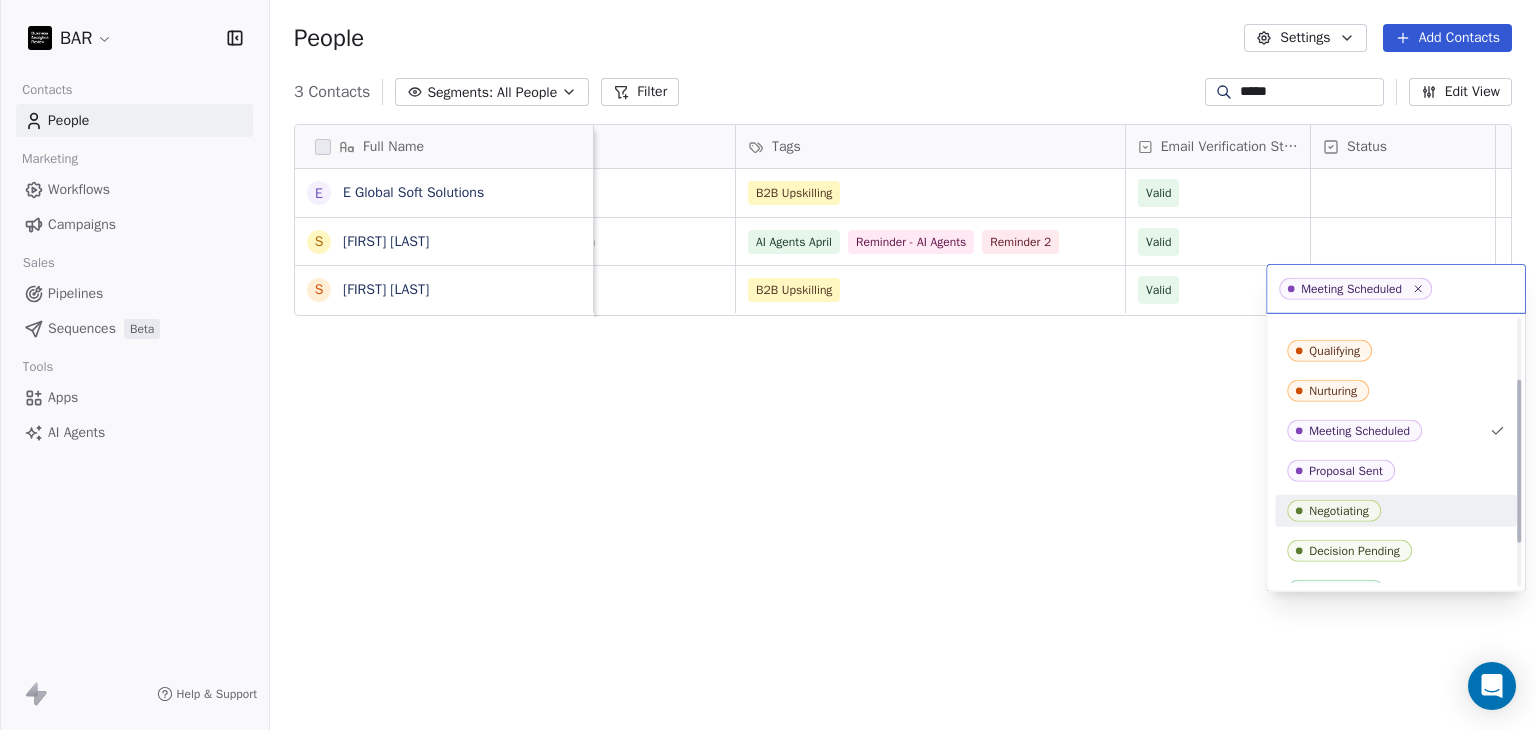 scroll, scrollTop: 100, scrollLeft: 0, axis: vertical 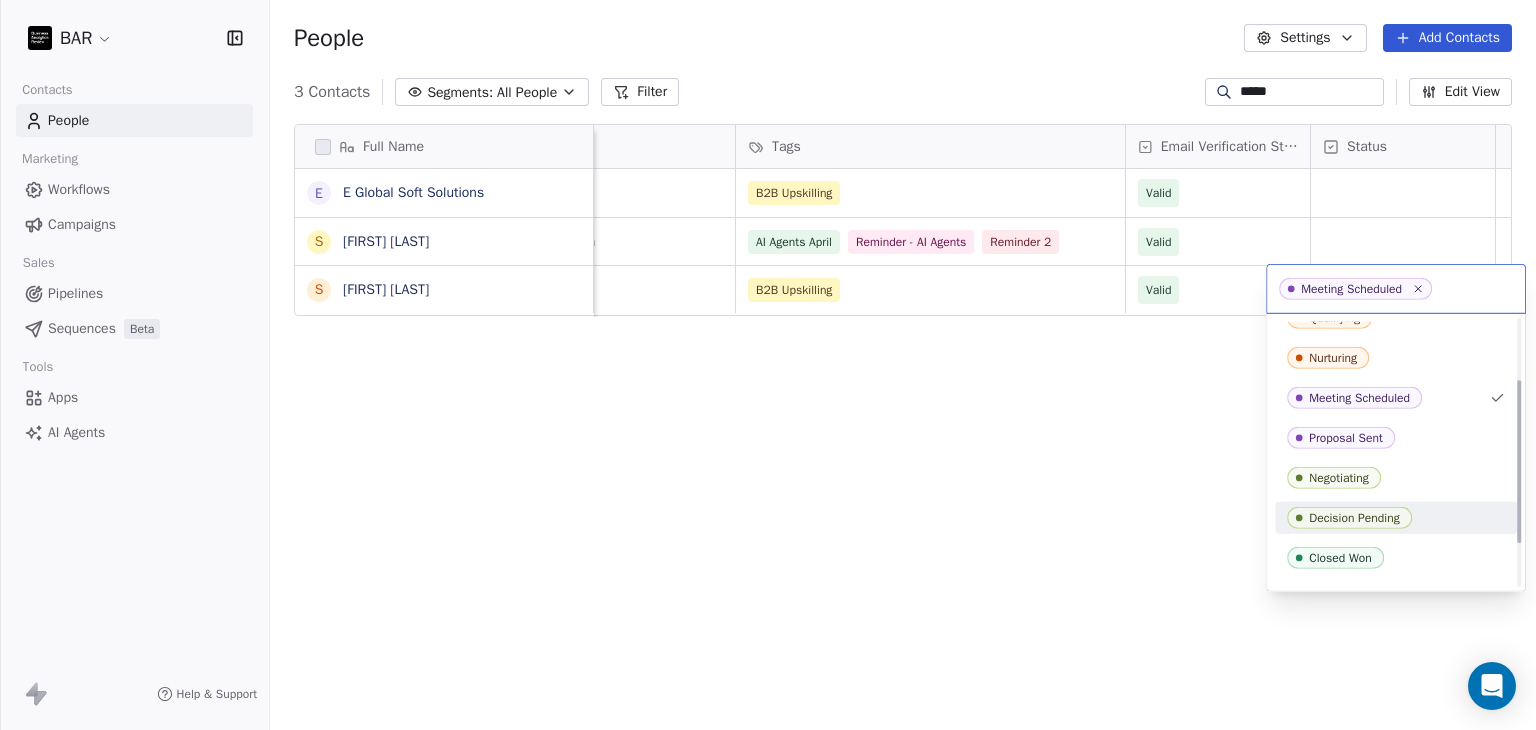 click on "Decision Pending" at bounding box center (1349, 518) 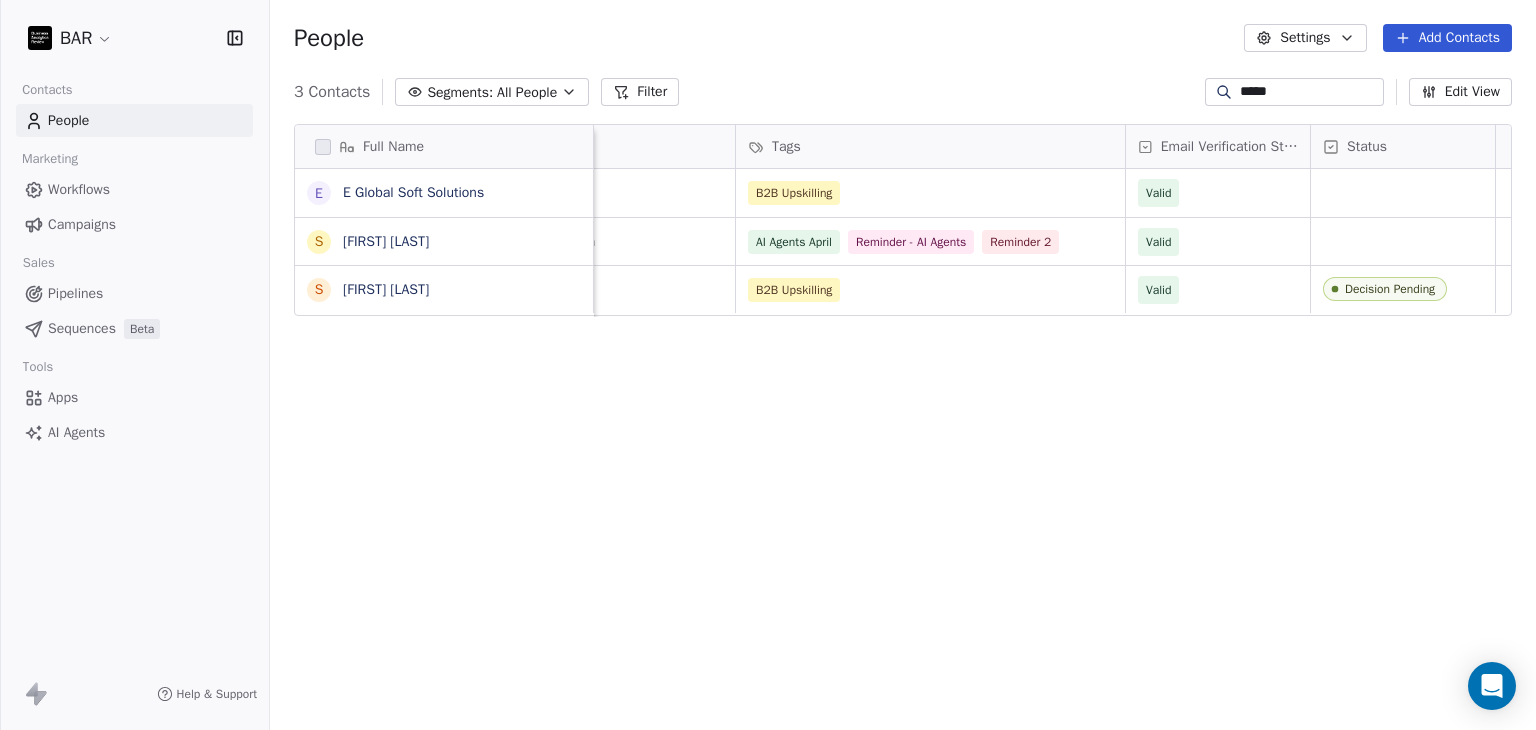click on "Full Name [FIRST] [EXAMPLE] [LAST] [FIRST] [LAST] Email Tags Email Verification Status Status [FIRST]@[EXAMPLE].com B2B Upskilling Valid [FIRST]@[EXAMPLE].com AI Agents April Reminder - AI Agents Reminder 2 Valid [FIRST].[LAST]@[EXAMPLE].com B2B Upskilling Valid Decision Pending
To pick up a draggable item, press the space bar.
While dragging, use the arrow keys to move the item.
Press space again to drop the item in its new position, or press escape to cancel." at bounding box center (903, 429) 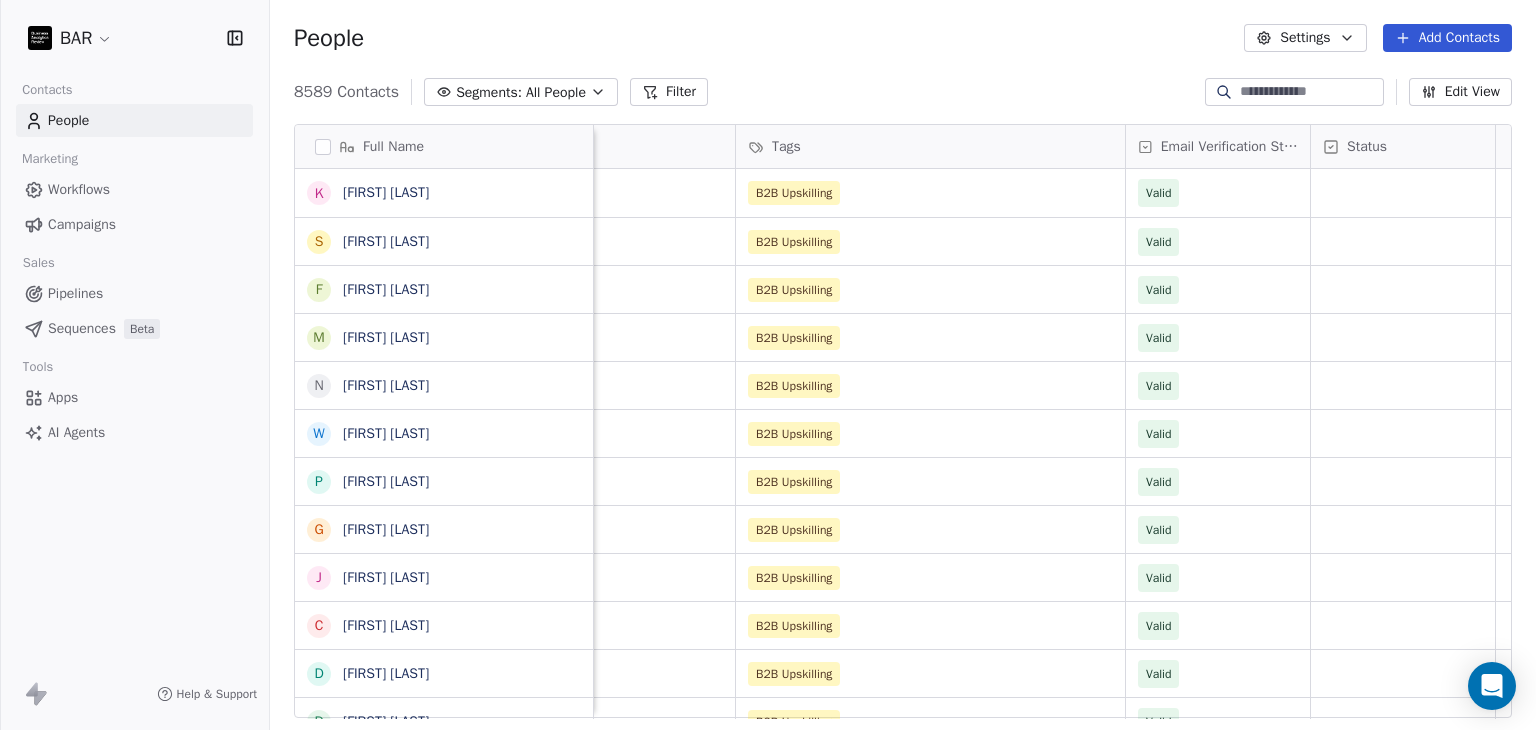 paste on "**********" 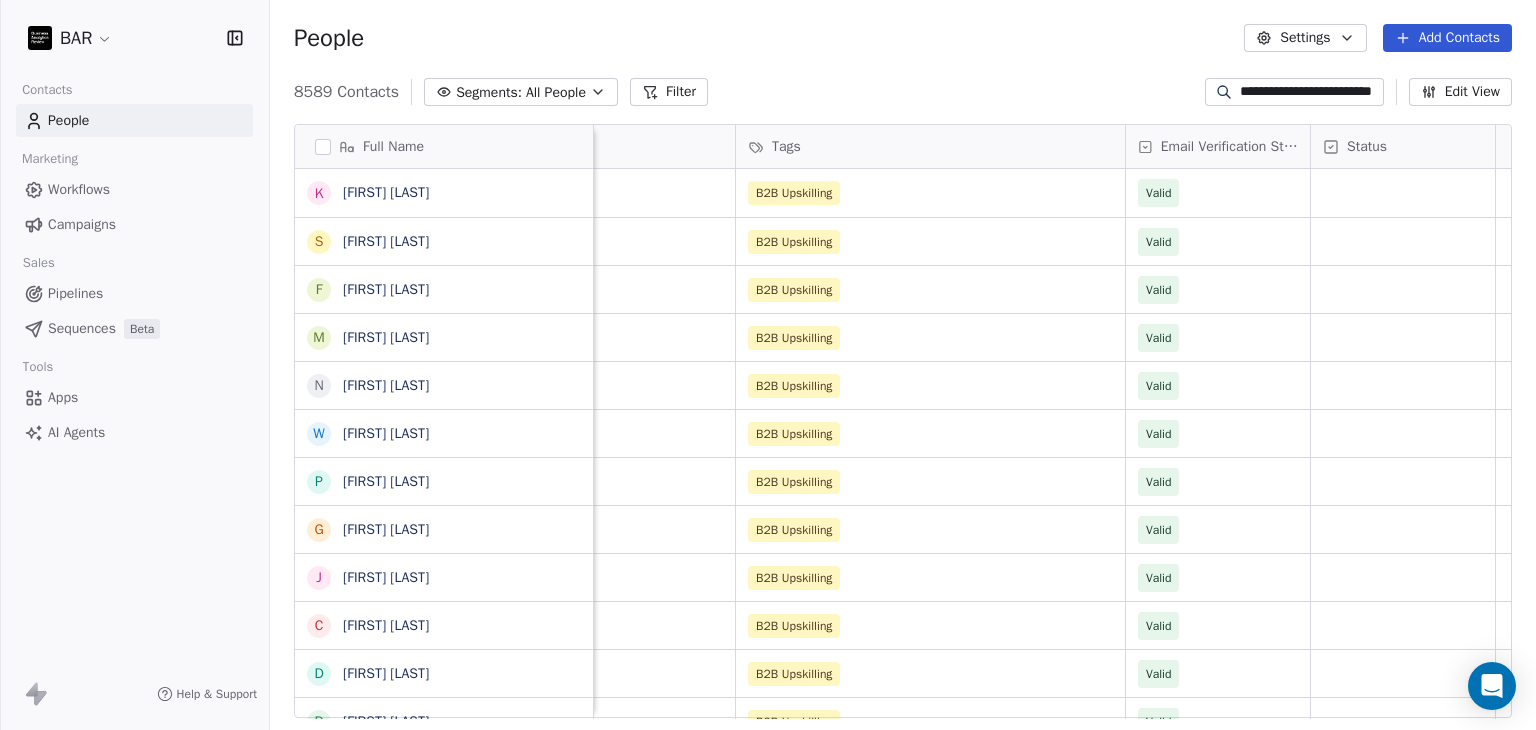 scroll, scrollTop: 0, scrollLeft: 40, axis: horizontal 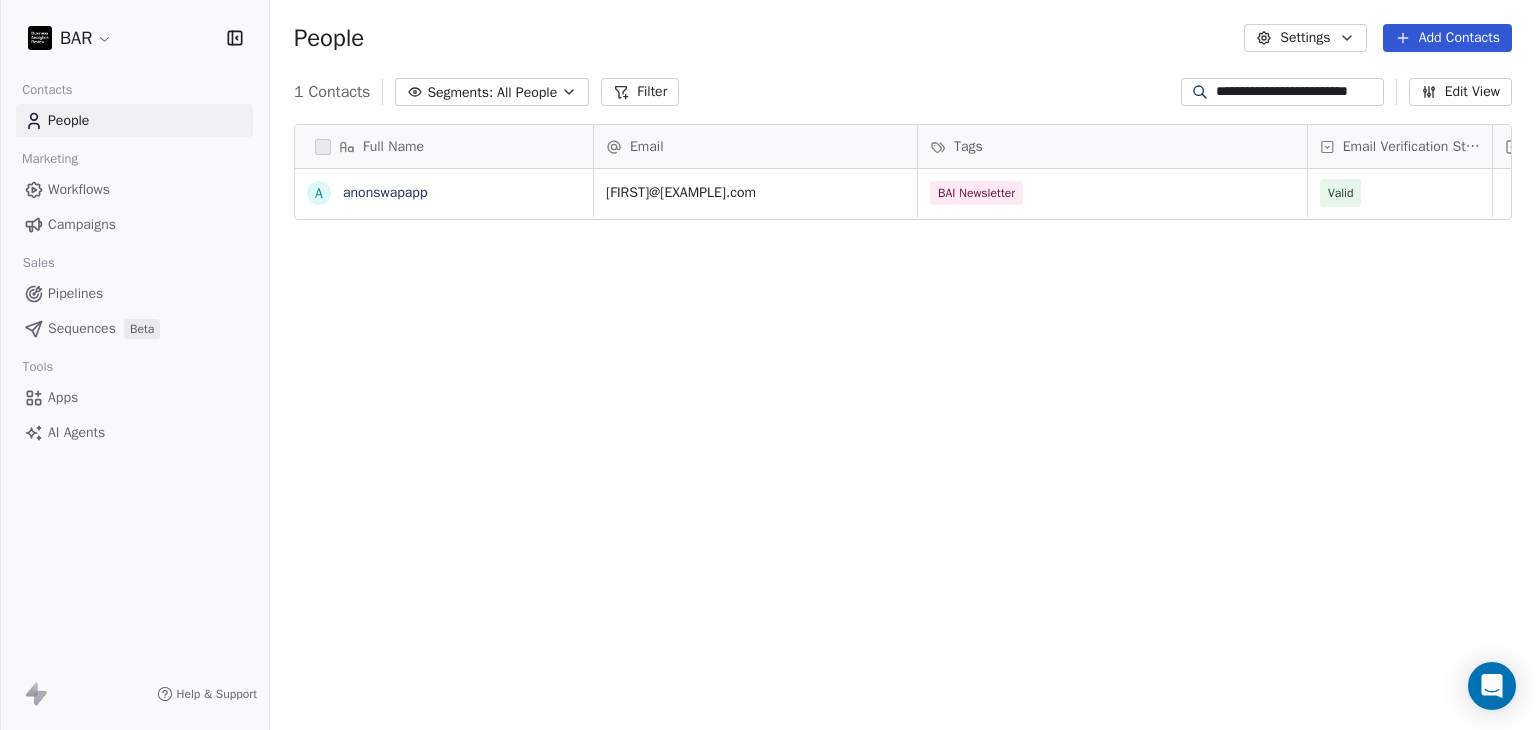 type on "**********" 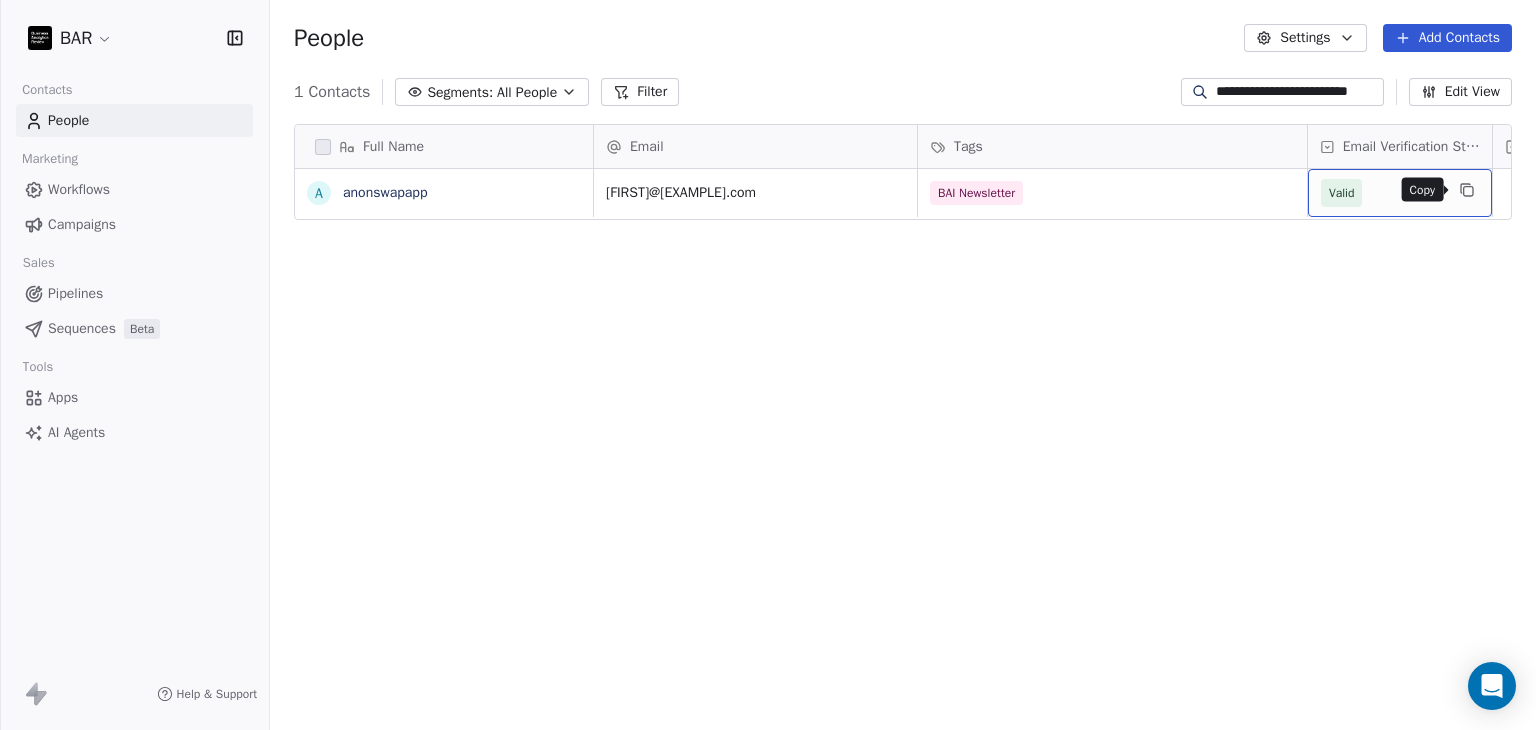scroll, scrollTop: 0, scrollLeft: 0, axis: both 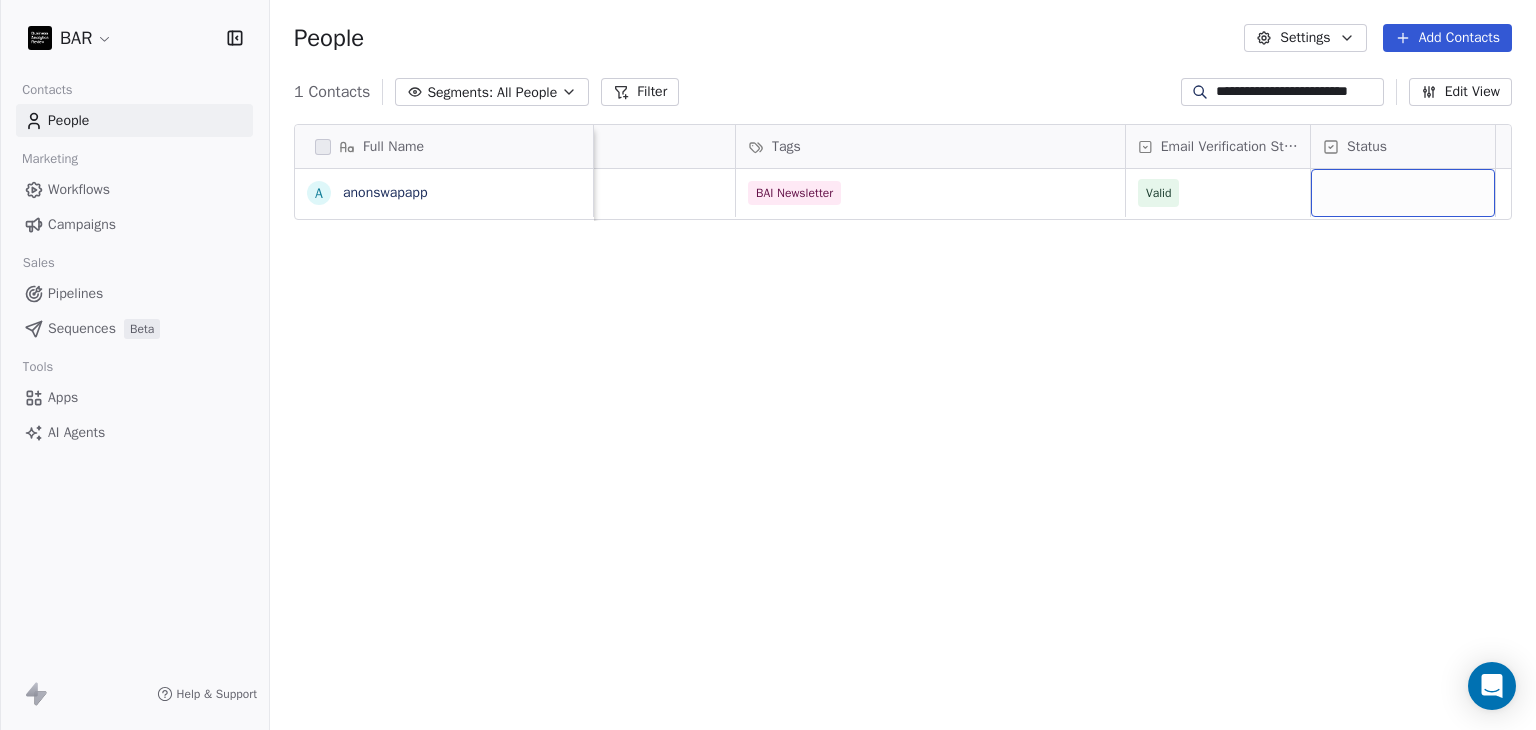 click at bounding box center [1403, 193] 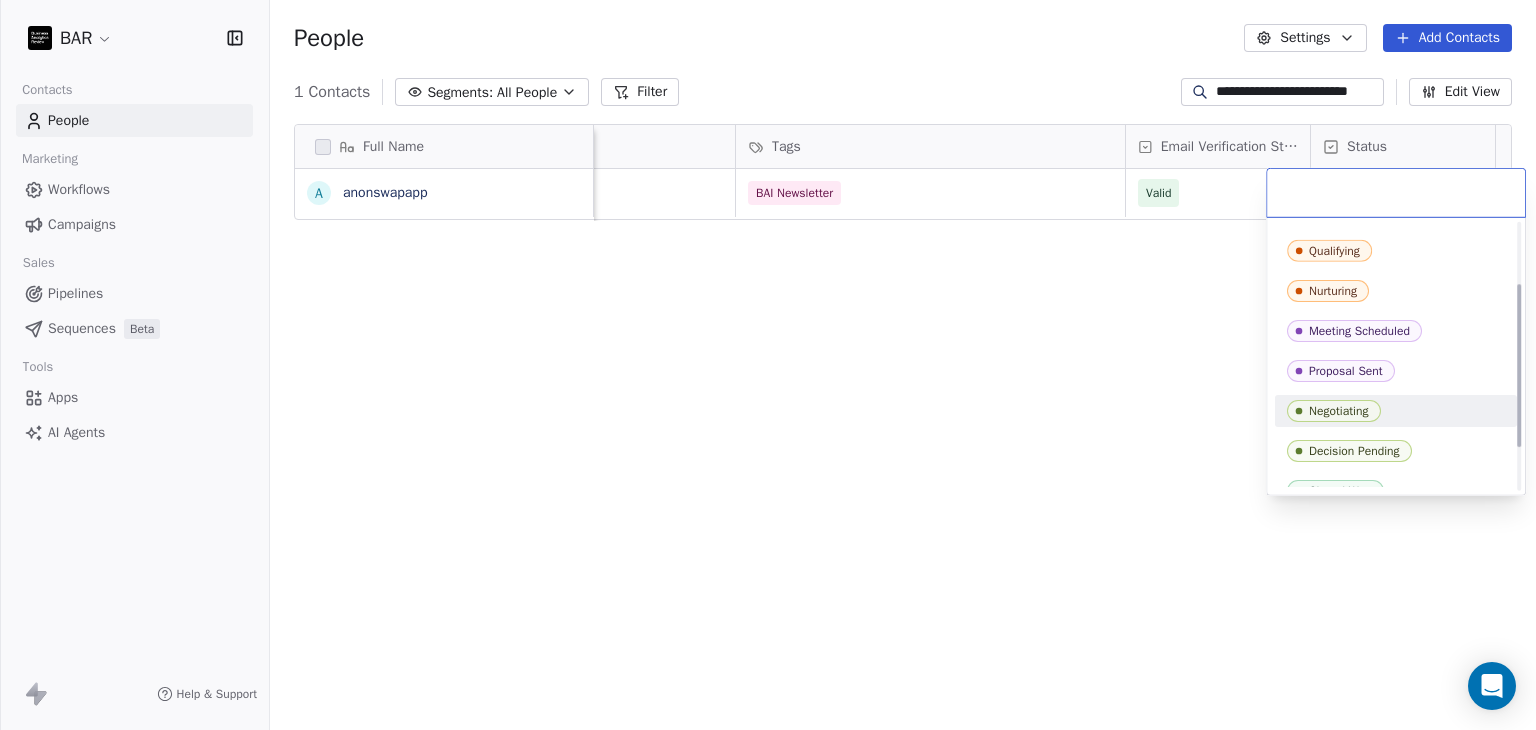 scroll, scrollTop: 100, scrollLeft: 0, axis: vertical 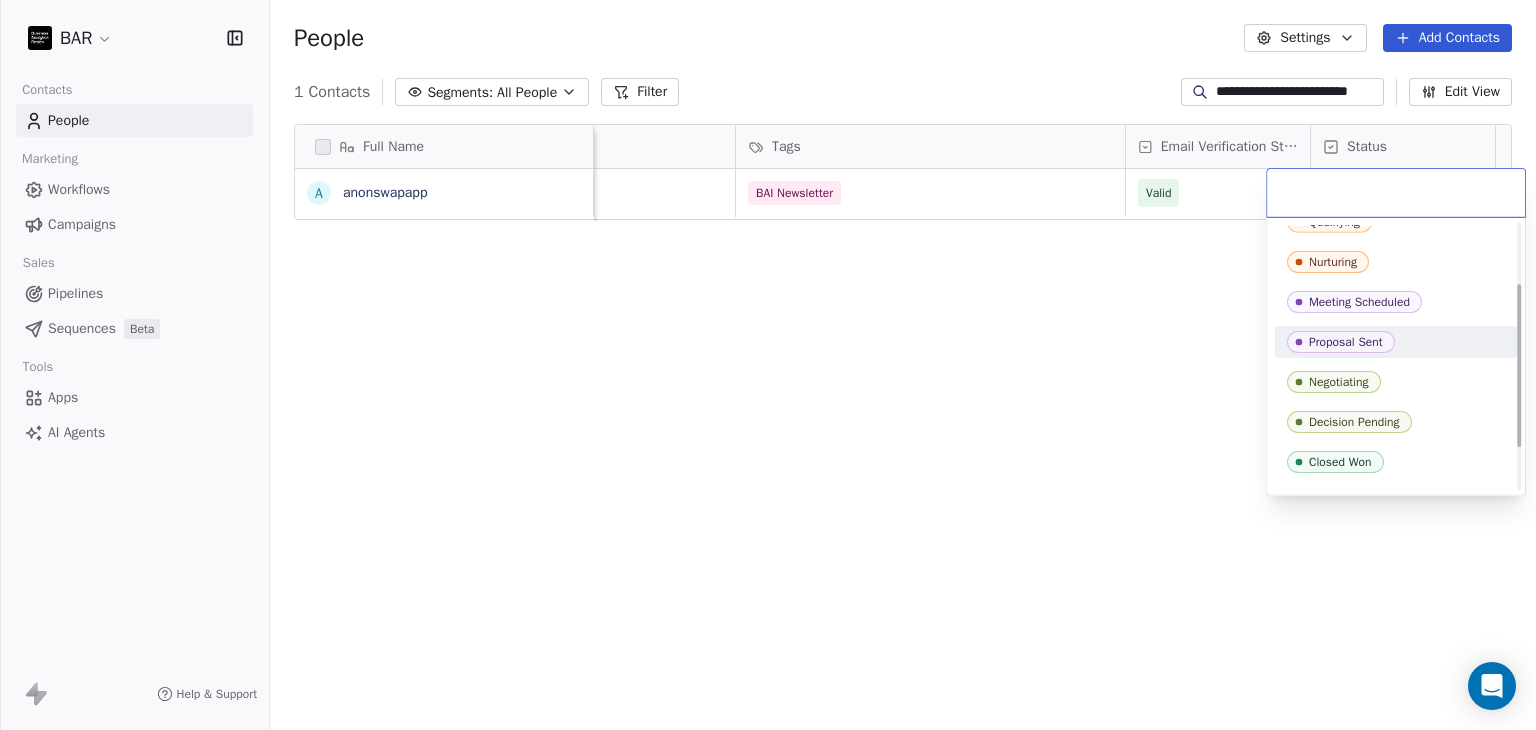 click on "Proposal Sent" at bounding box center (1396, 342) 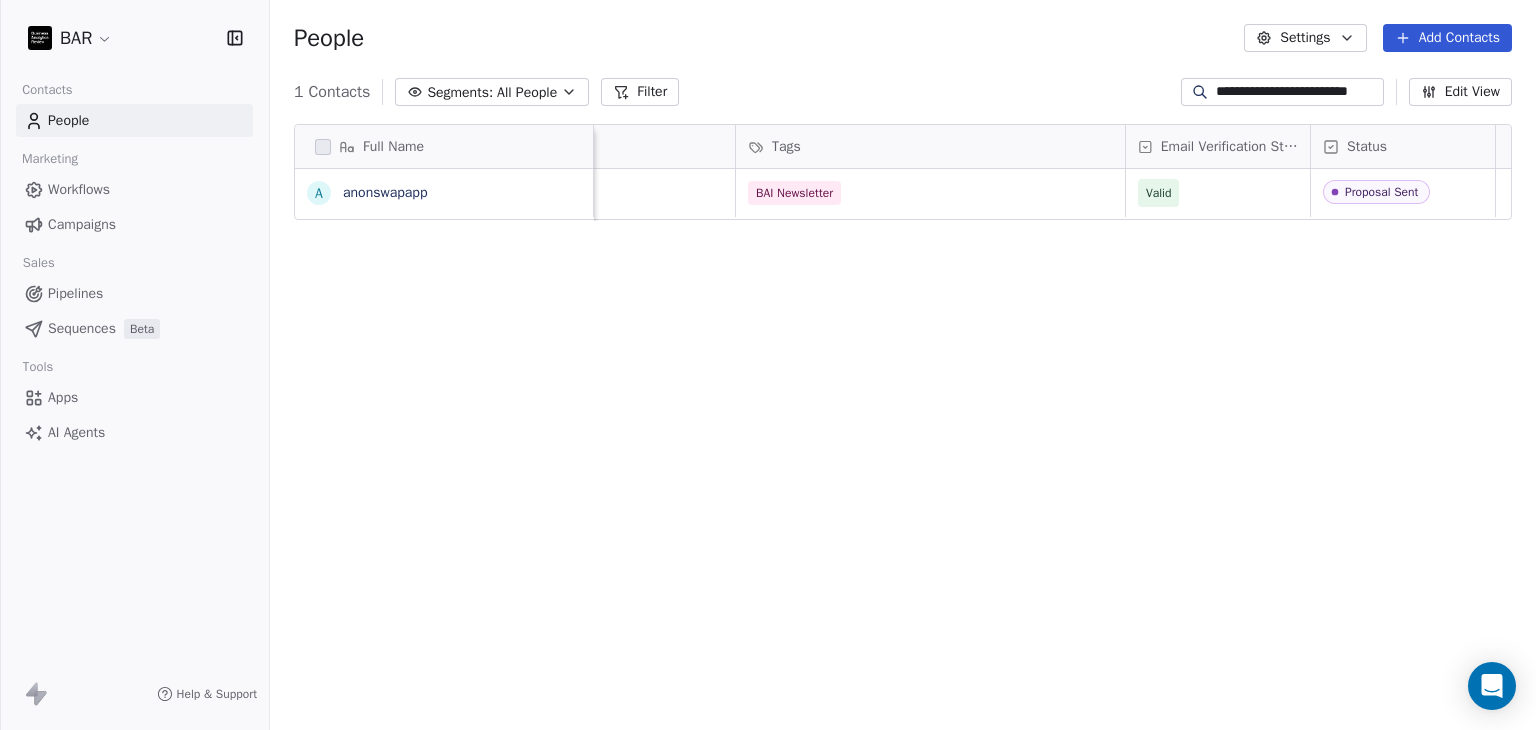 click on "Full Name [FIRST] [FIRST] Email Tags Email Verification Status Status [FIRST]@[EXAMPLE].com BAI Newsletter Valid Proposal Sent
To pick up a draggable item, press the space bar.
While dragging, use the arrow keys to move the item.
Press space again to drop the item in its new position, or press escape to cancel." at bounding box center (903, 429) 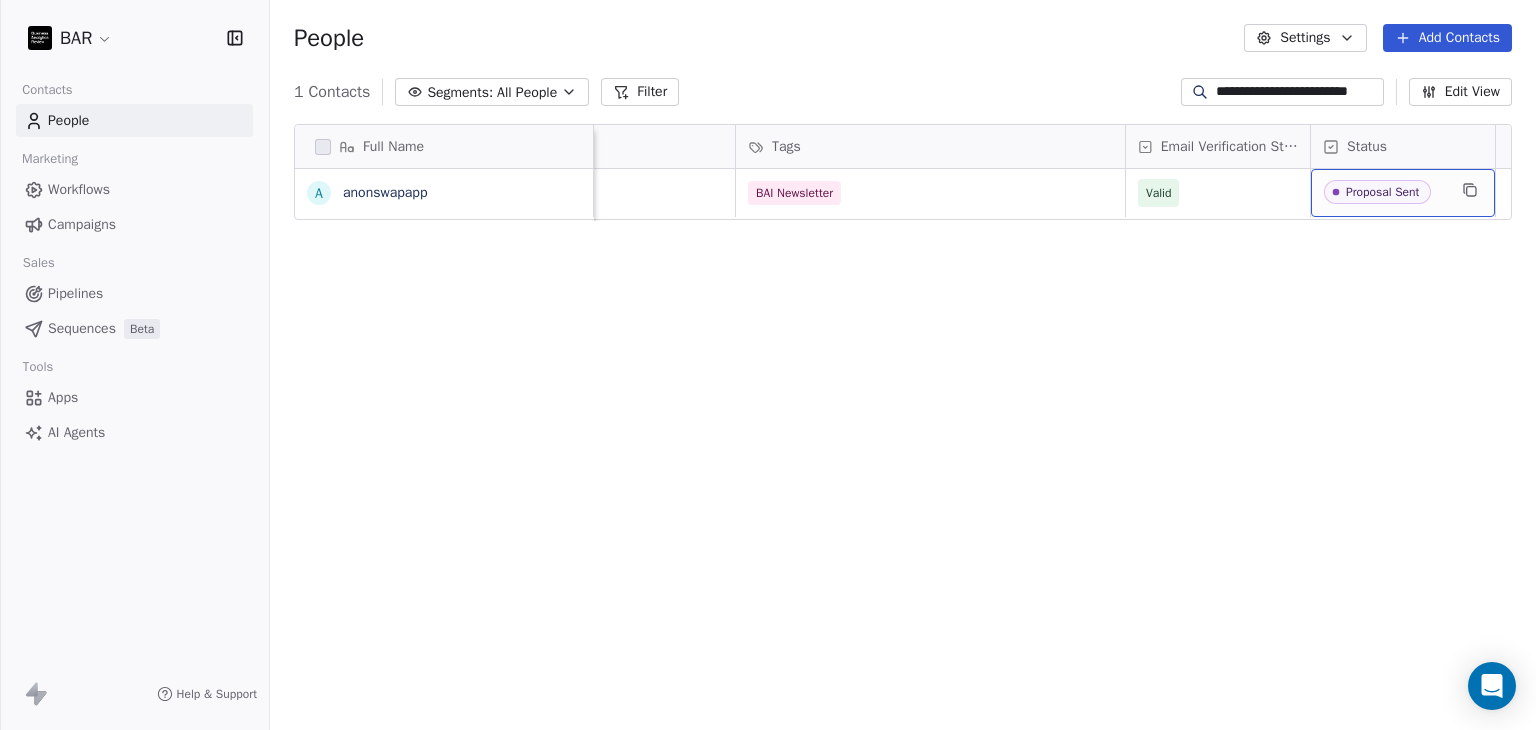 click on "Proposal Sent" at bounding box center (1403, 193) 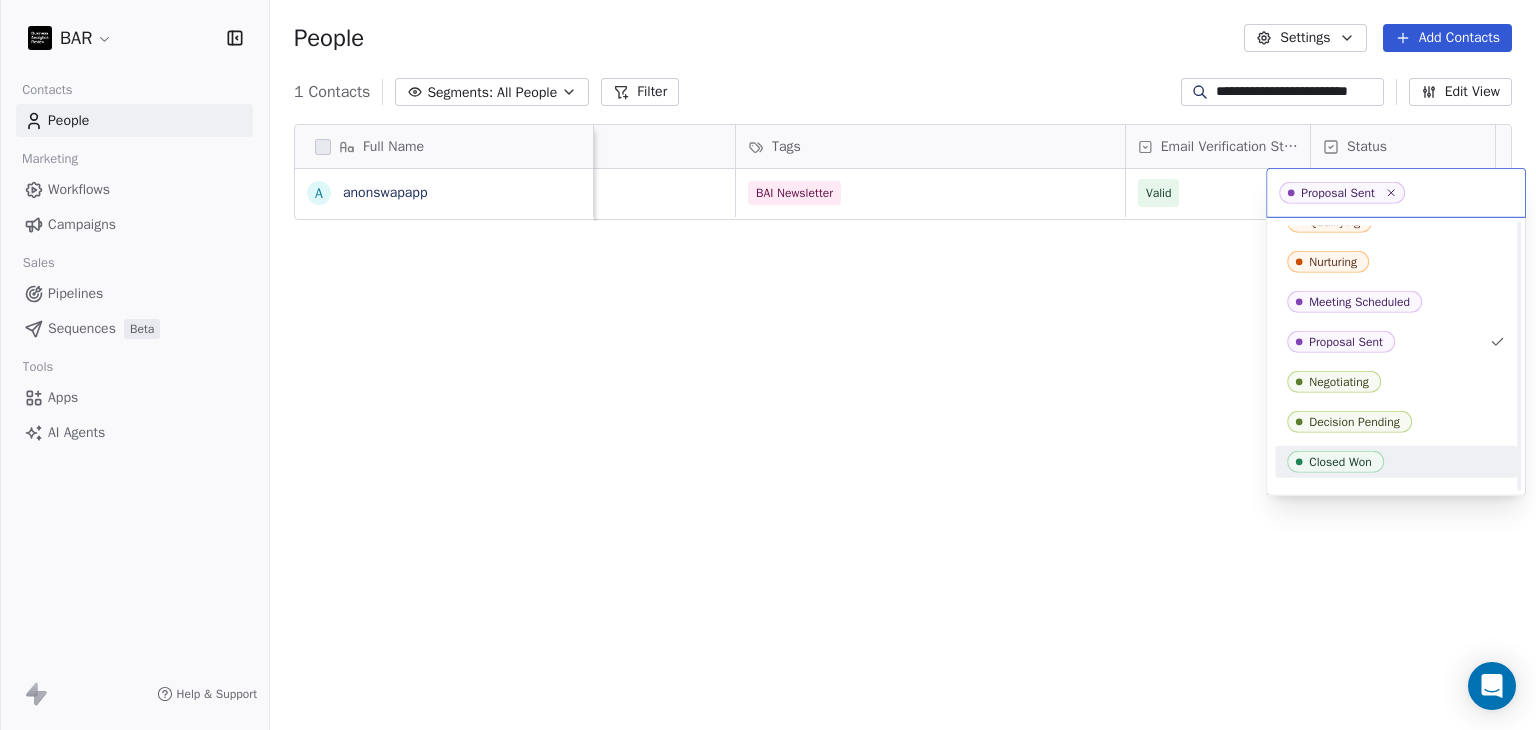 scroll, scrollTop: 170, scrollLeft: 0, axis: vertical 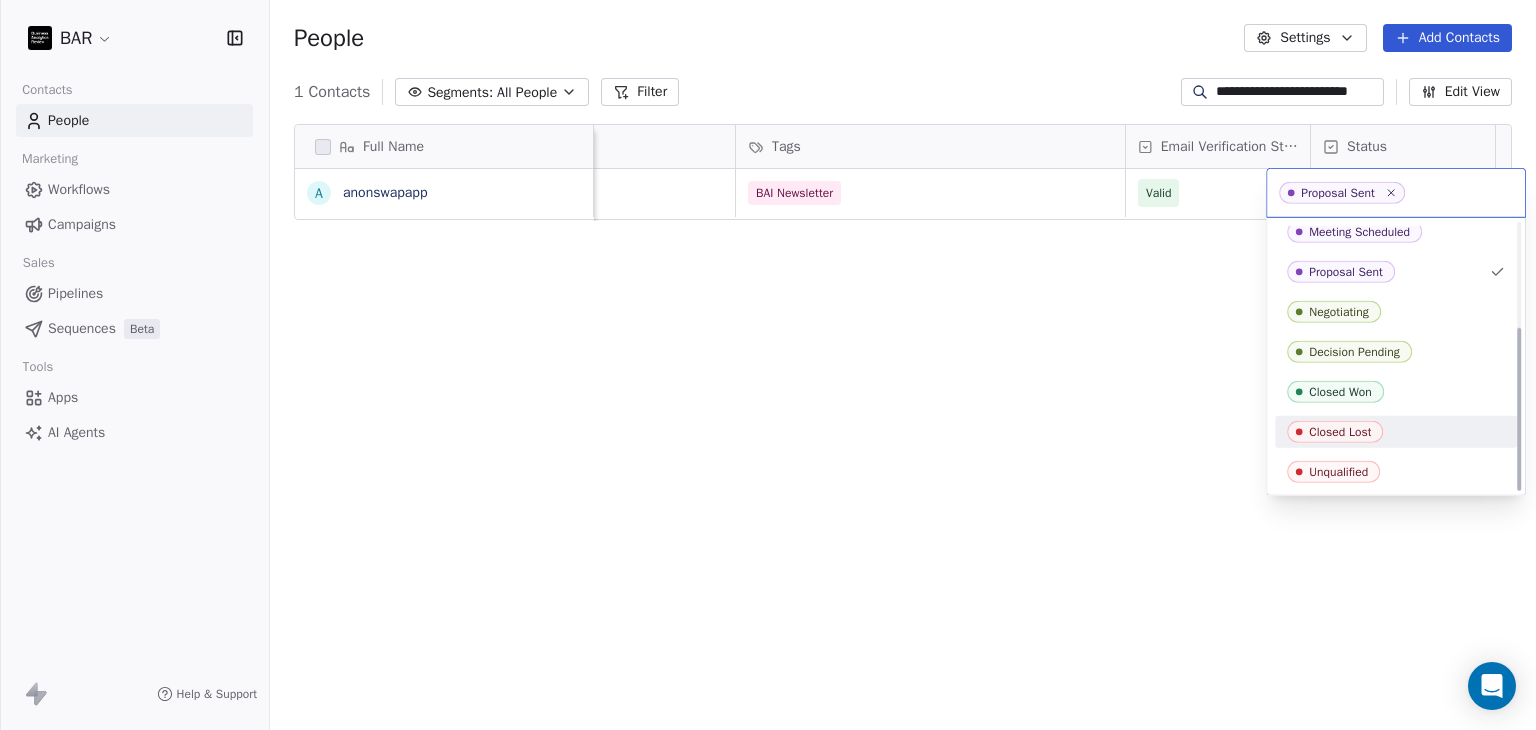 click on "Closed Lost" at bounding box center [1335, 432] 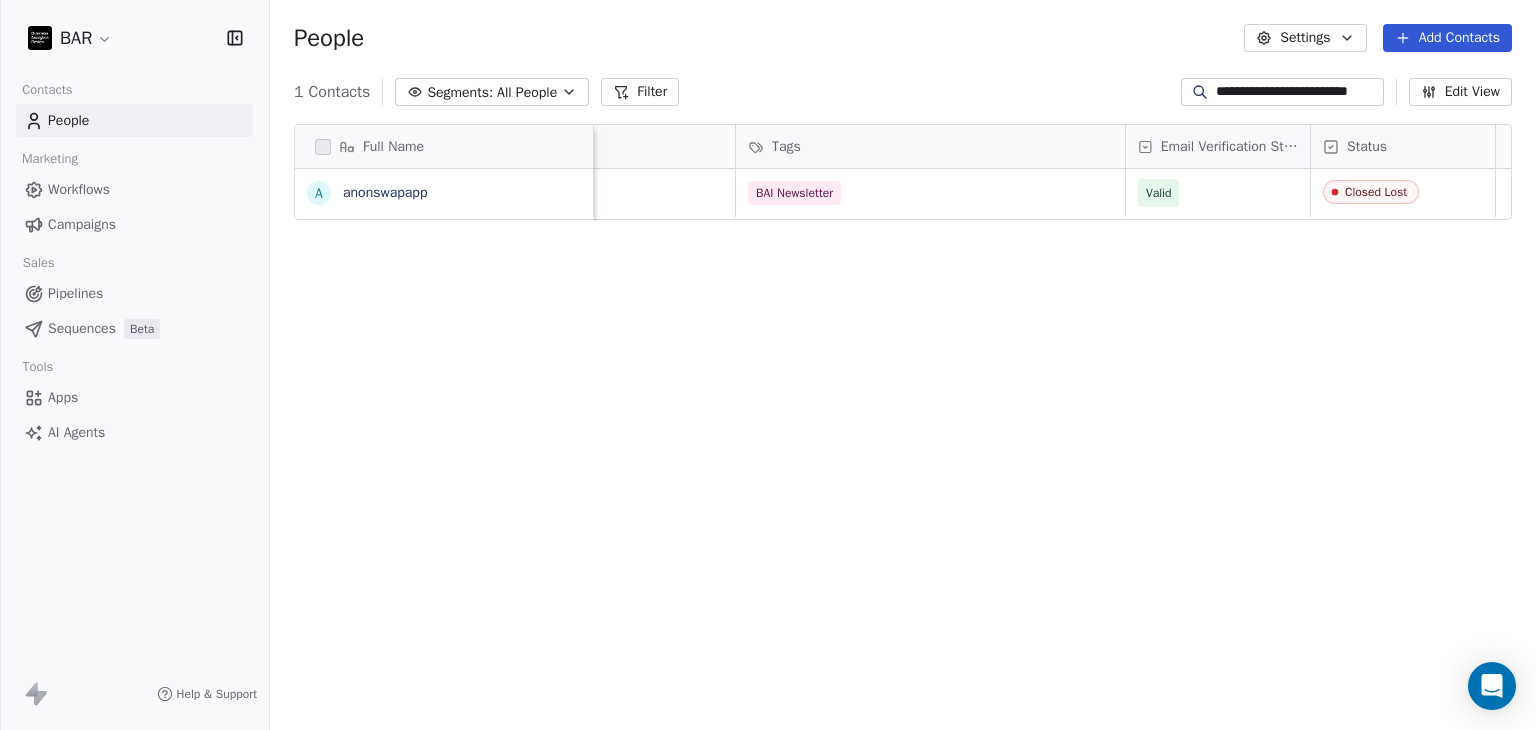 drag, startPoint x: 1052, startPoint y: 398, endPoint x: 1110, endPoint y: 356, distance: 71.610054 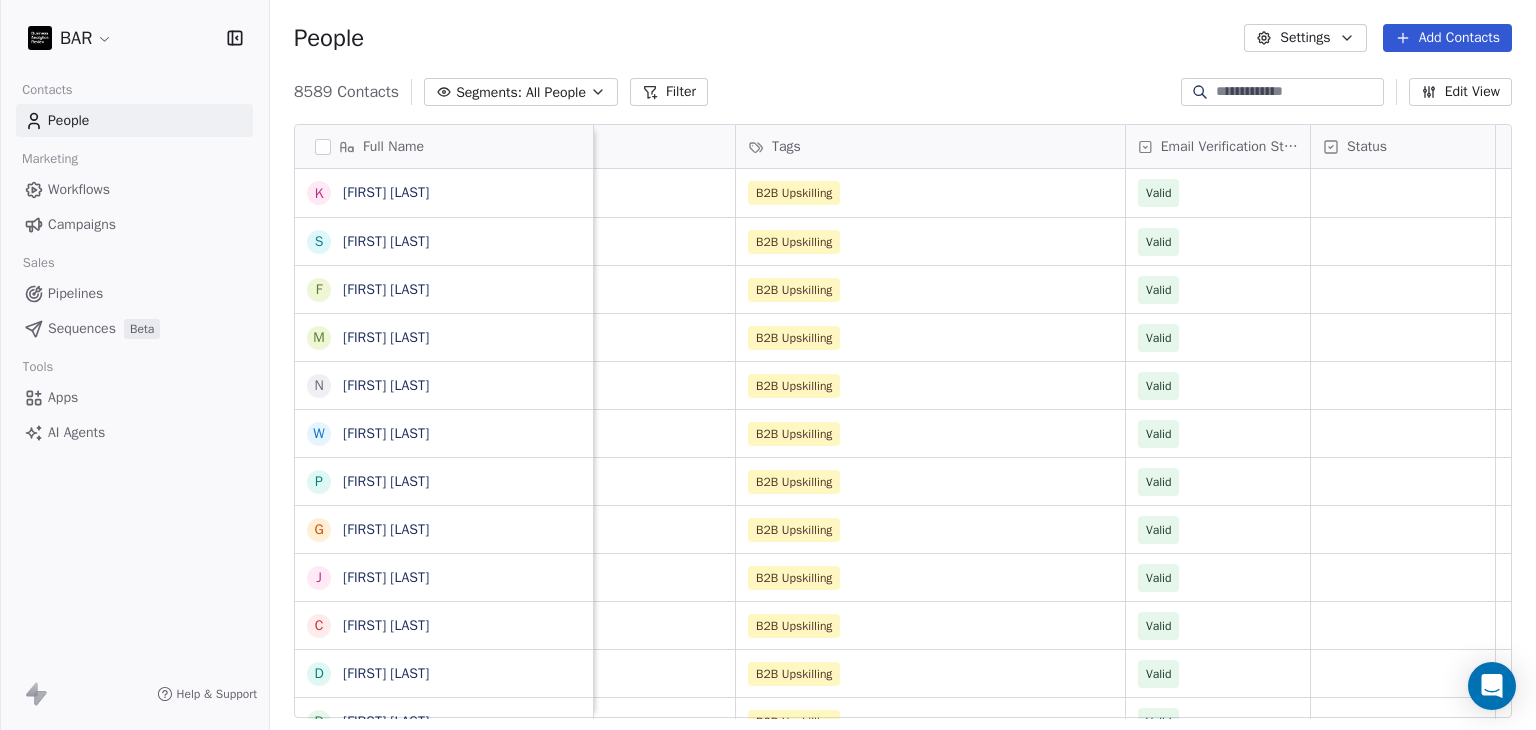 paste on "**********" 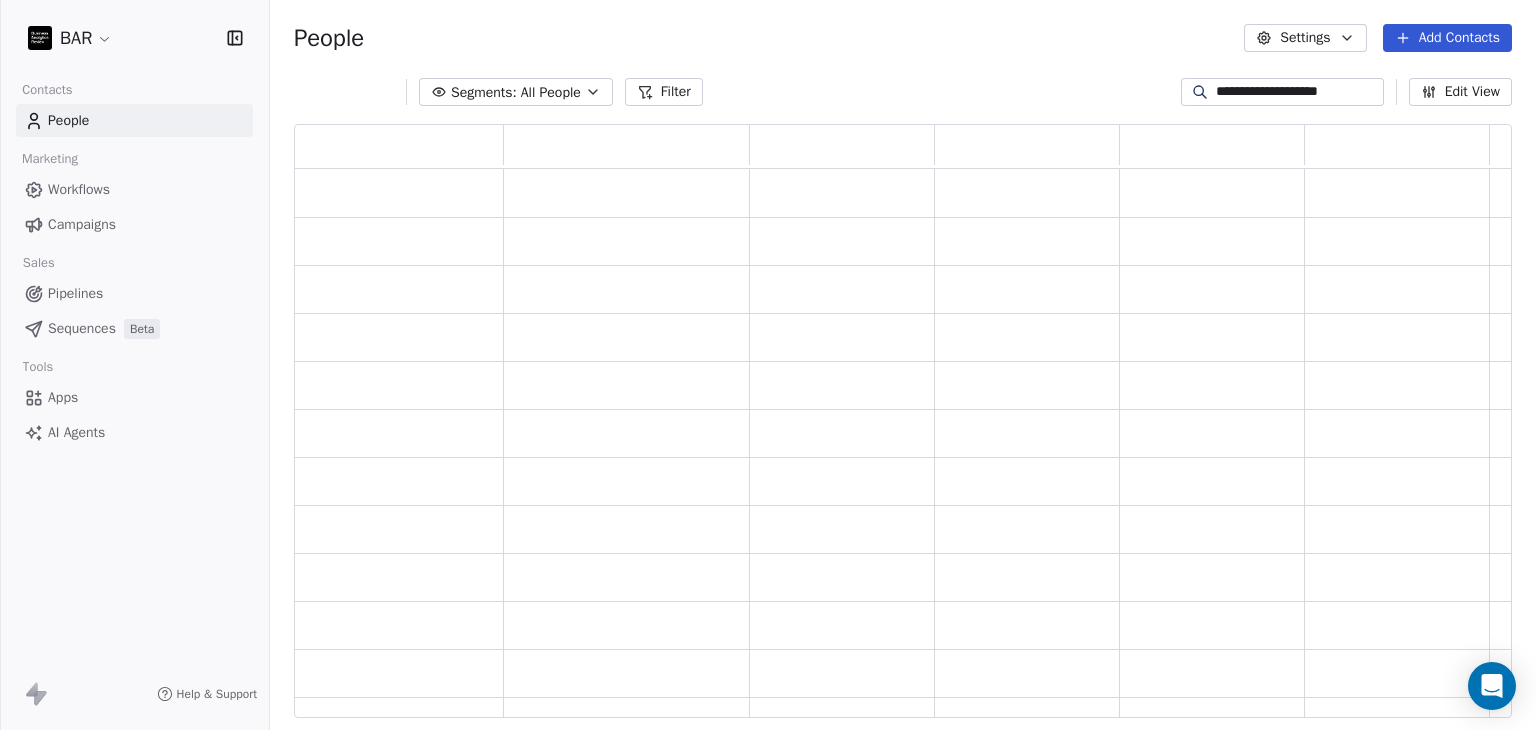 scroll, scrollTop: 16, scrollLeft: 16, axis: both 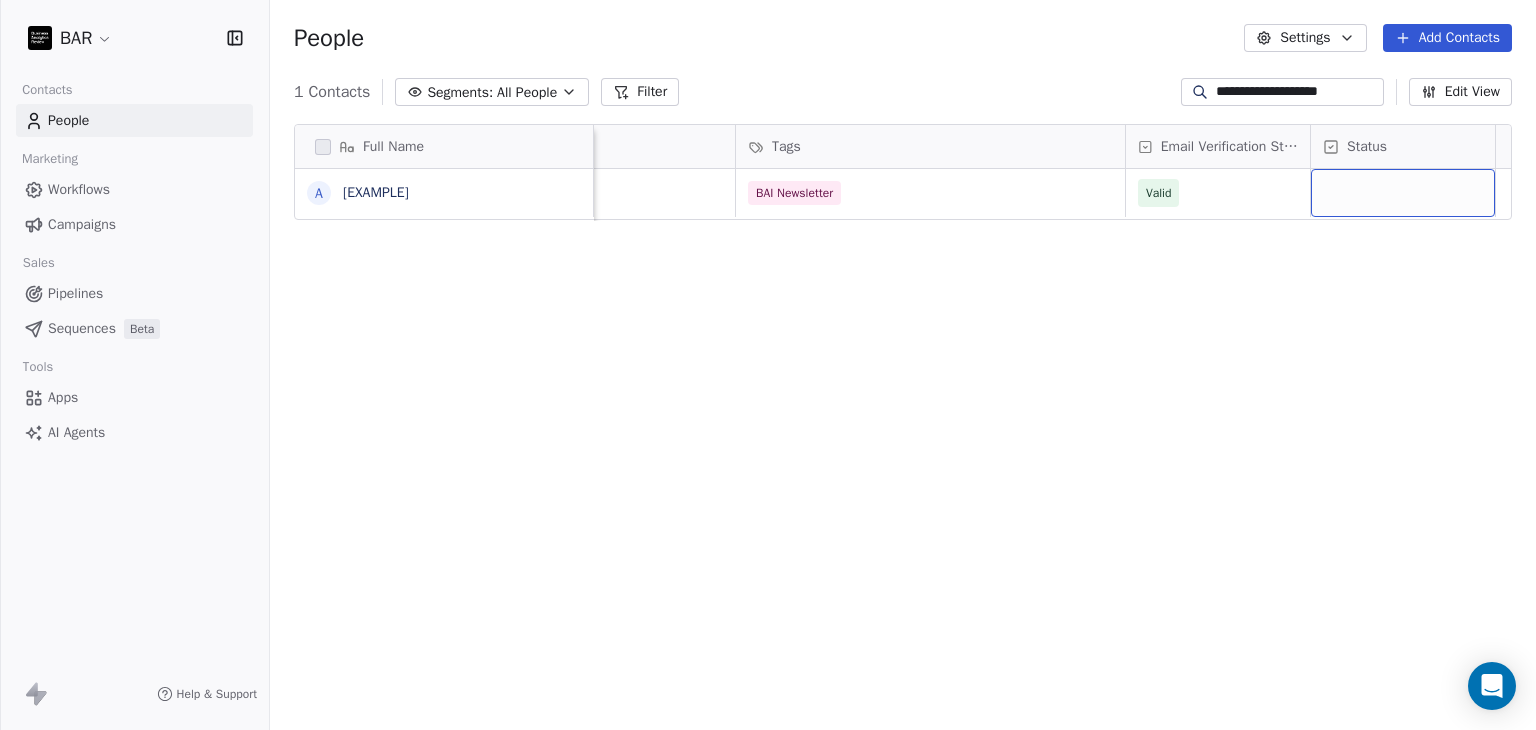 click at bounding box center (1403, 193) 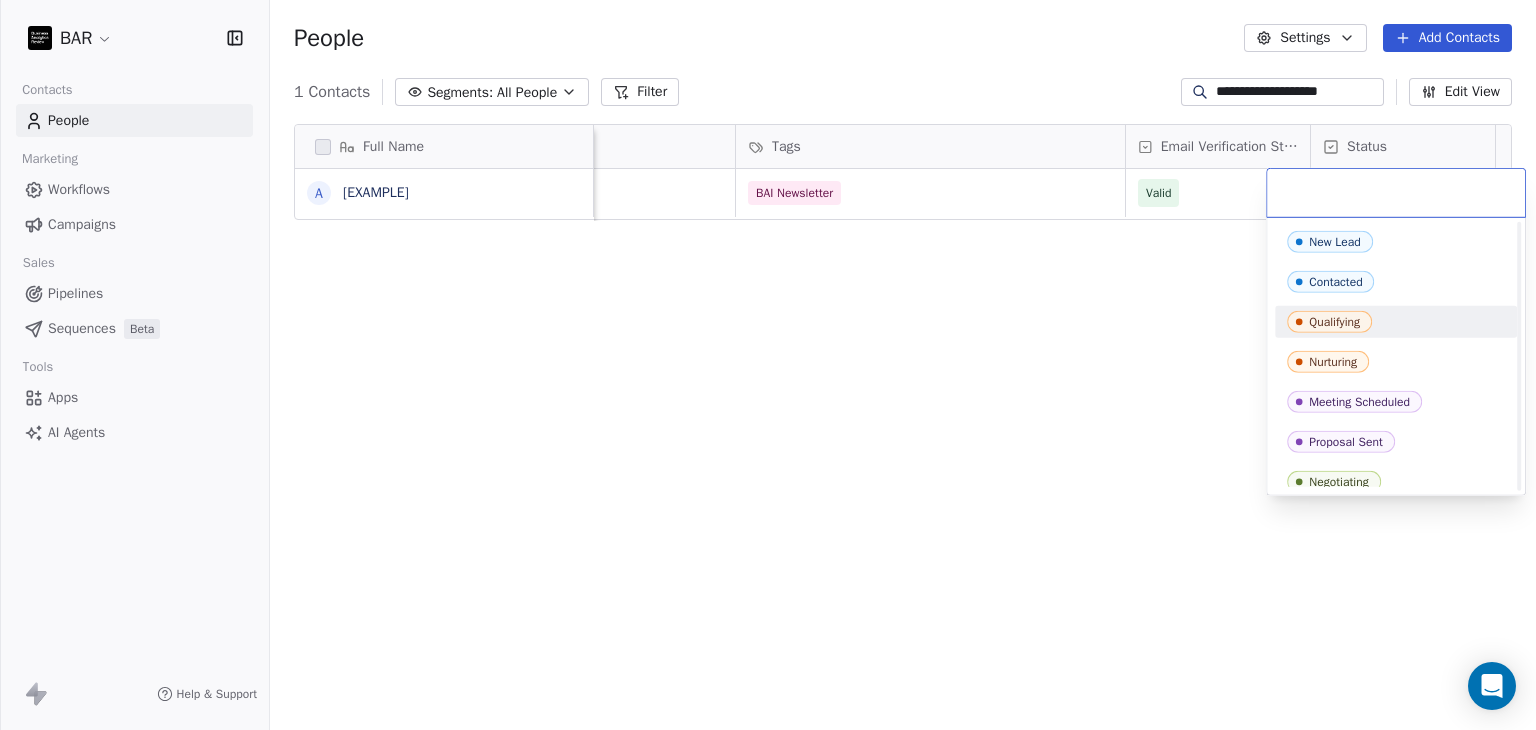 scroll, scrollTop: 170, scrollLeft: 0, axis: vertical 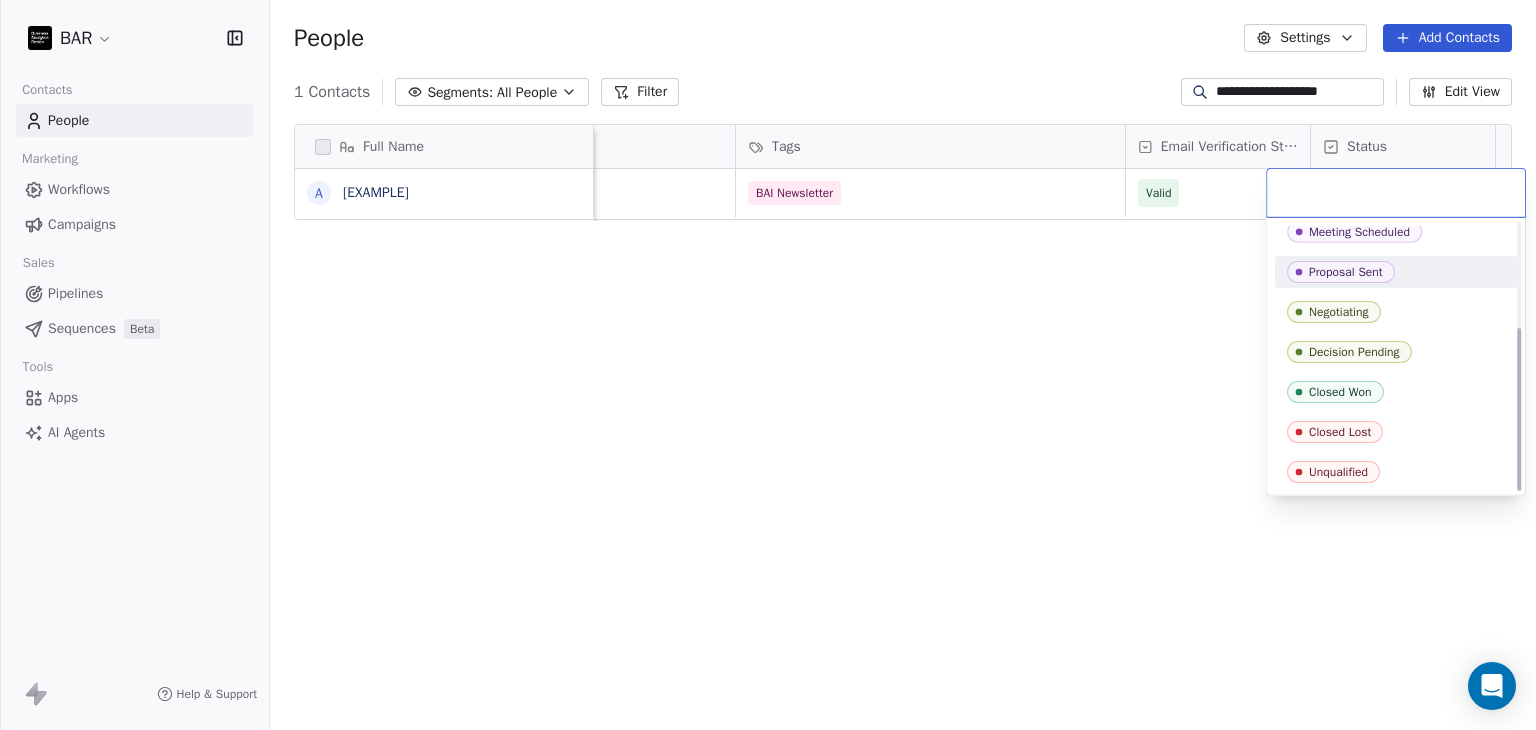 drag, startPoint x: 1363, startPoint y: 280, endPoint x: 1034, endPoint y: 324, distance: 331.9292 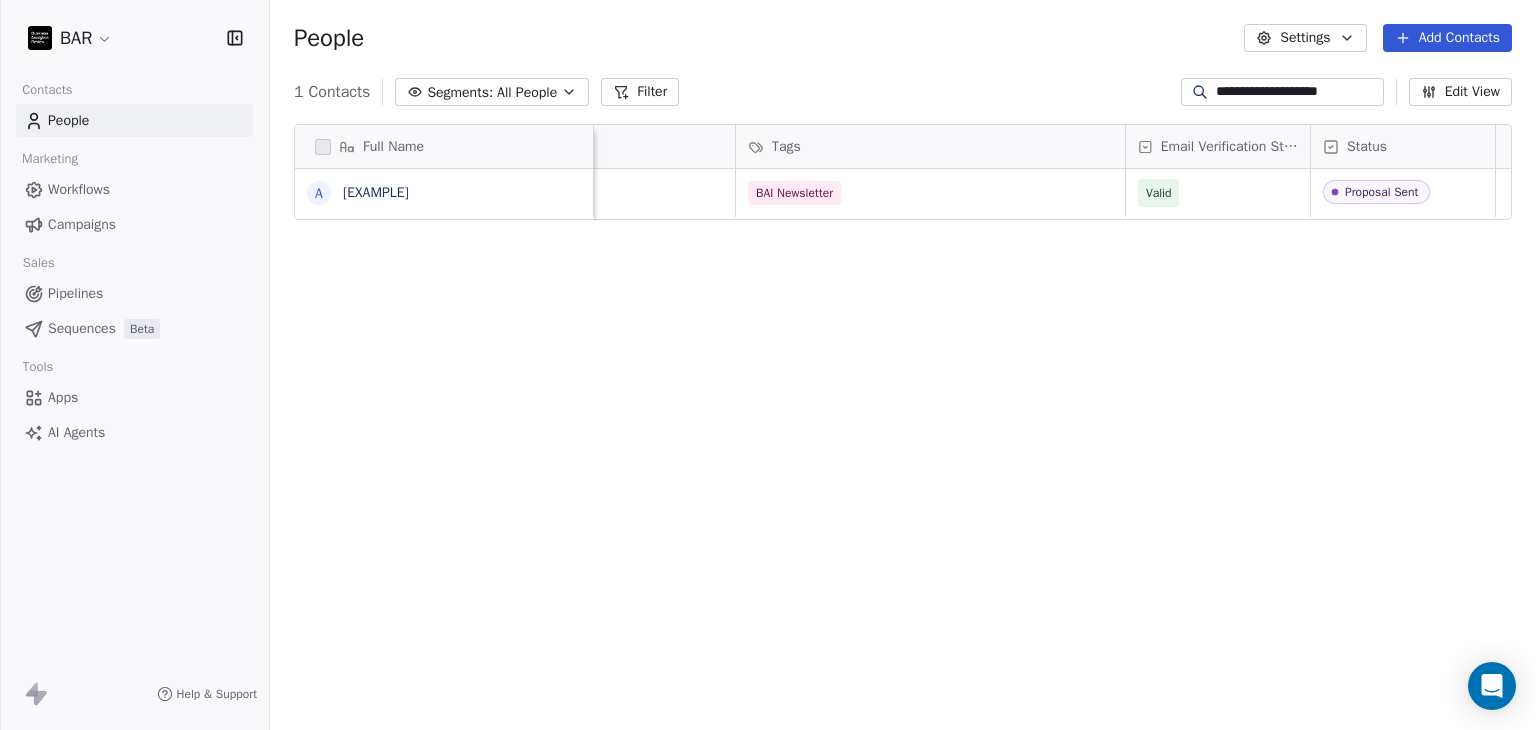 click on "Full Name [FIRST] [EXAMPLE] Email Tags Email Verification Status Status [FIRST]@[EXAMPLE].com BAI Newsletter Valid Proposal Sent
To pick up a draggable item, press the space bar.
While dragging, use the arrow keys to move the item.
Press space again to drop the item in its new position, or press escape to cancel." at bounding box center (903, 429) 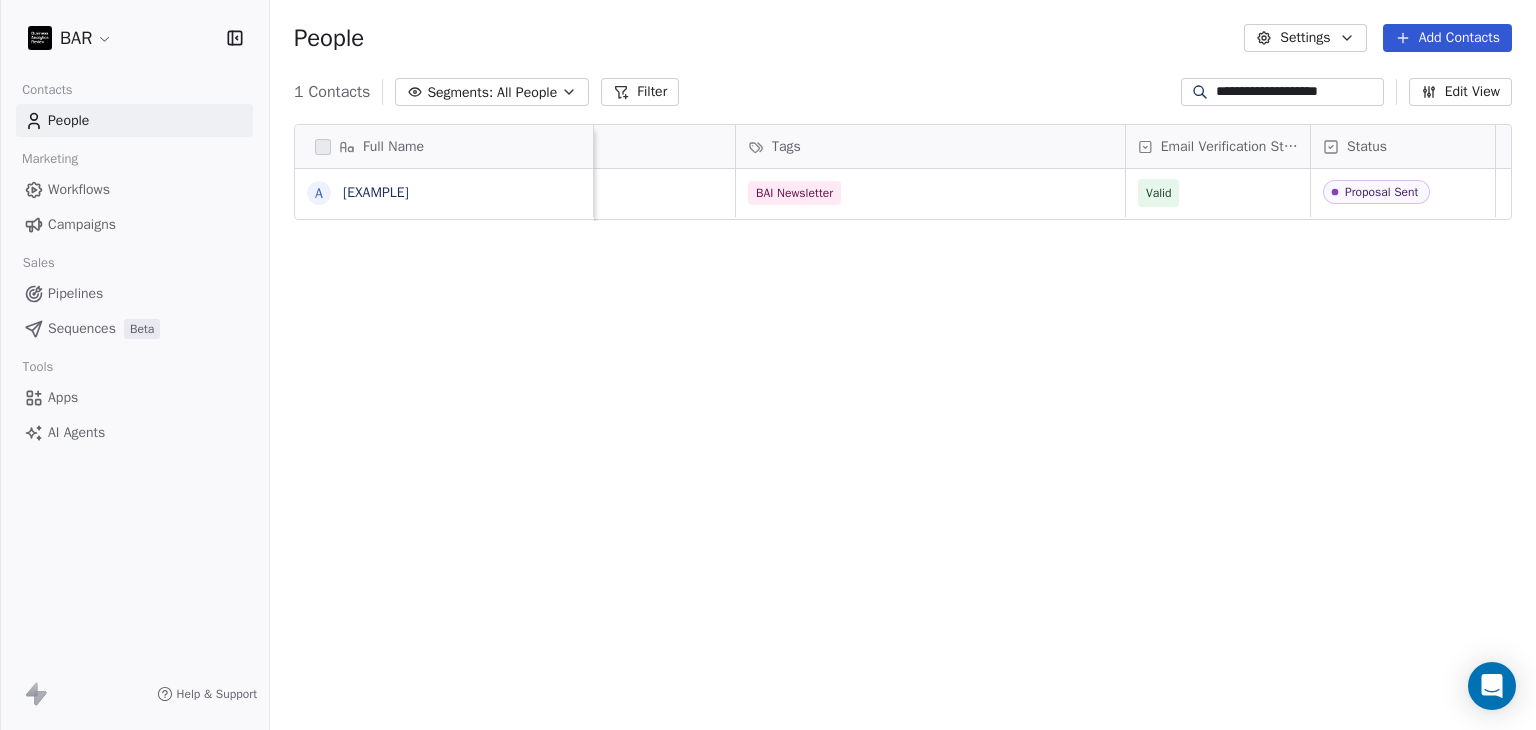 drag, startPoint x: 1357, startPoint y: 97, endPoint x: 918, endPoint y: 141, distance: 441.1995 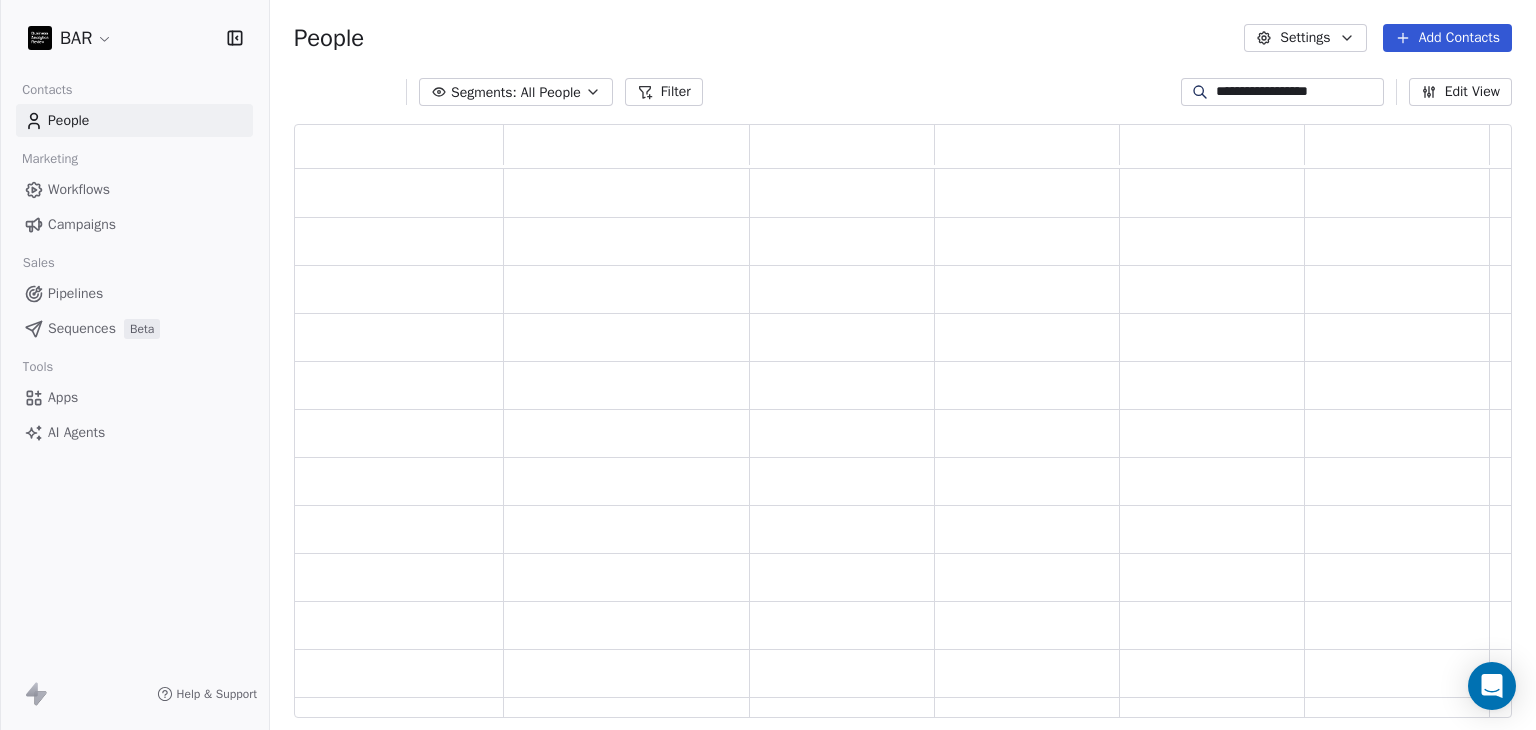 scroll, scrollTop: 16, scrollLeft: 16, axis: both 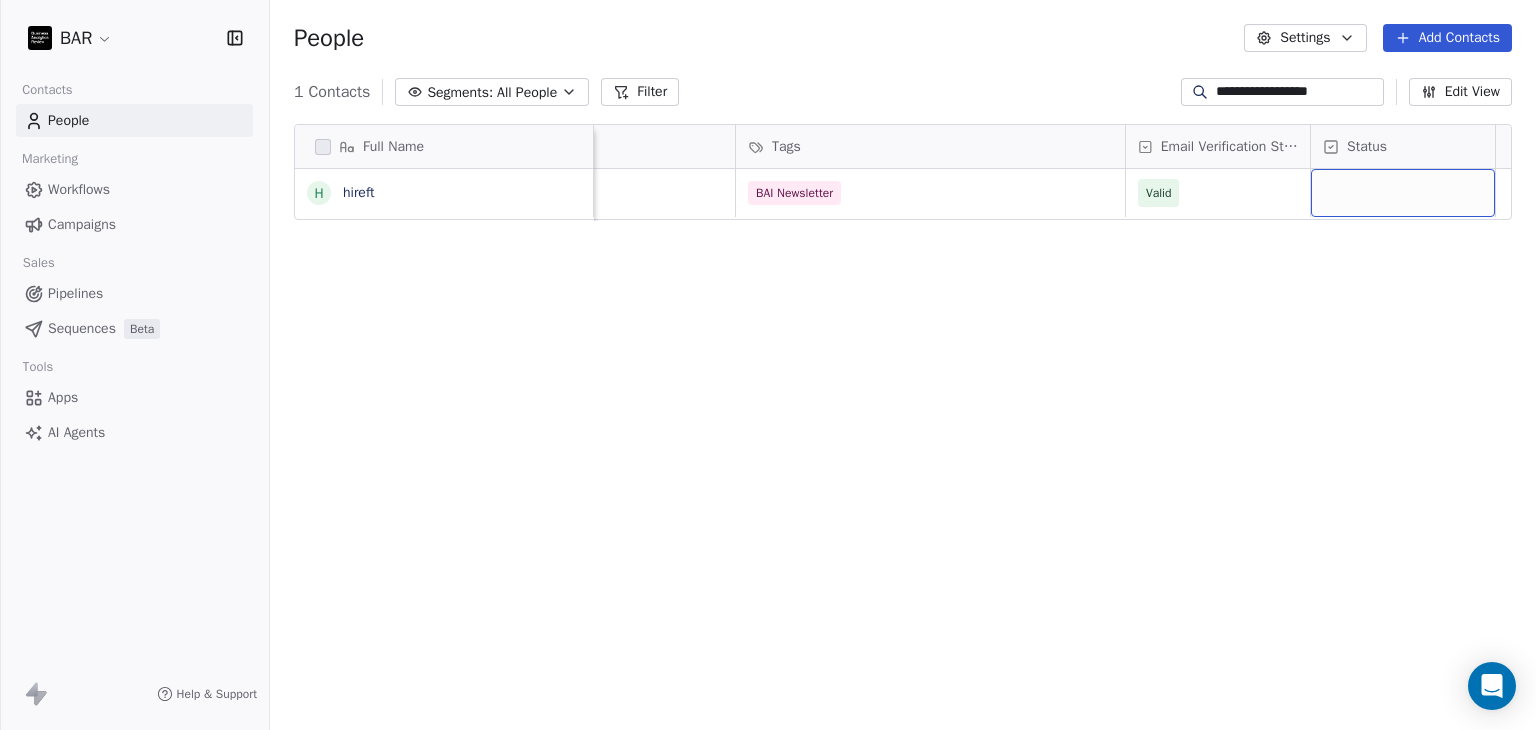click at bounding box center (1403, 193) 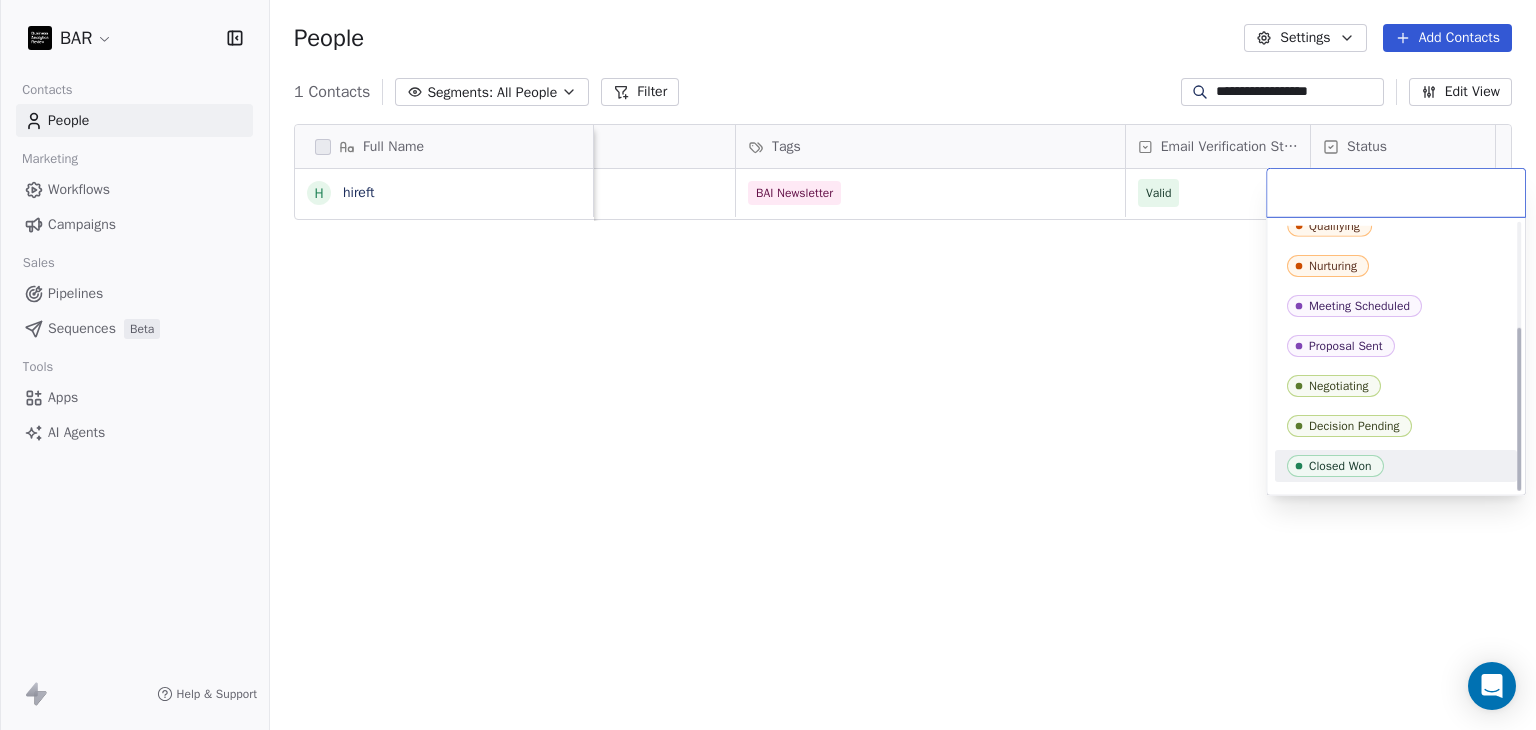 scroll, scrollTop: 170, scrollLeft: 0, axis: vertical 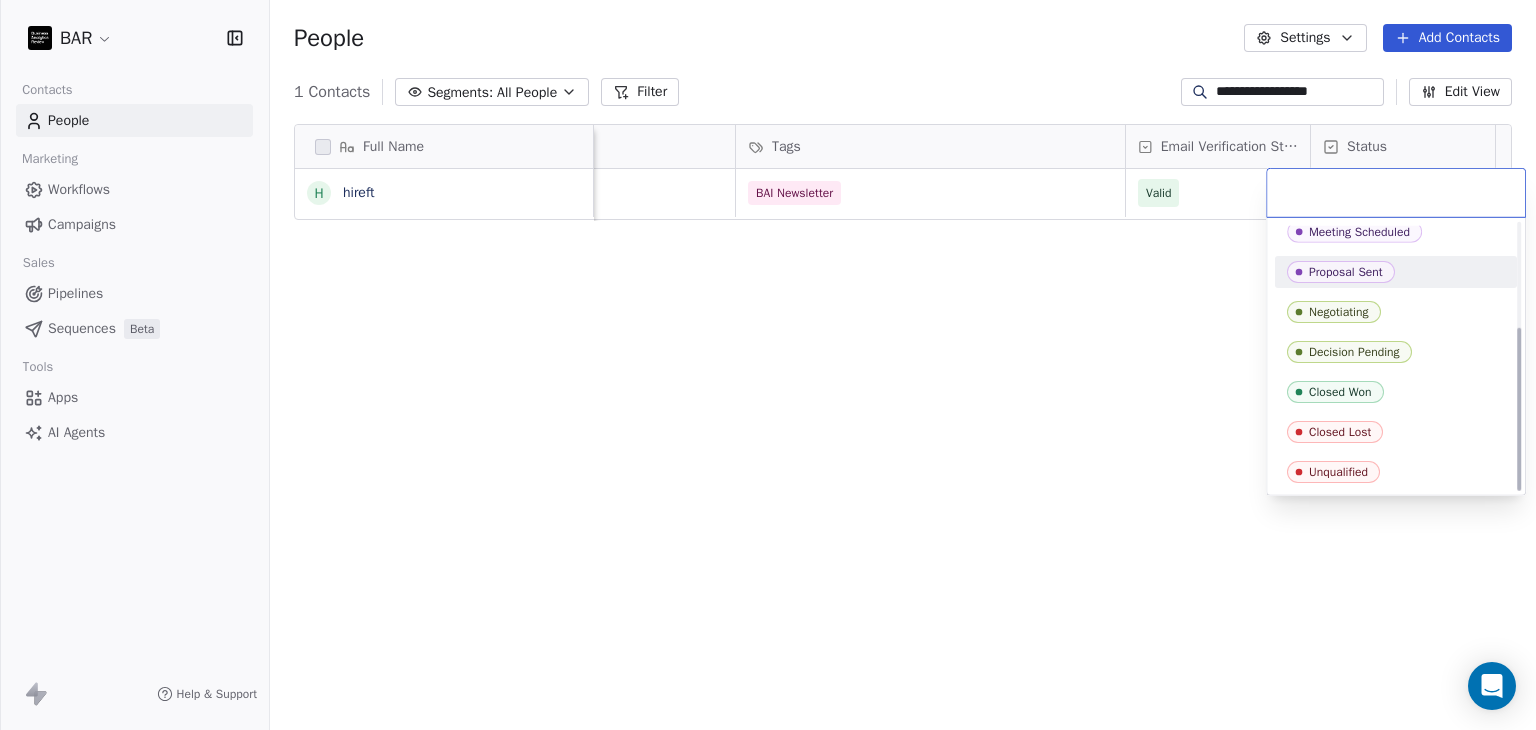 click on "Proposal Sent" at bounding box center (1346, 272) 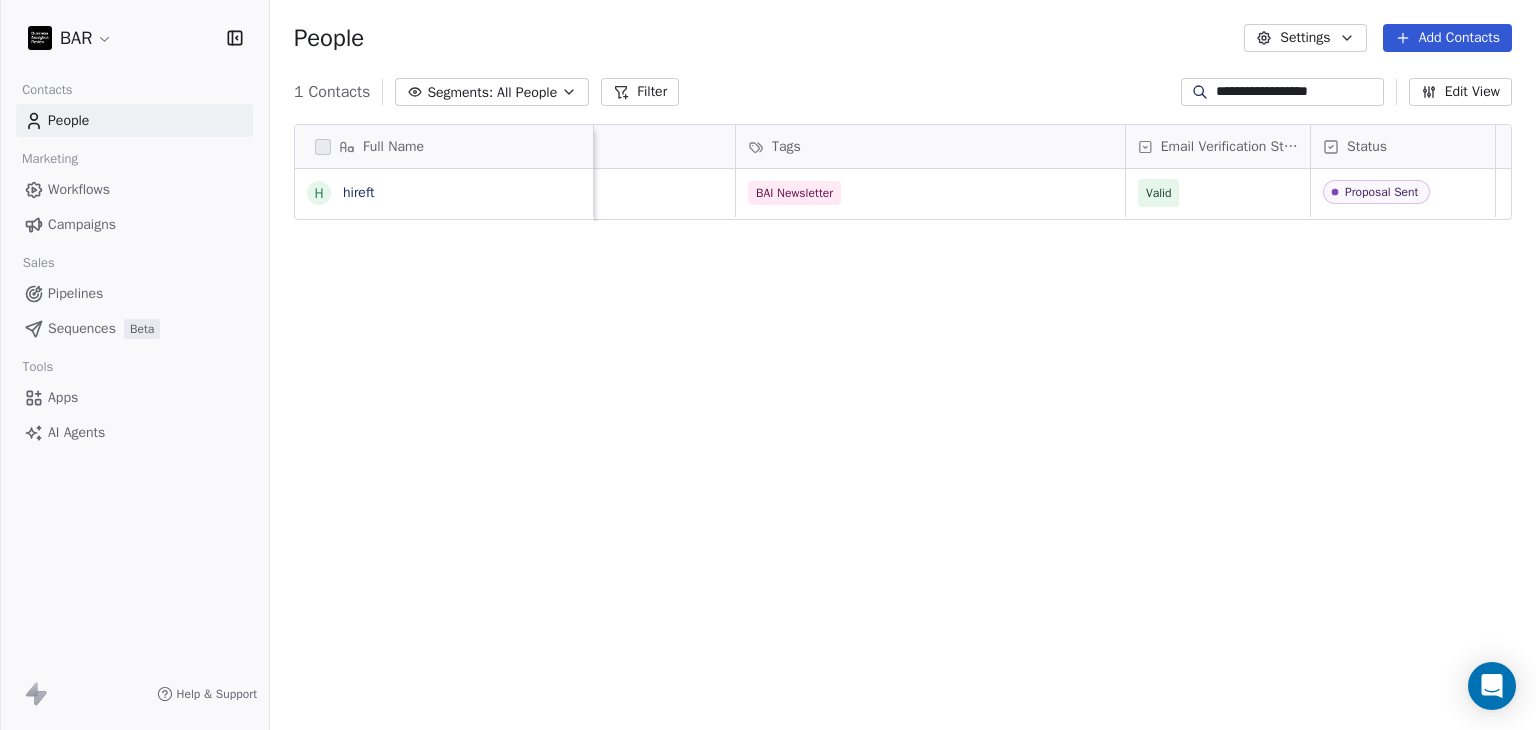 click on "Full Name h [EMAIL] Email Tags Email Verification Status Status [EMAIL] BAI Newsletter Valid Proposal Sent
To pick up a draggable item, press the space bar.
While dragging, use the arrow keys to move the item.
Press space again to drop the item in its new position, or press escape to cancel." at bounding box center [903, 429] 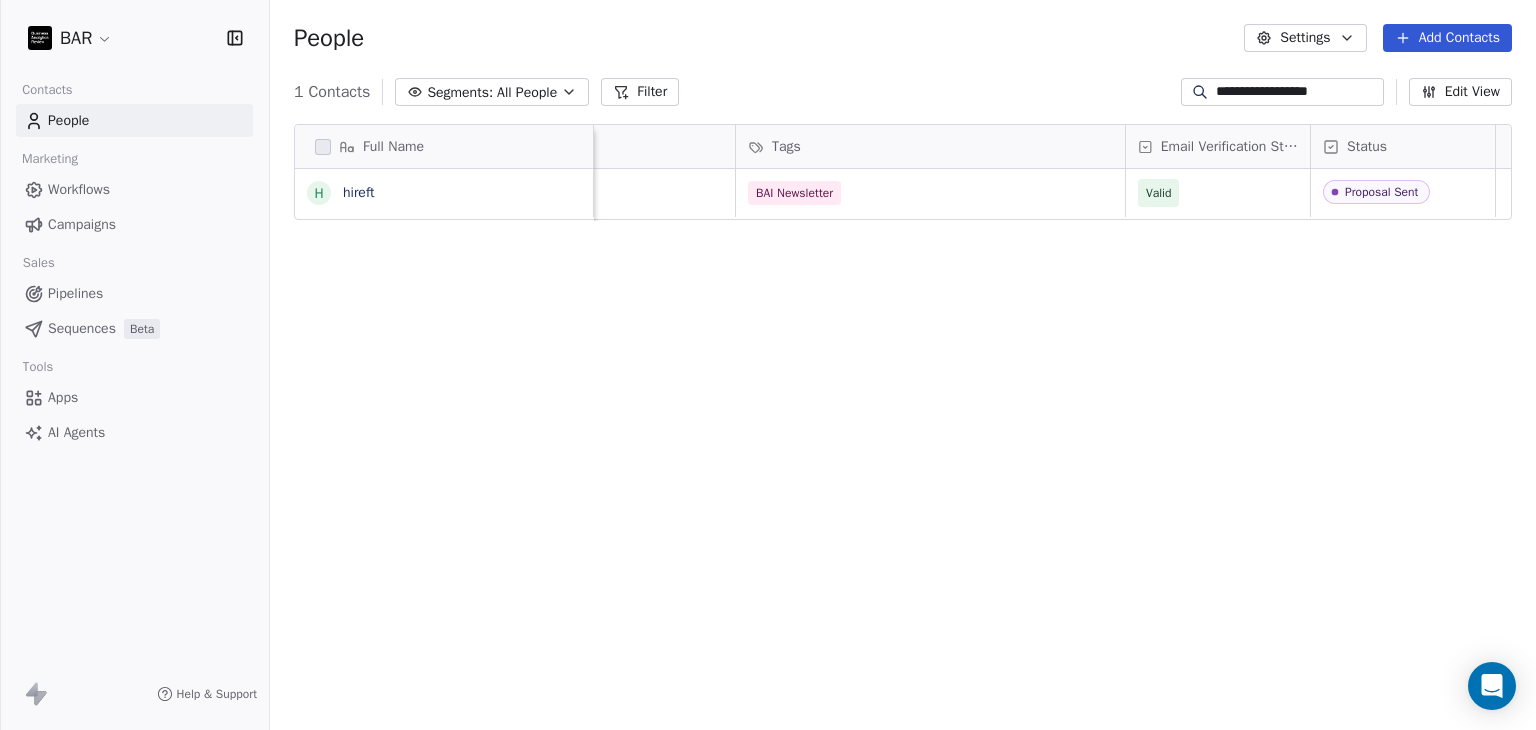 click on "**********" at bounding box center [1297, 92] 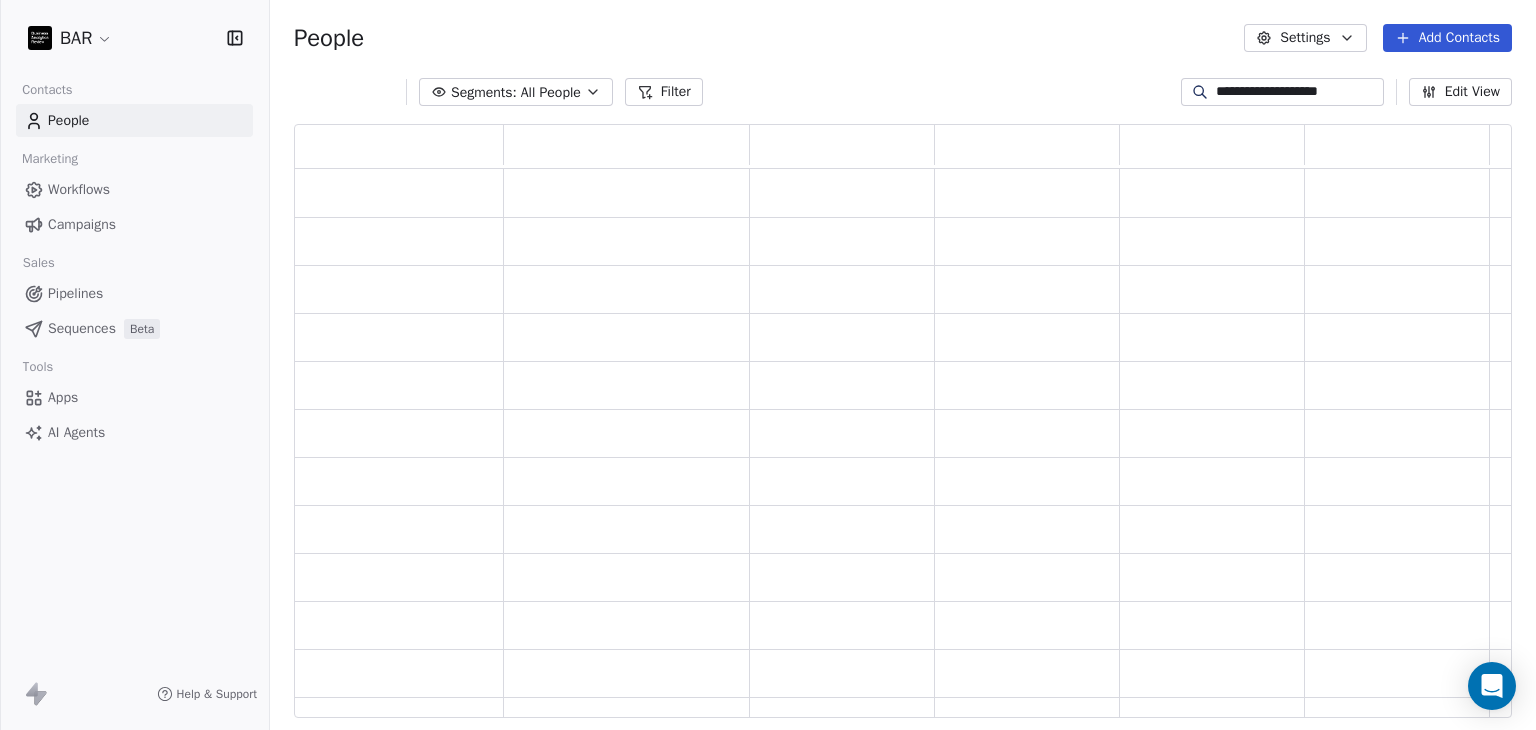 scroll, scrollTop: 16, scrollLeft: 16, axis: both 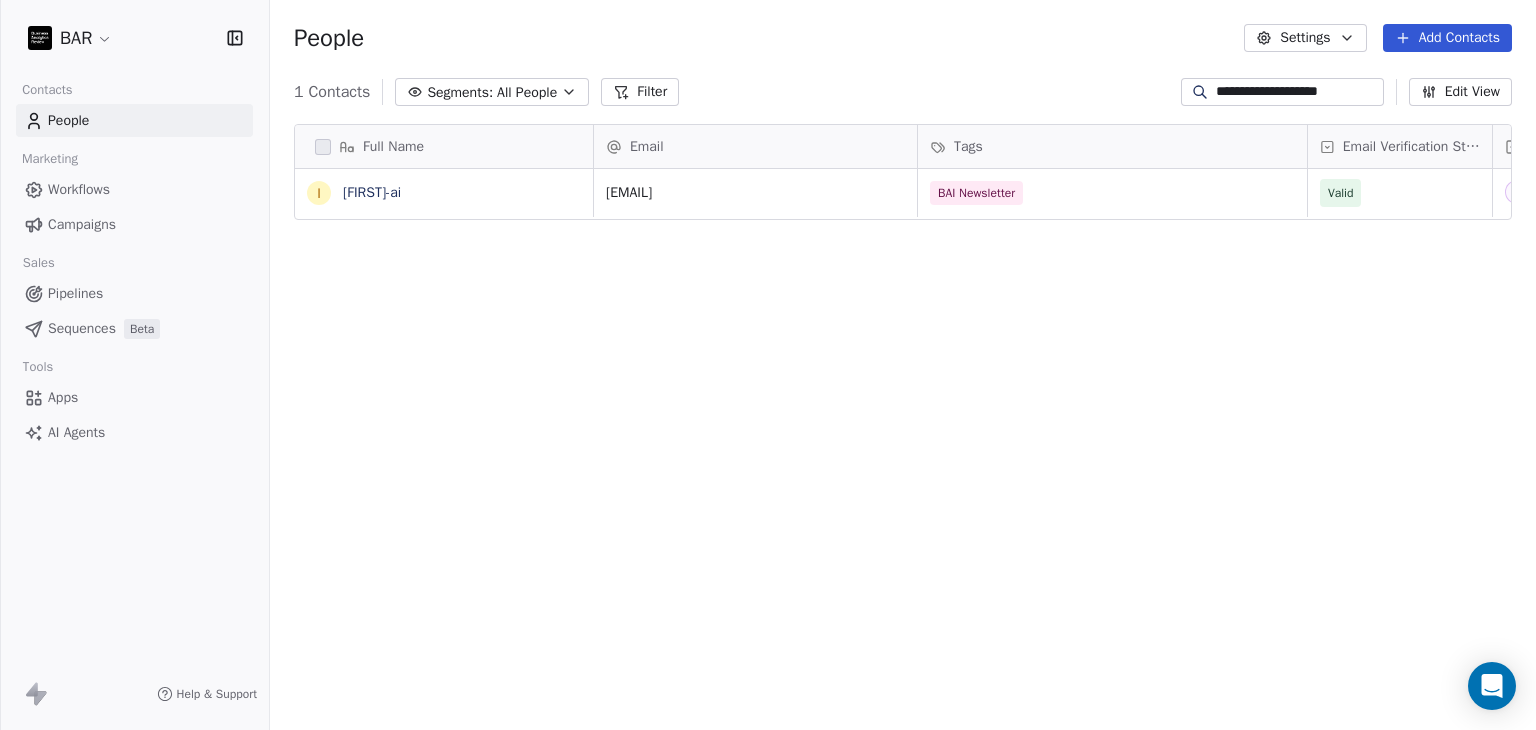 type on "**********" 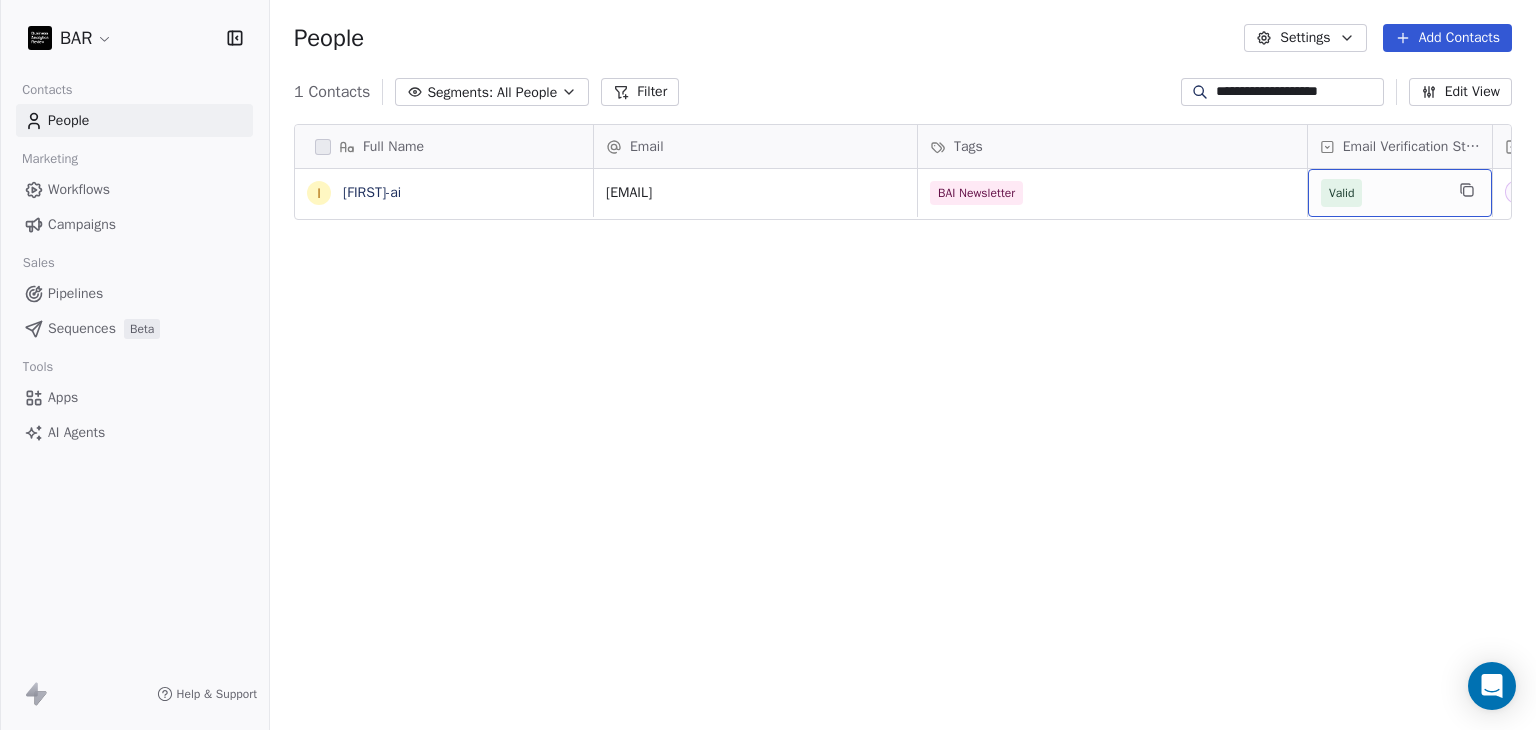 scroll, scrollTop: 0, scrollLeft: 182, axis: horizontal 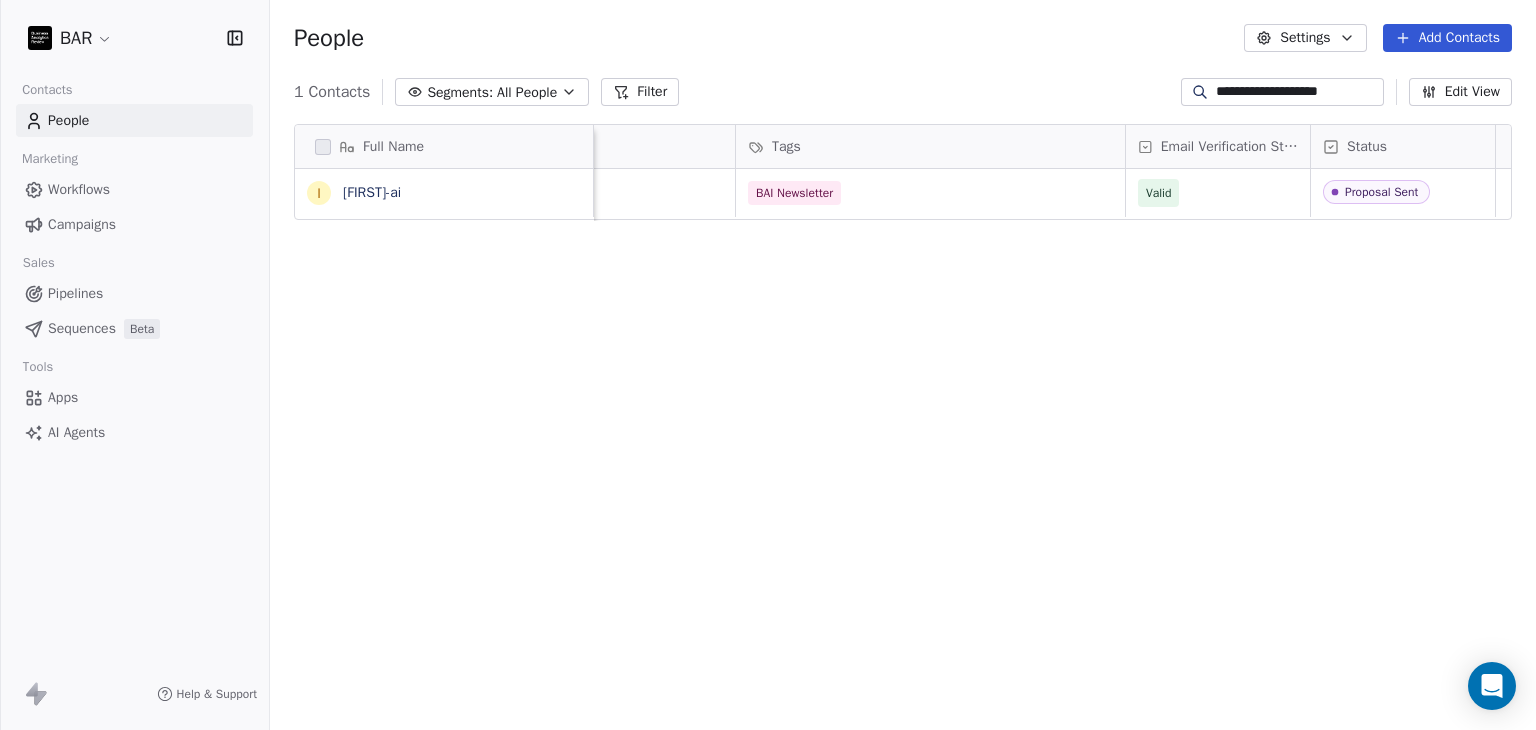 click on "**********" at bounding box center [1282, 92] 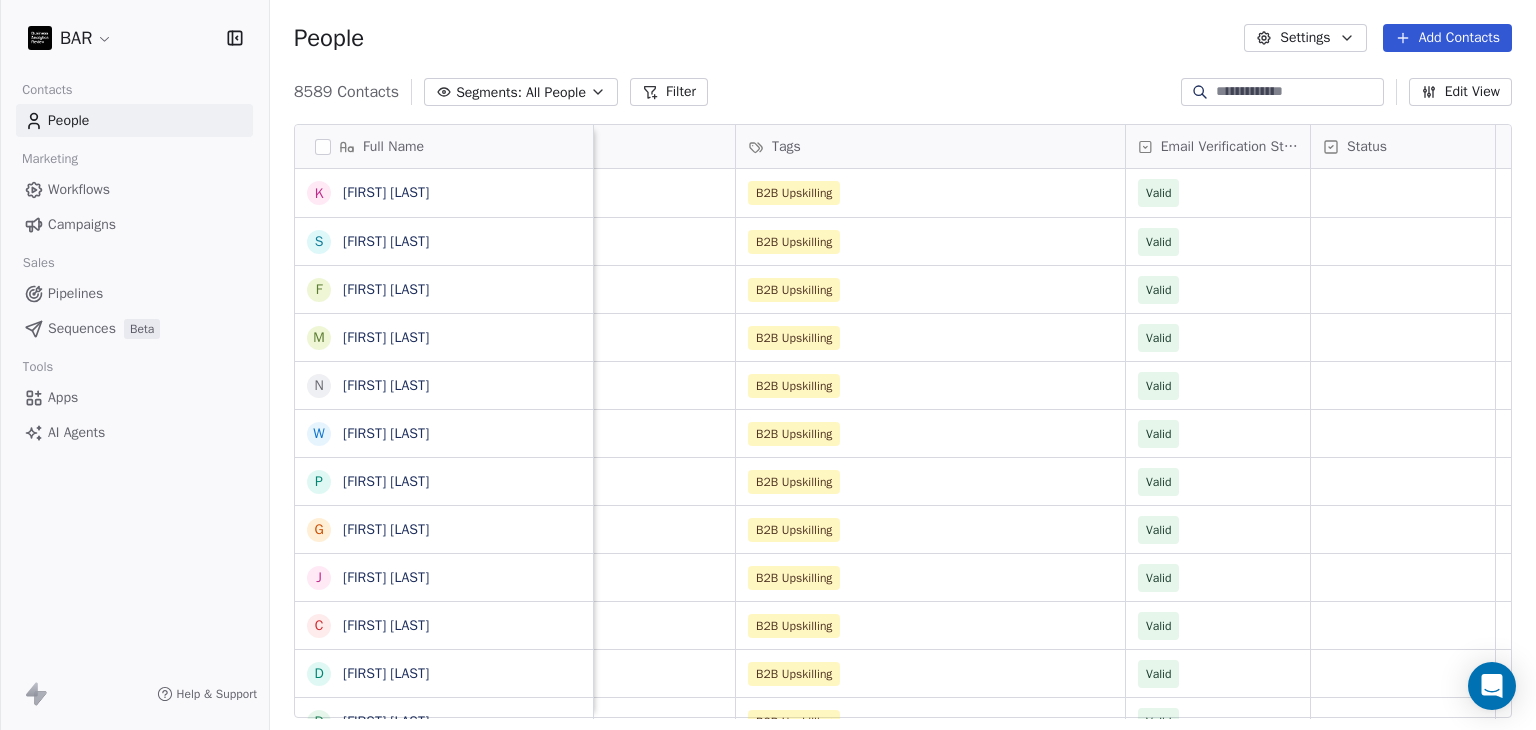 paste on "**********" 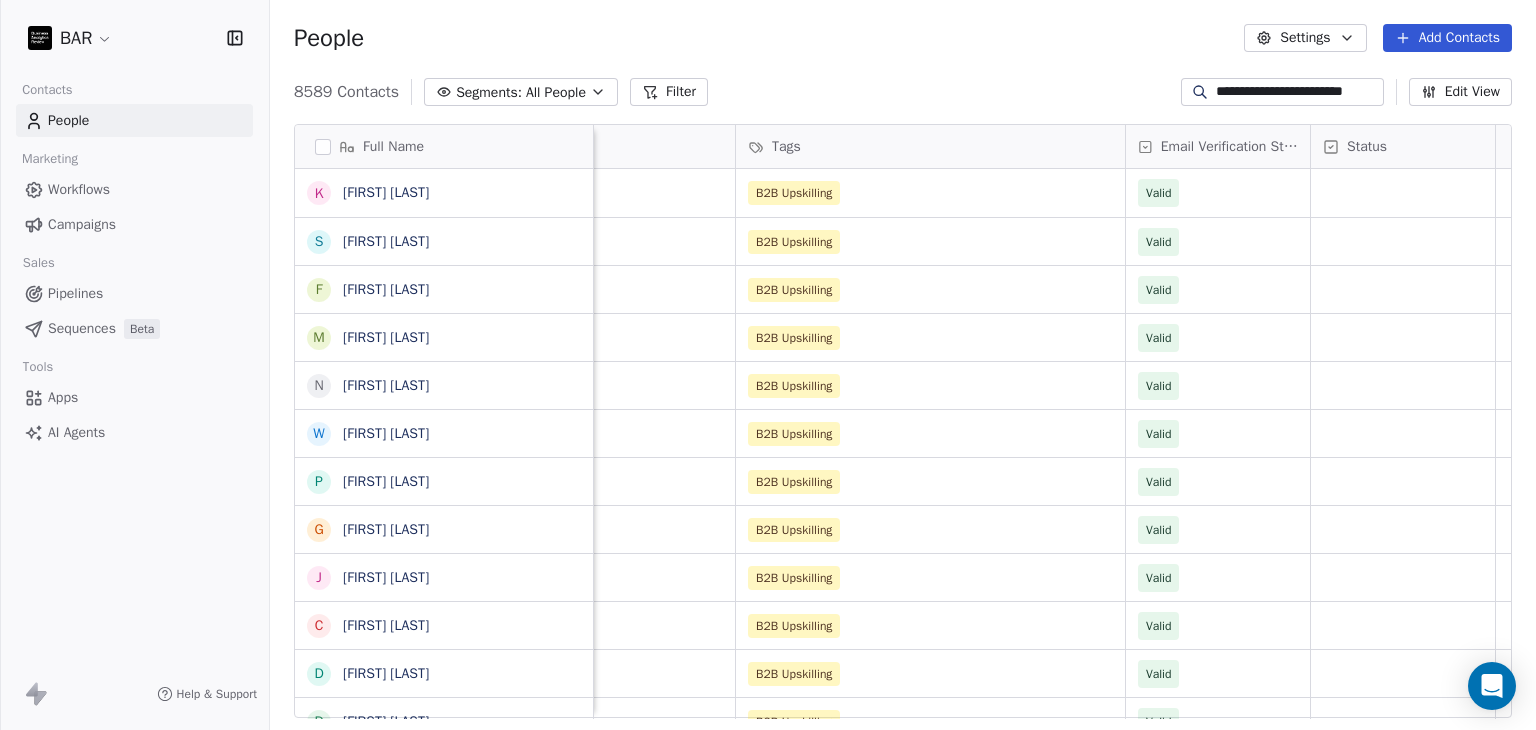 scroll, scrollTop: 0, scrollLeft: 6, axis: horizontal 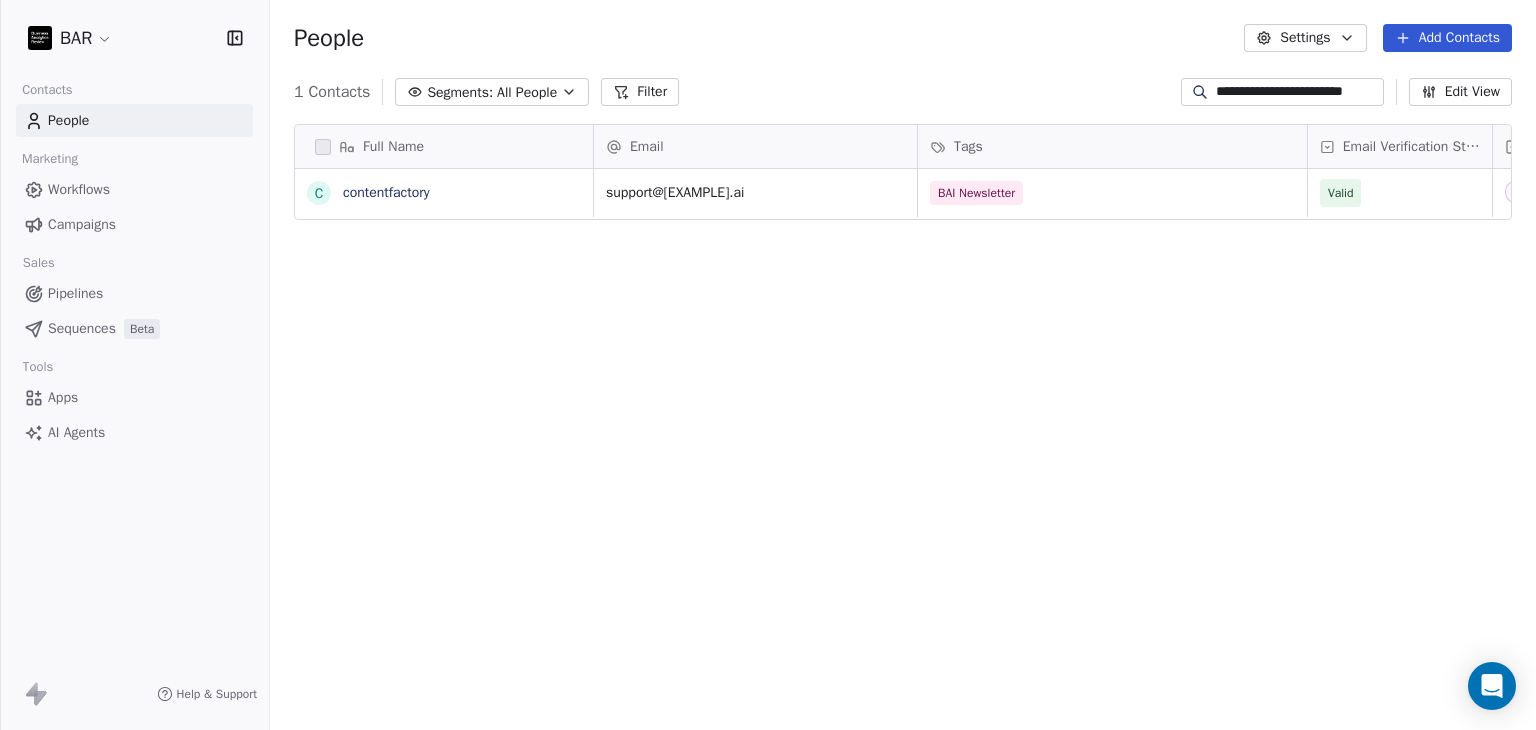 type on "**********" 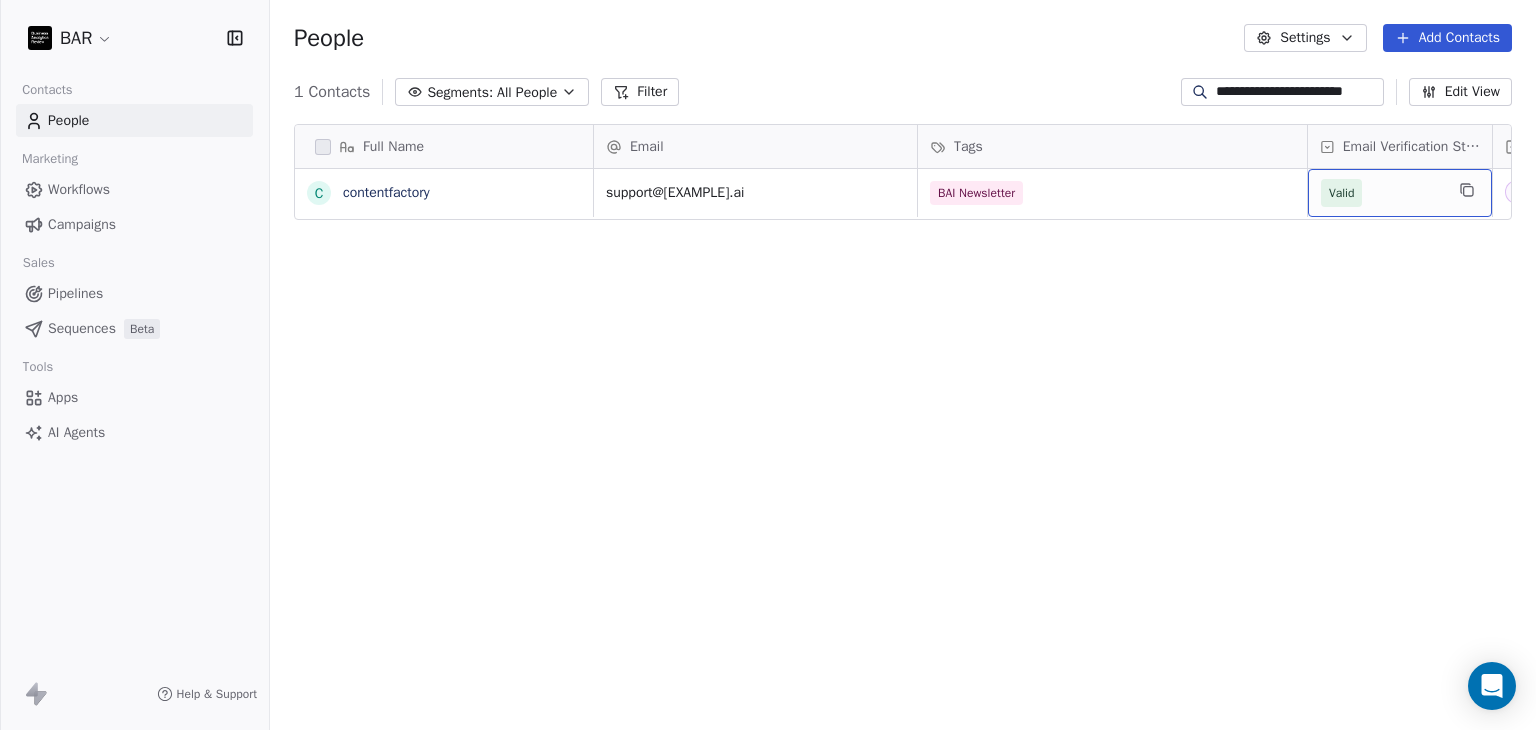 scroll, scrollTop: 0, scrollLeft: 182, axis: horizontal 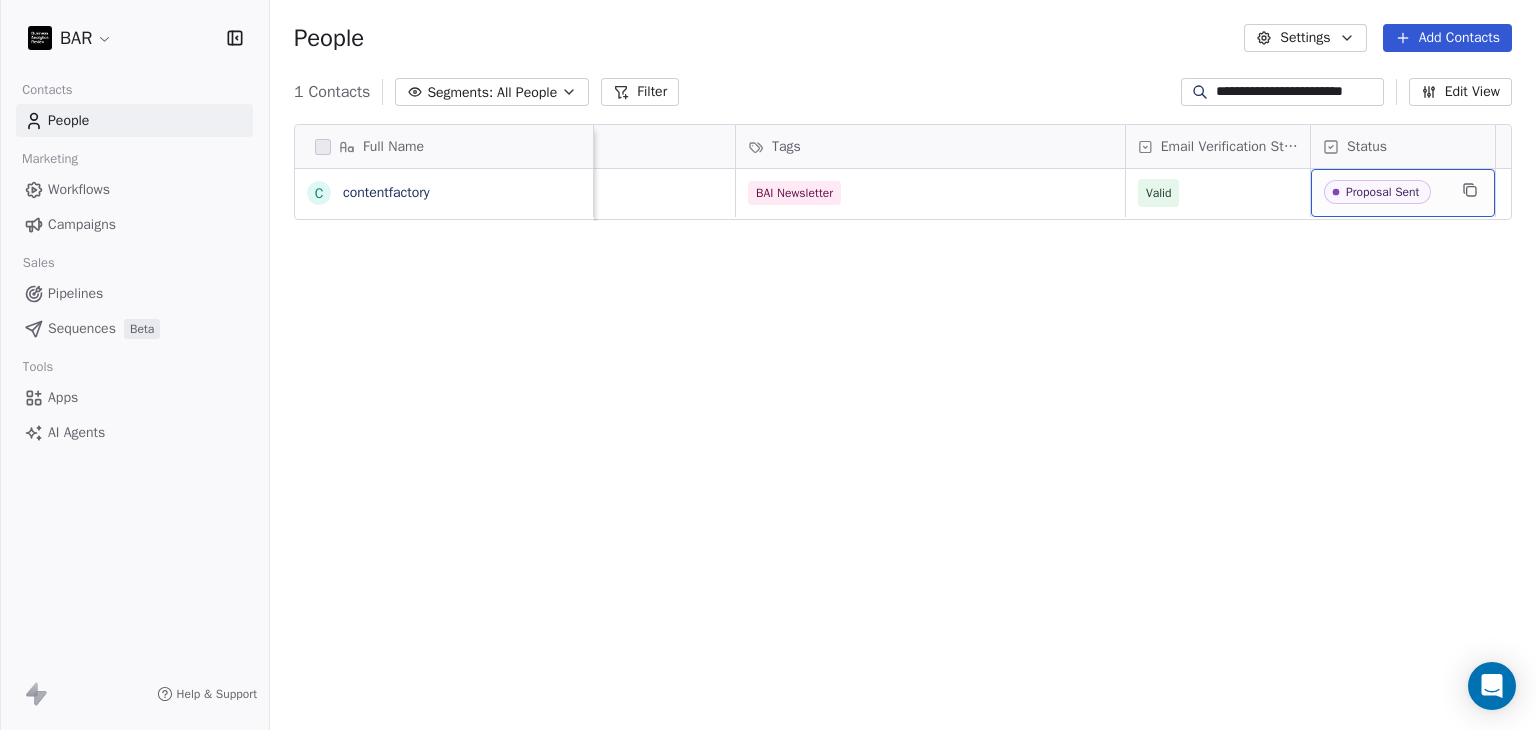 click on "**********" at bounding box center [1282, 92] 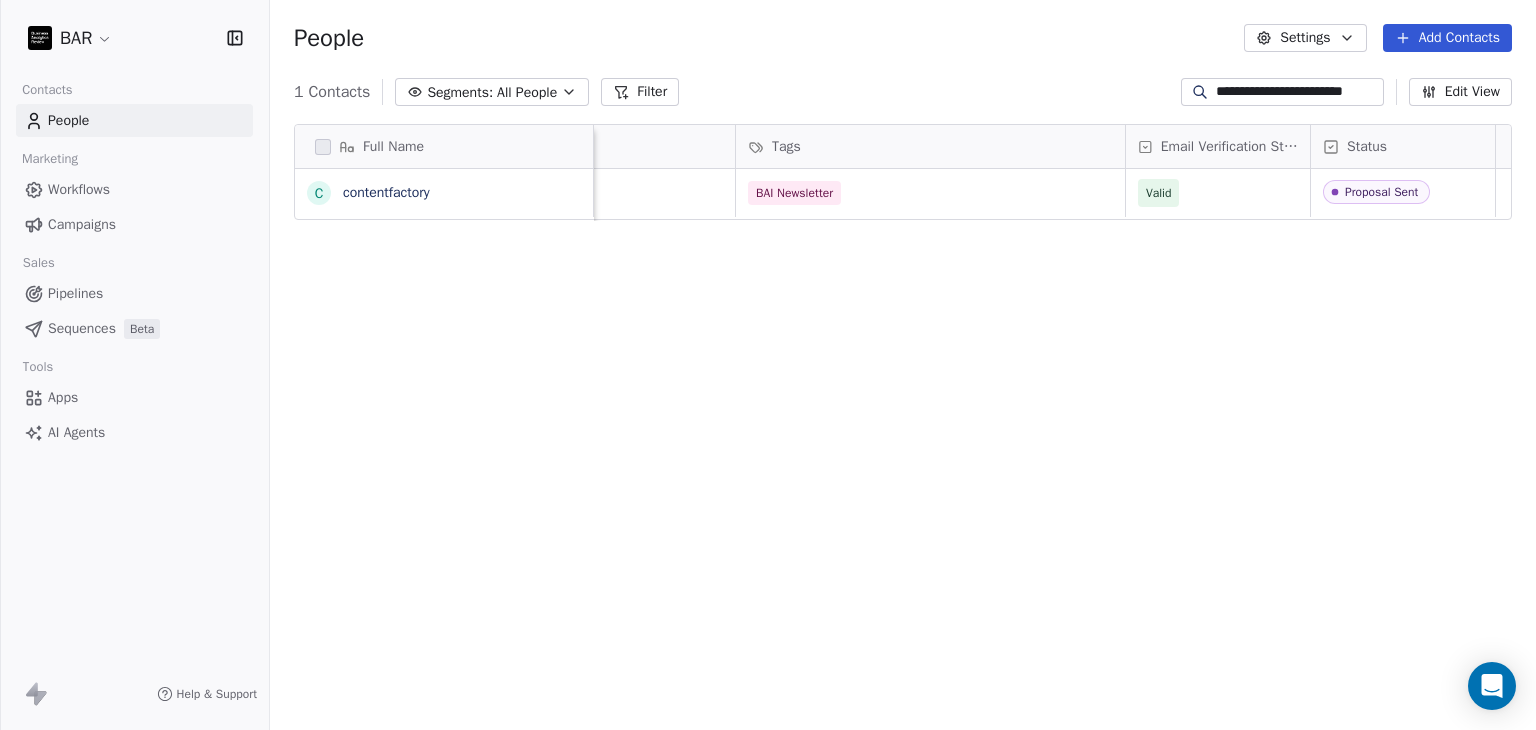 click on "**********" at bounding box center (1282, 92) 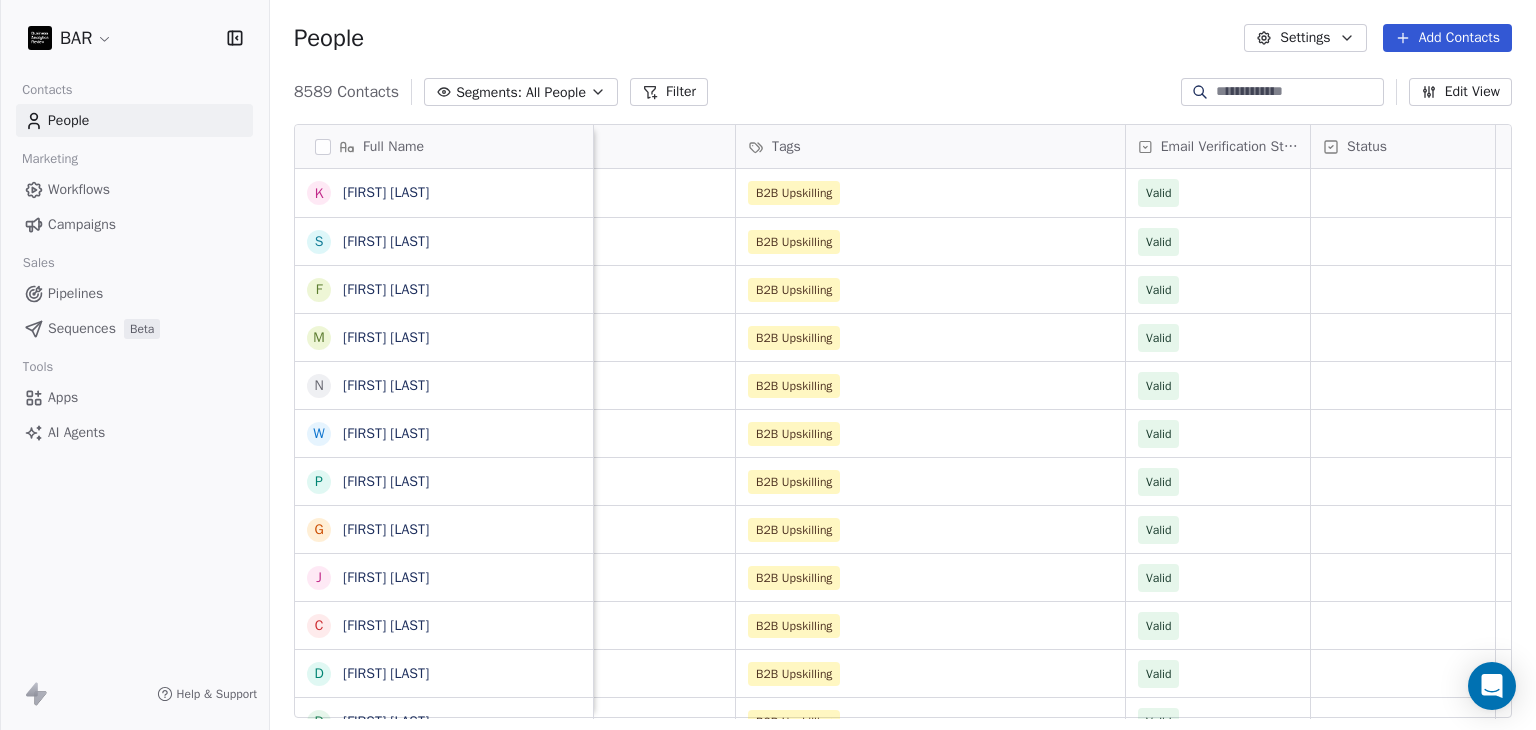 click at bounding box center [1282, 92] 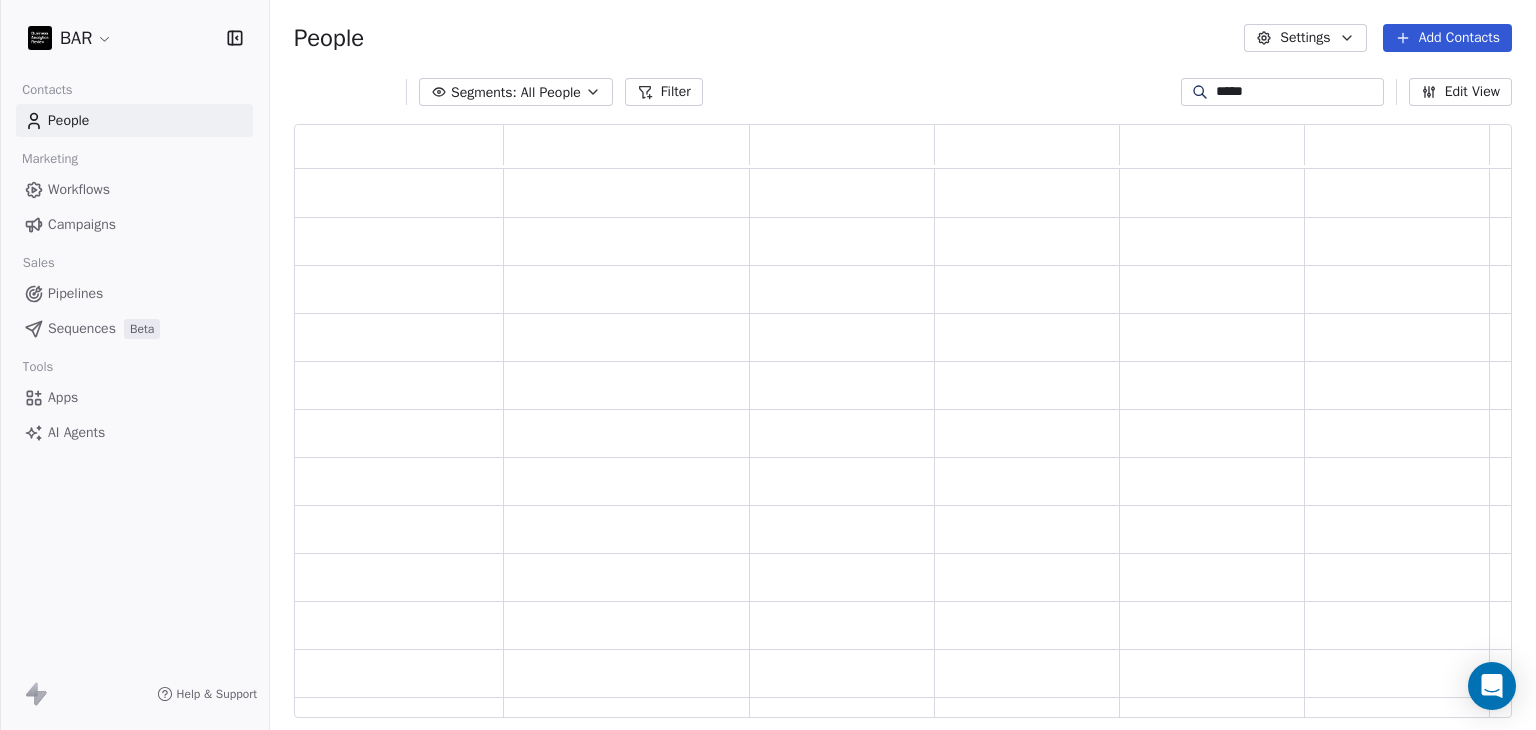 scroll, scrollTop: 16, scrollLeft: 16, axis: both 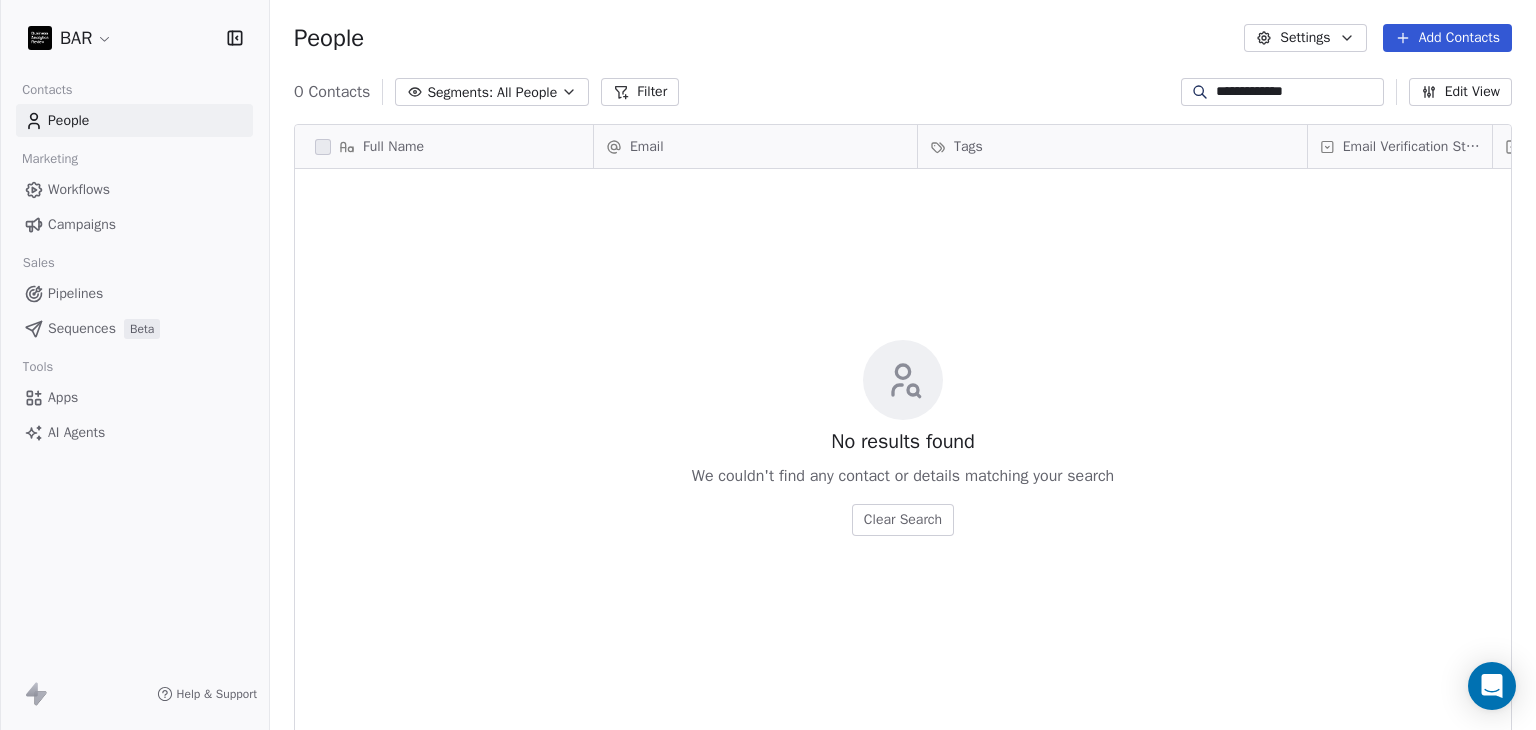 type on "**********" 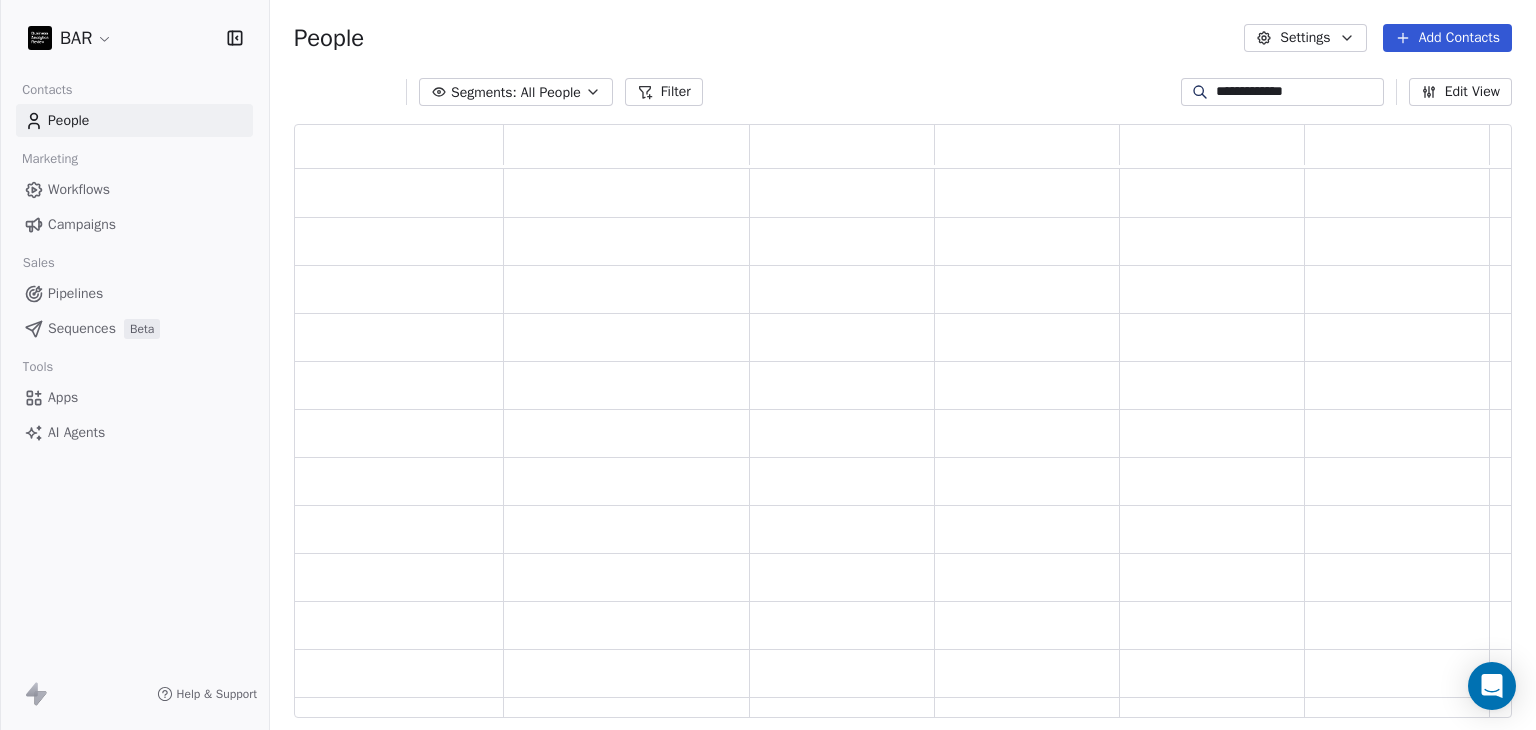 scroll, scrollTop: 16, scrollLeft: 16, axis: both 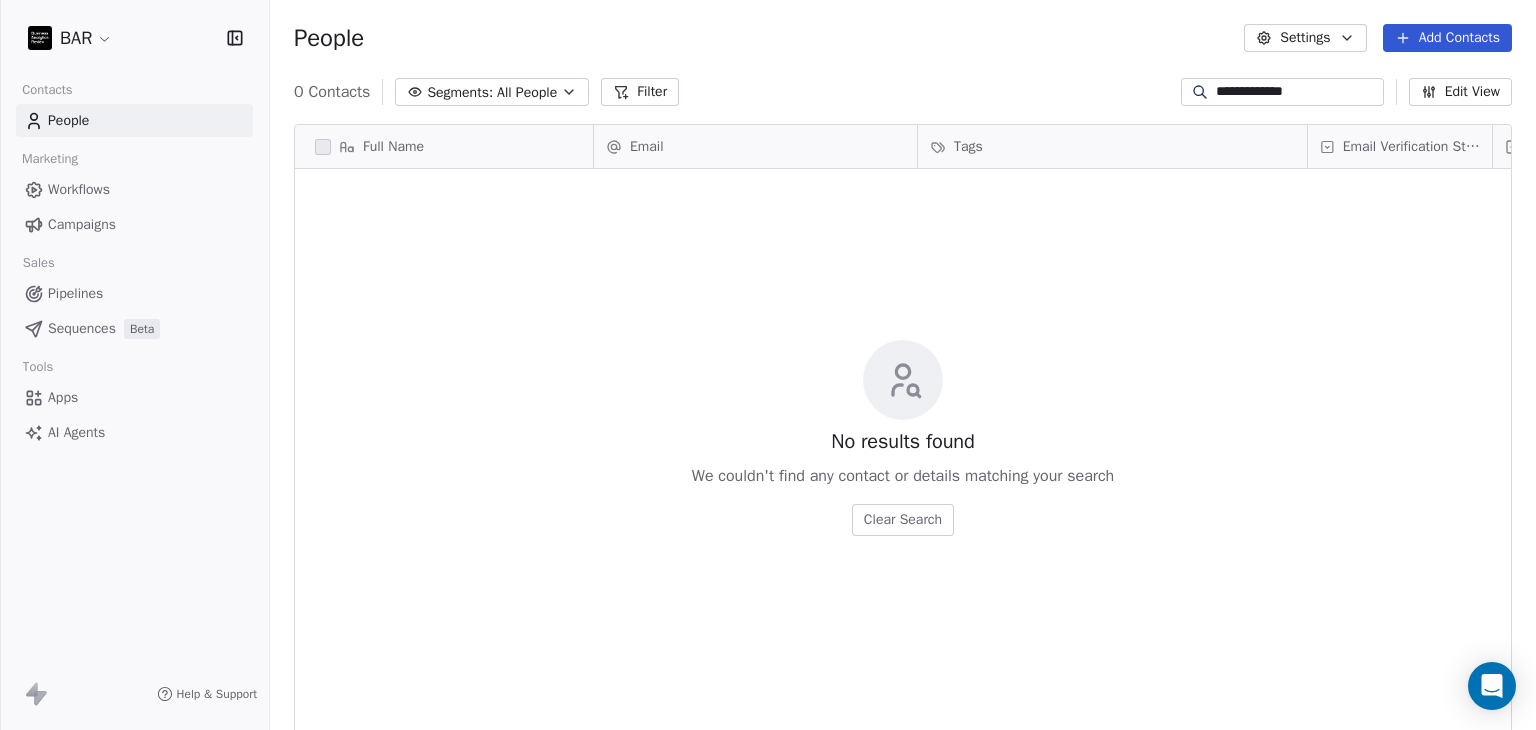 click on "**********" at bounding box center [1282, 92] 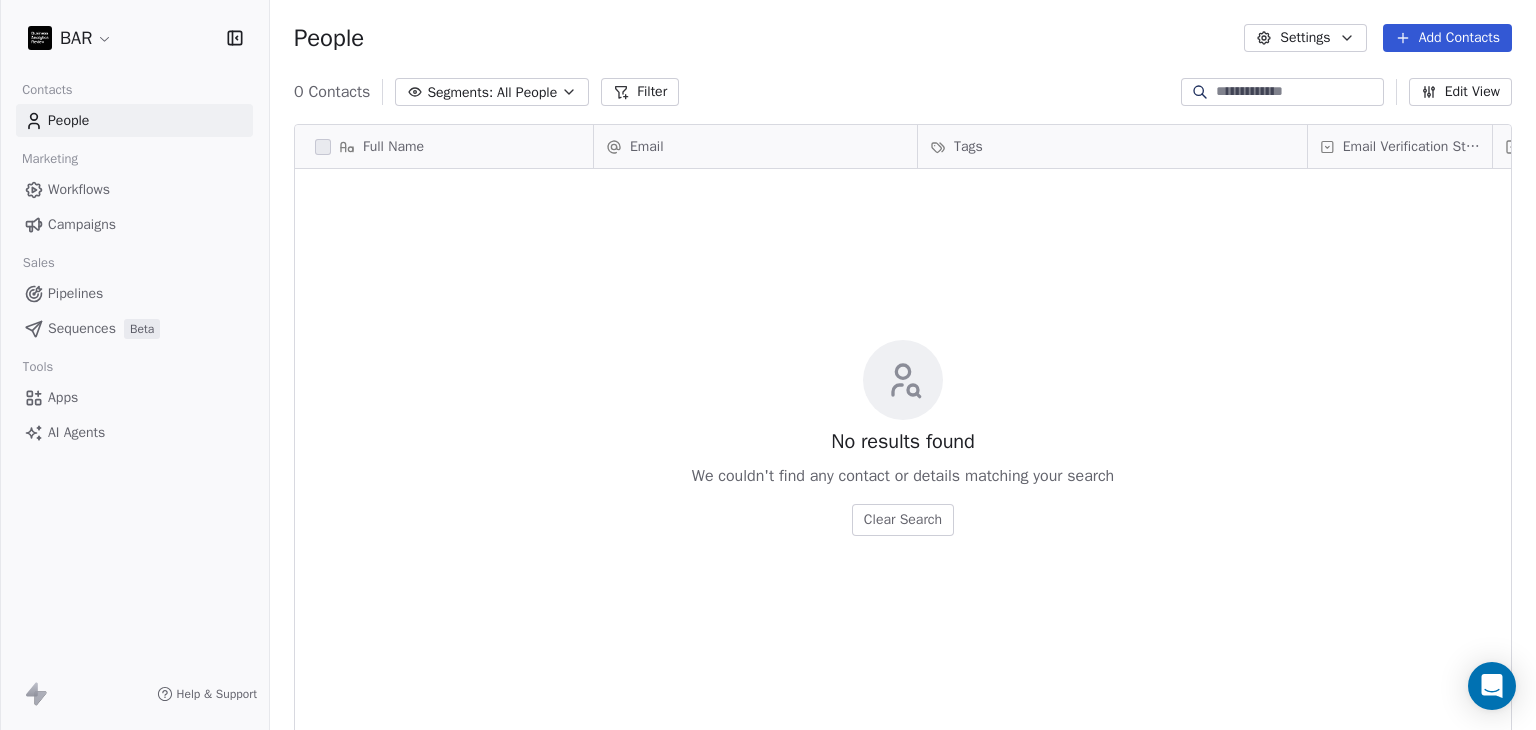 type 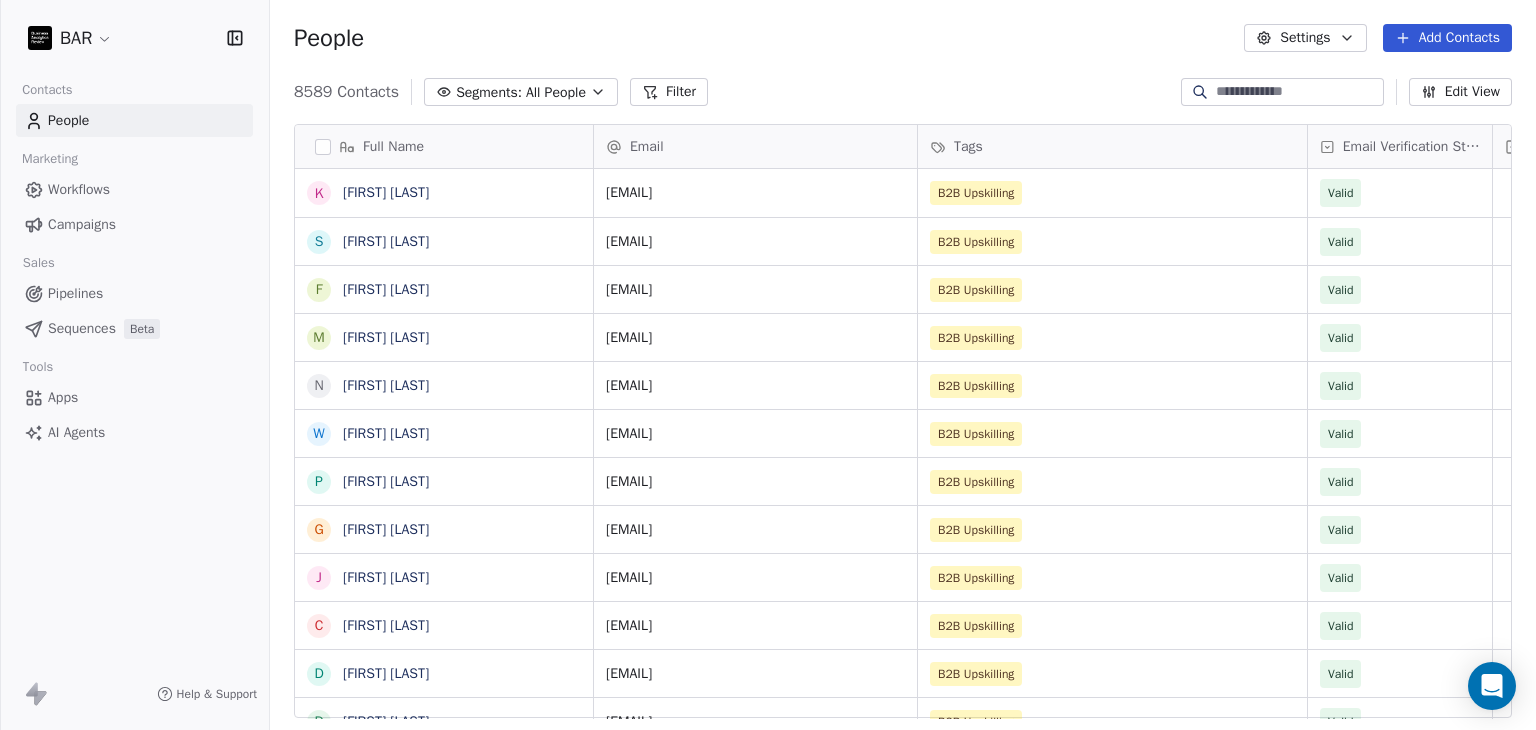 click on "Filter" at bounding box center (669, 92) 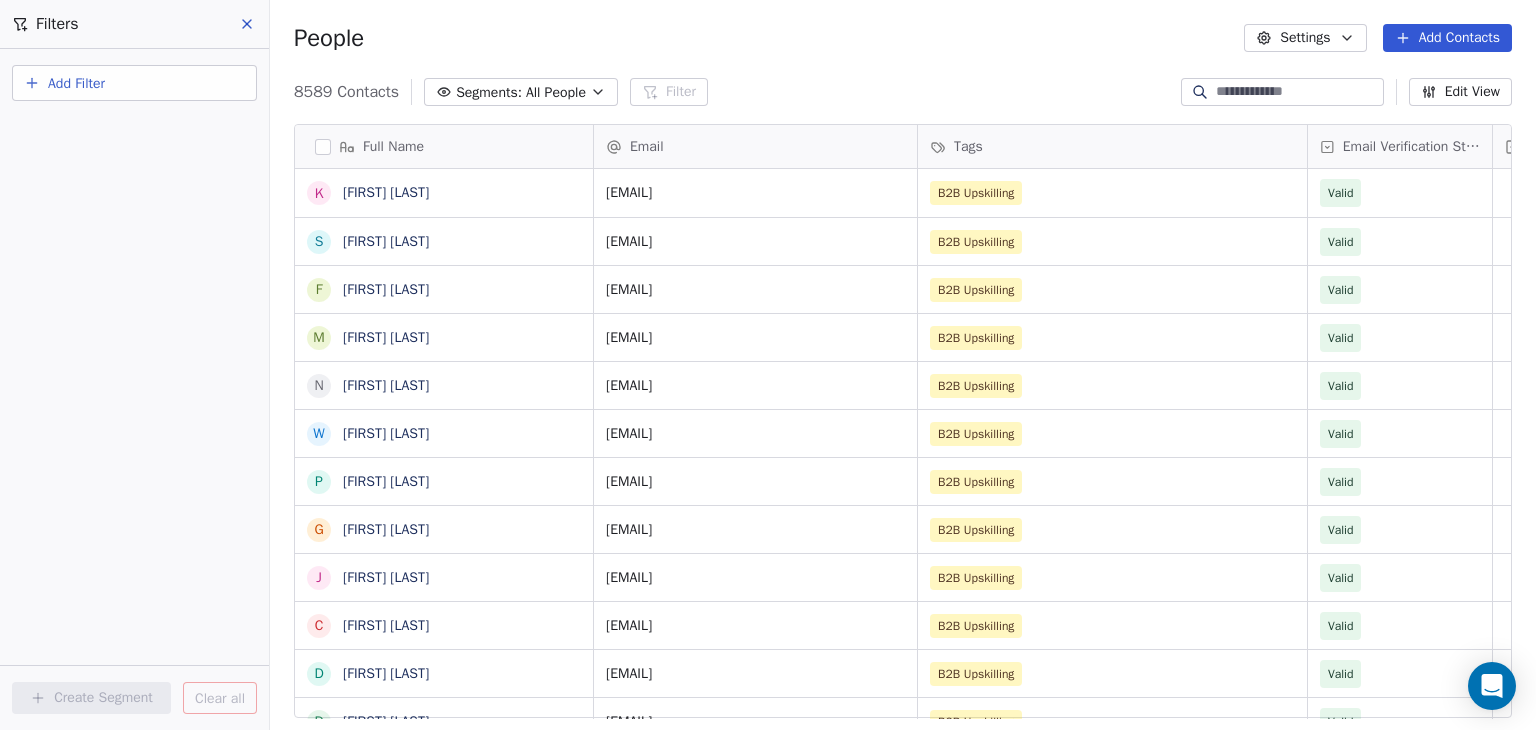 click on "Add Filter" at bounding box center (76, 83) 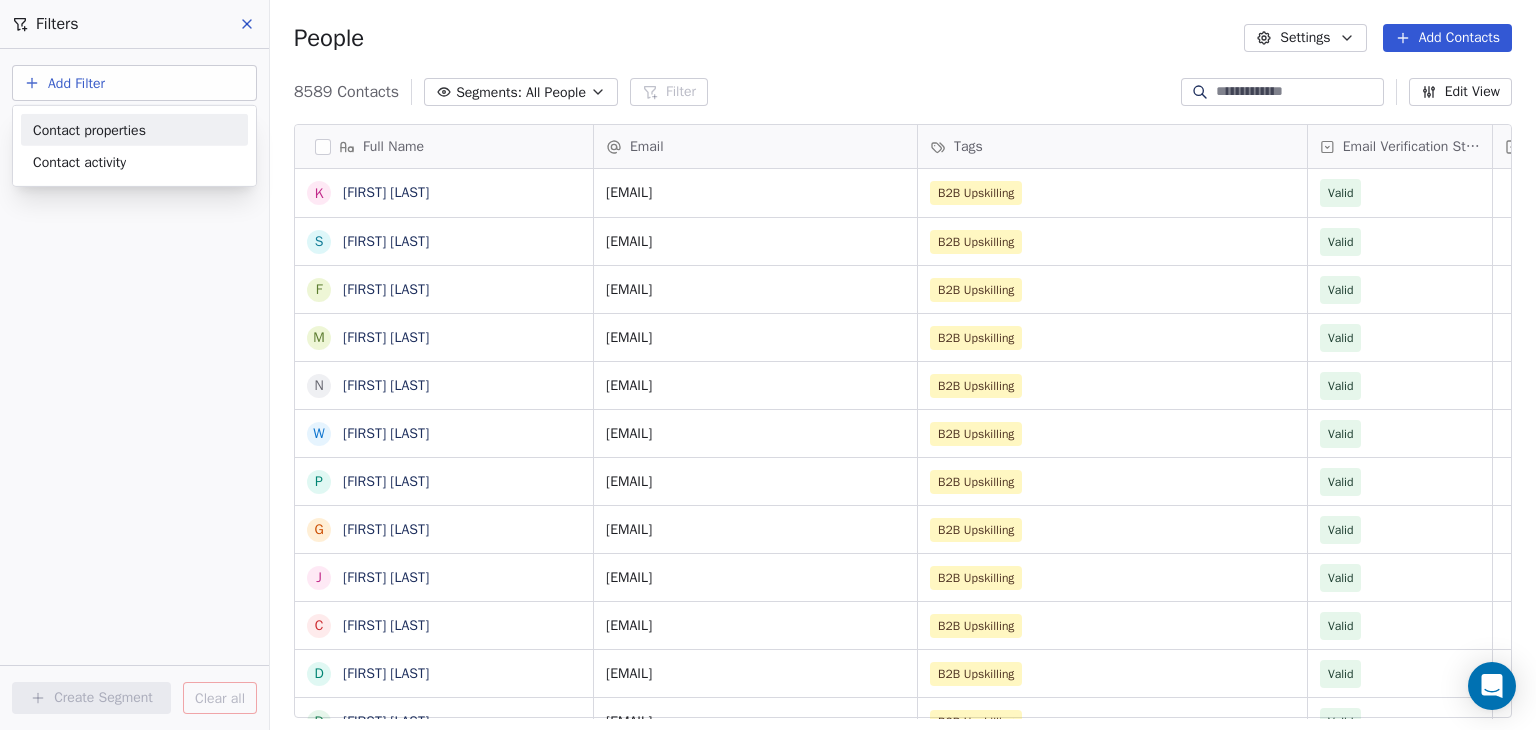 click on "Contact properties" at bounding box center (89, 129) 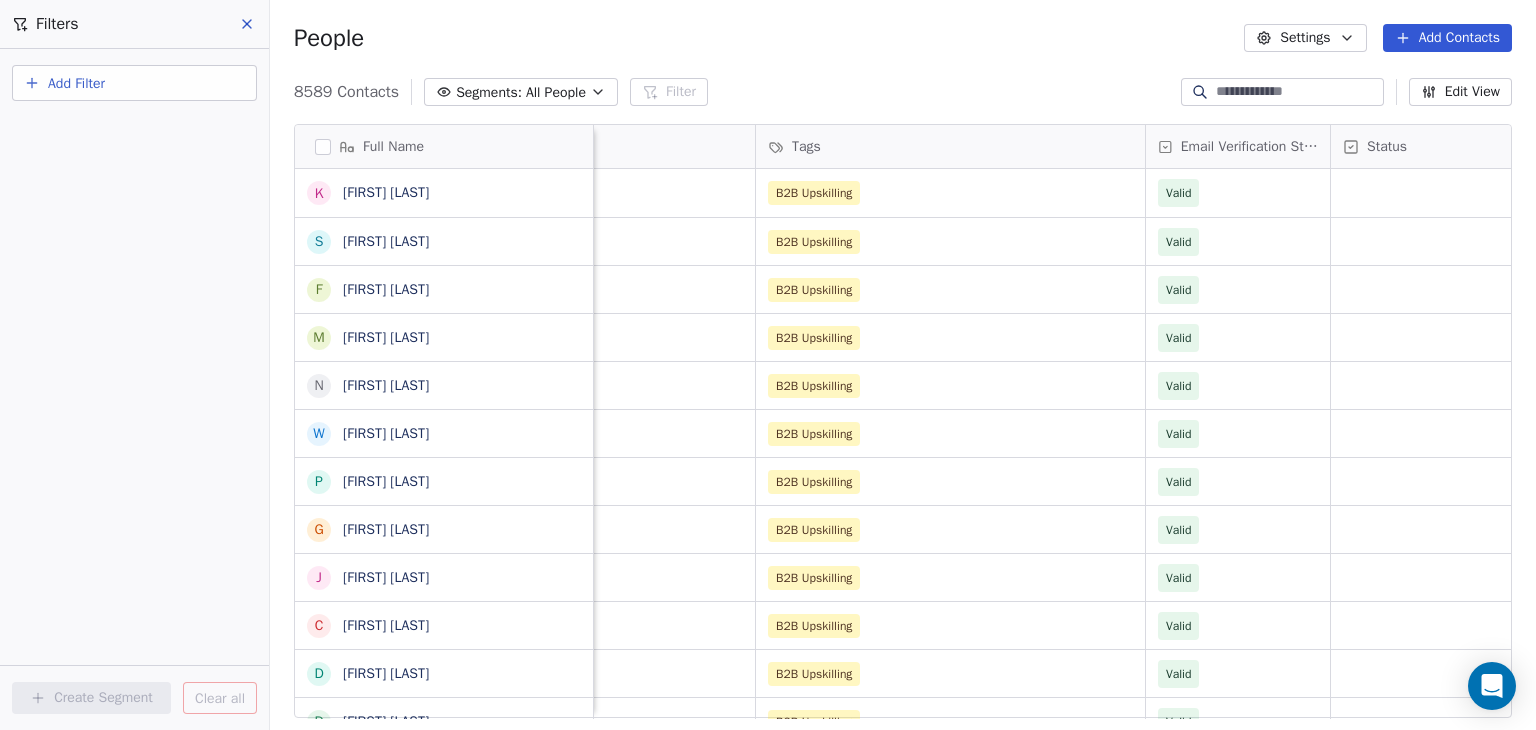 drag, startPoint x: 1284, startPoint y: 709, endPoint x: 1088, endPoint y: 610, distance: 219.5837 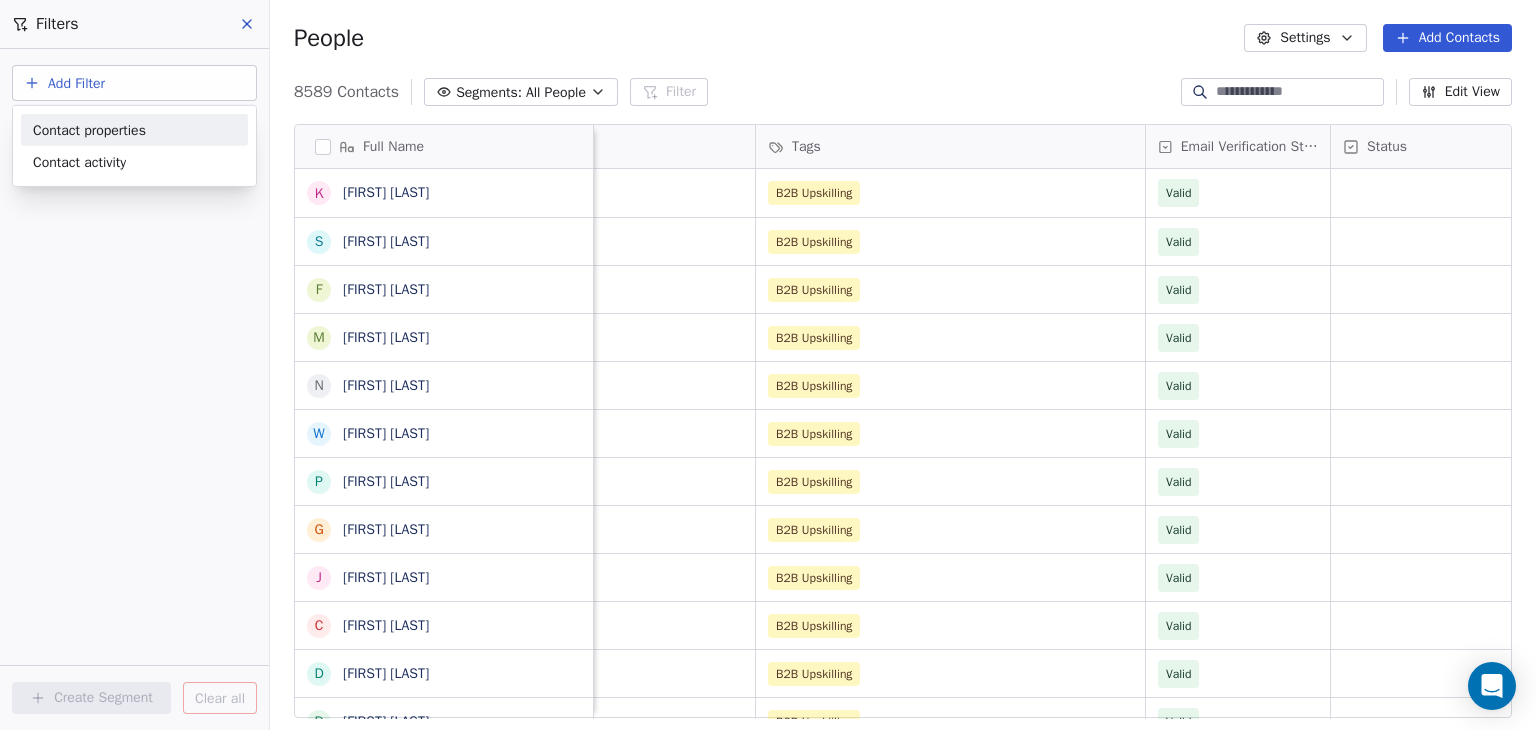 click on "Contact properties" at bounding box center (89, 129) 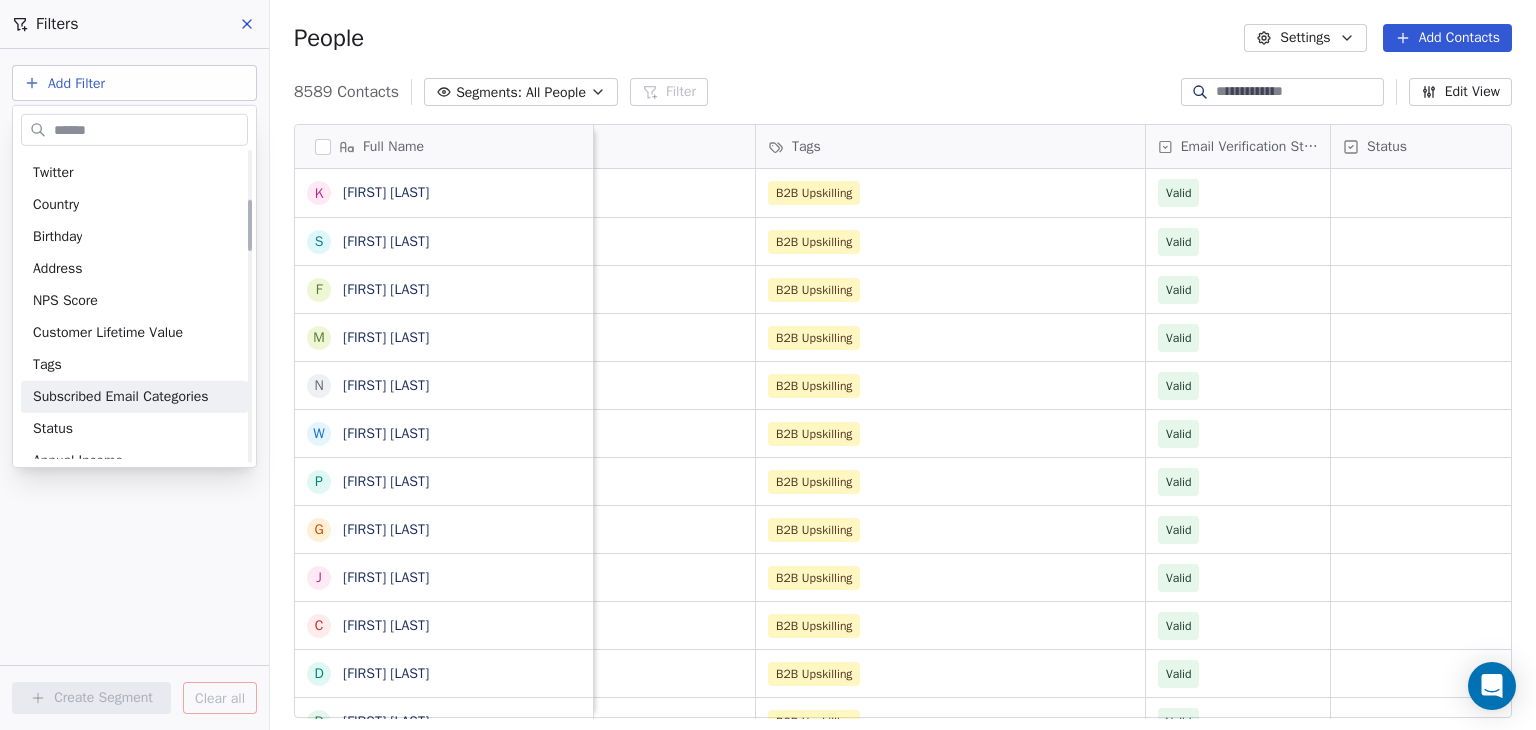 scroll, scrollTop: 300, scrollLeft: 0, axis: vertical 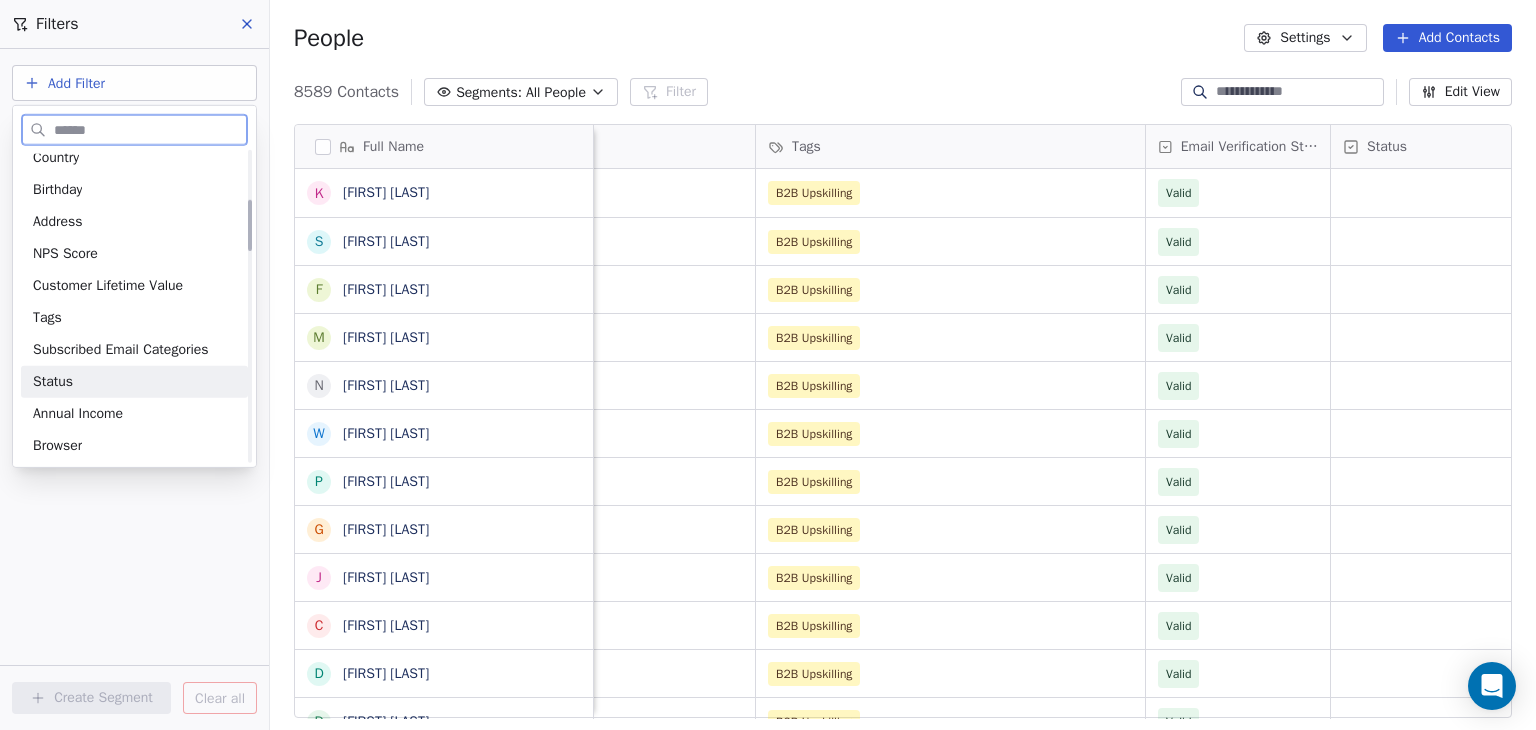 drag, startPoint x: 100, startPoint y: 368, endPoint x: 111, endPoint y: 371, distance: 11.401754 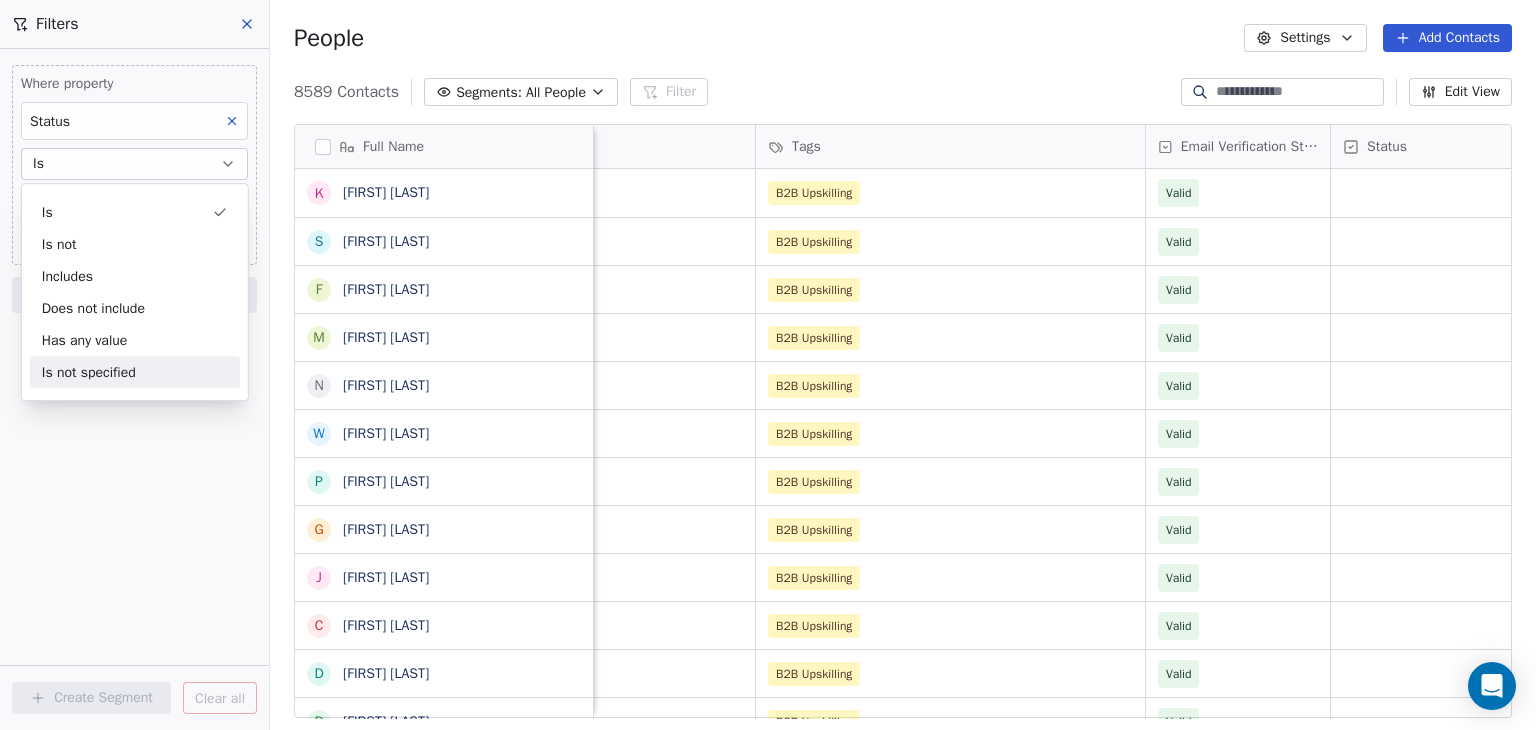 drag, startPoint x: 141, startPoint y: 478, endPoint x: 164, endPoint y: 373, distance: 107.48953 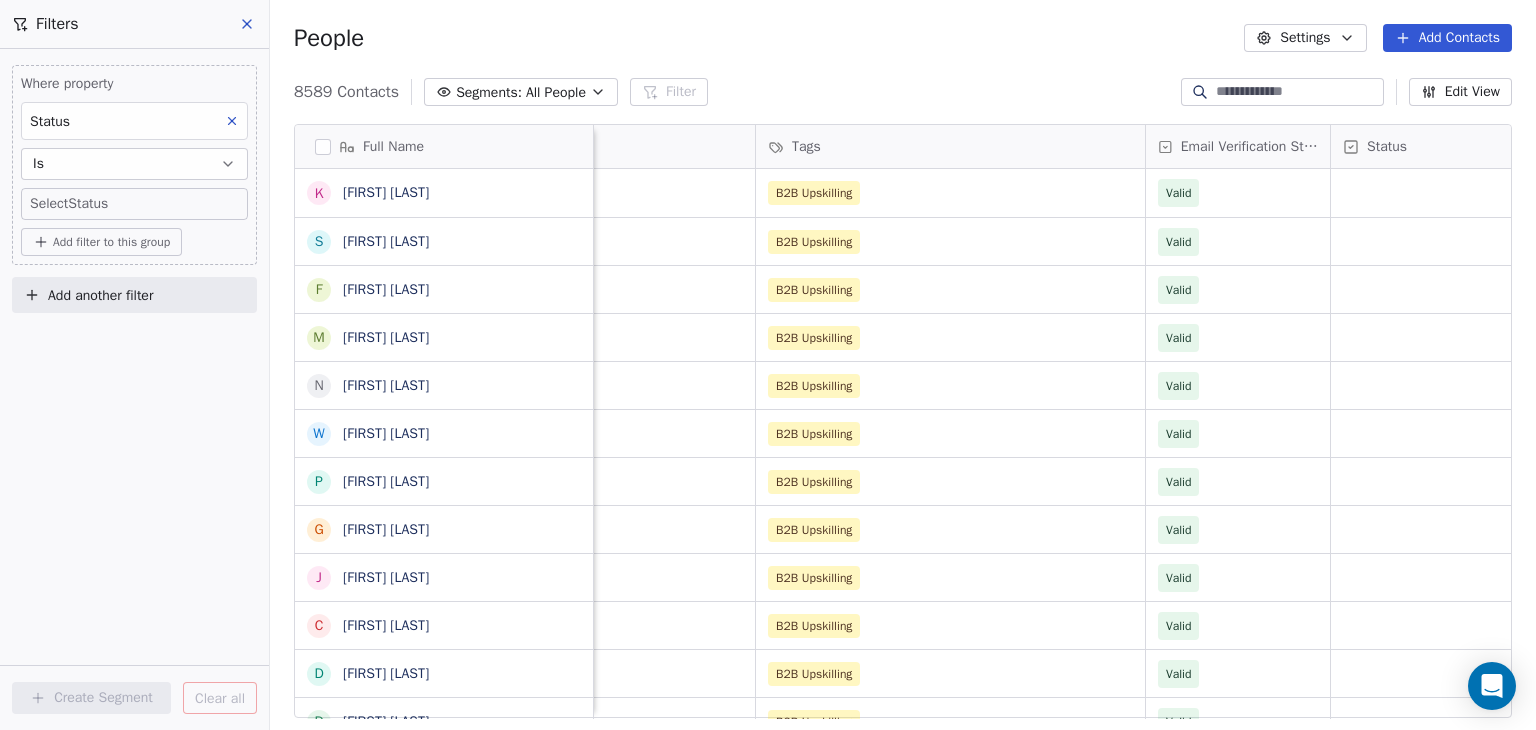 click on "People Settings  Add Contacts 8589 Contacts Segments: All People Filter  Edit View Tag Add to Sequence Full Name K Kamil Zuzel S Sarah Znideric F Fiona Zumtobel M Matteo Davide Zappala' N Nalin Yadav W Wei Yu P Pranjal Yadav G Gabi Winters J John Wompey C Chris Williamson D DeAndre Wilson D Dyson Williams M Mikolaj Wezdecki H Harrison Wheeler A Alexandra Weyland A Armin Weger M Mitesh Warke H Herve WALTER K Kristal Walker J Joseph Walsh T Tom Waldron P Paul Vreeburg M Mike Wade P Pauline VERNIER I Ivan Vender M Modenova Vera T Tammy Van Tuinen R Riya Vashisht M Mike van Kinderen W Wim Van Huele M Marco Valerii N Nischal Upreti Email Tags Email Verification Status Status [EMAIL] B2B Upskilling Valid [EMAIL] B2B Upskilling Valid Valid" at bounding box center [768, 365] 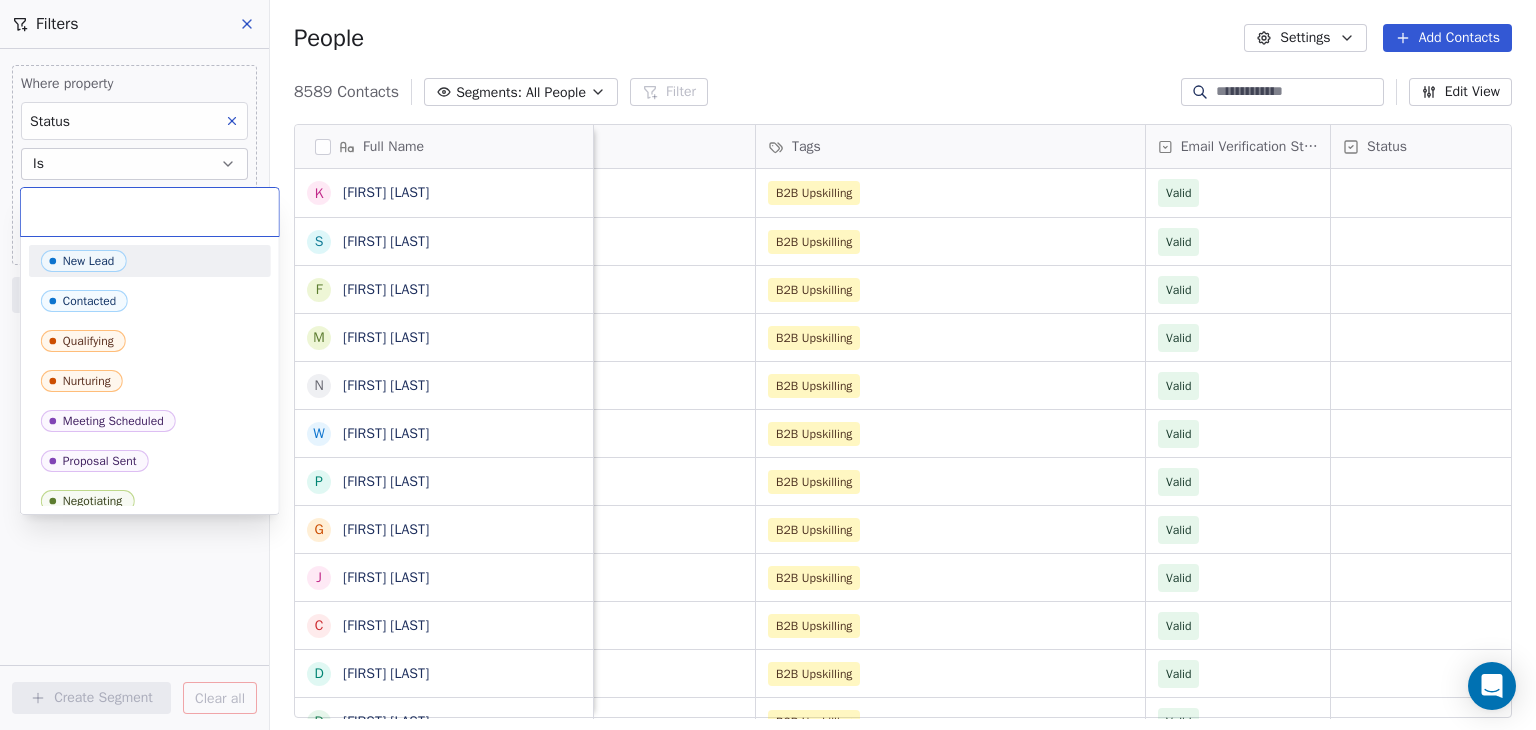 click at bounding box center [150, 212] 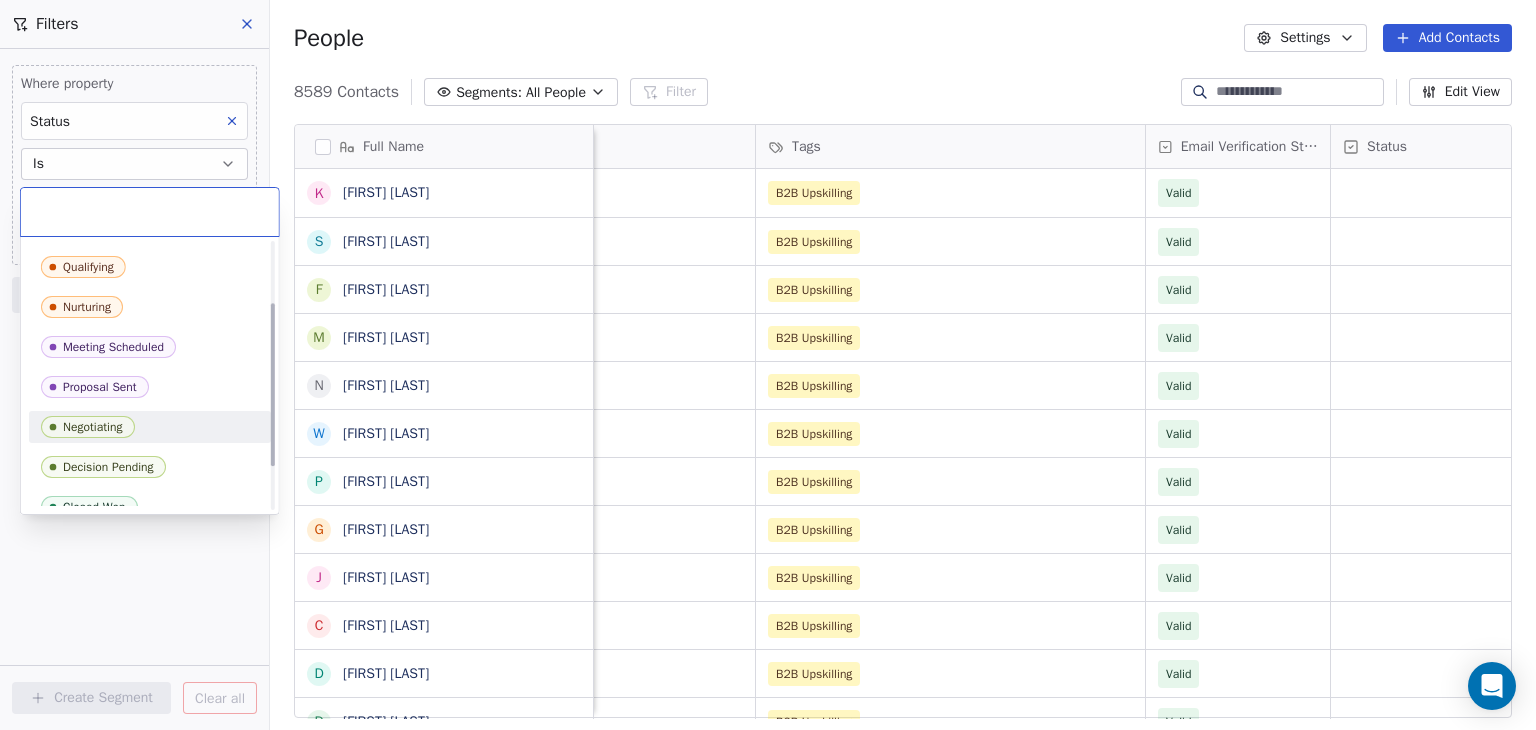 scroll, scrollTop: 100, scrollLeft: 0, axis: vertical 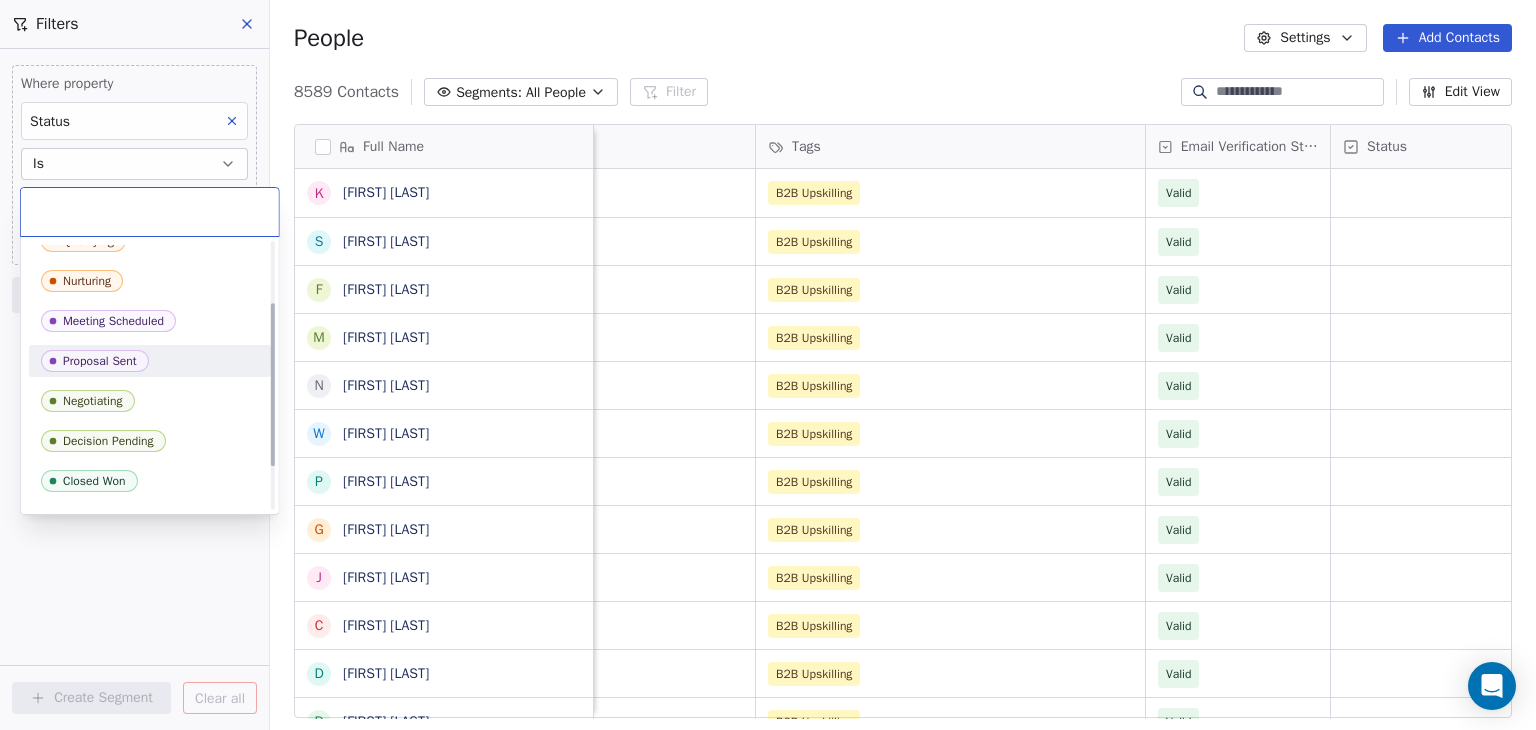 click on "Proposal Sent" at bounding box center [100, 361] 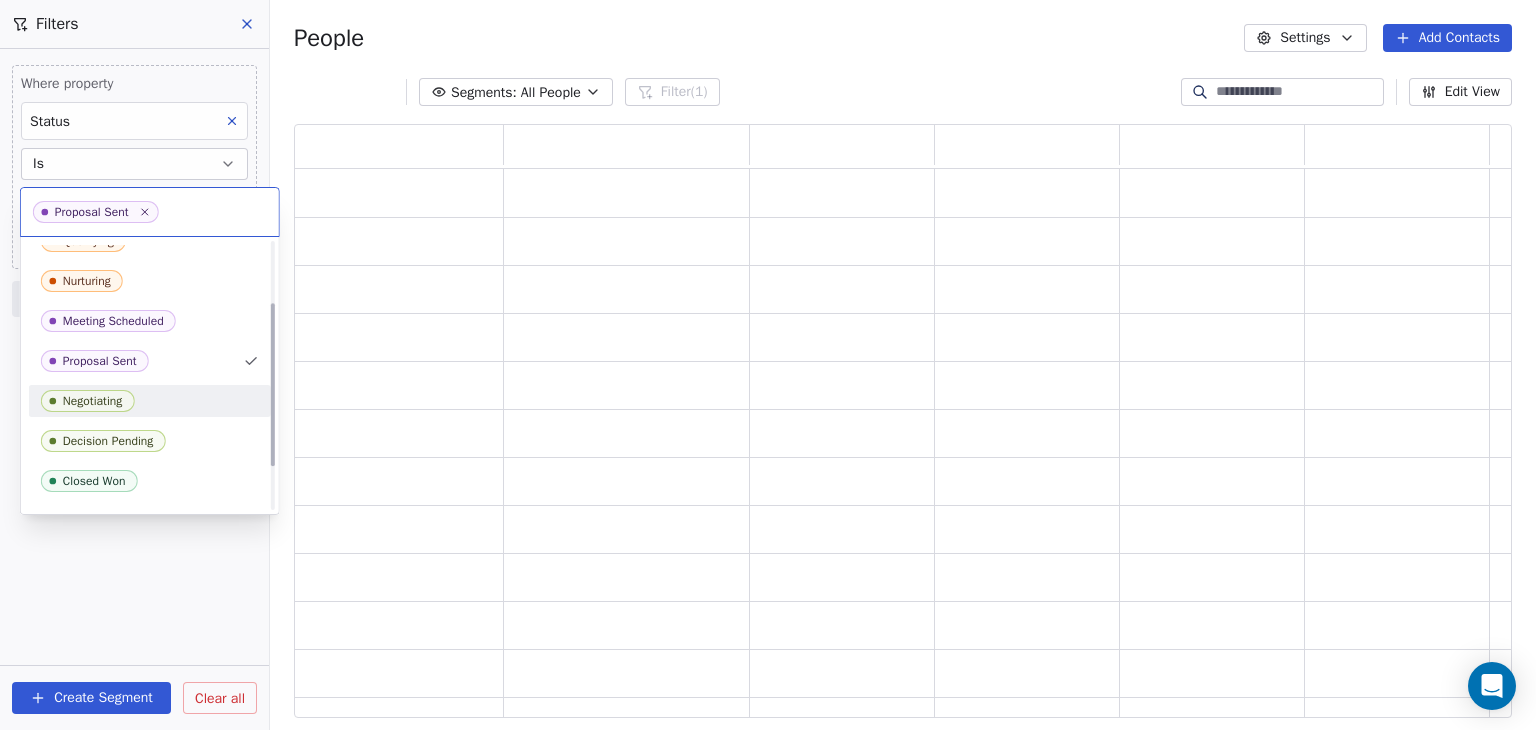scroll, scrollTop: 16, scrollLeft: 16, axis: both 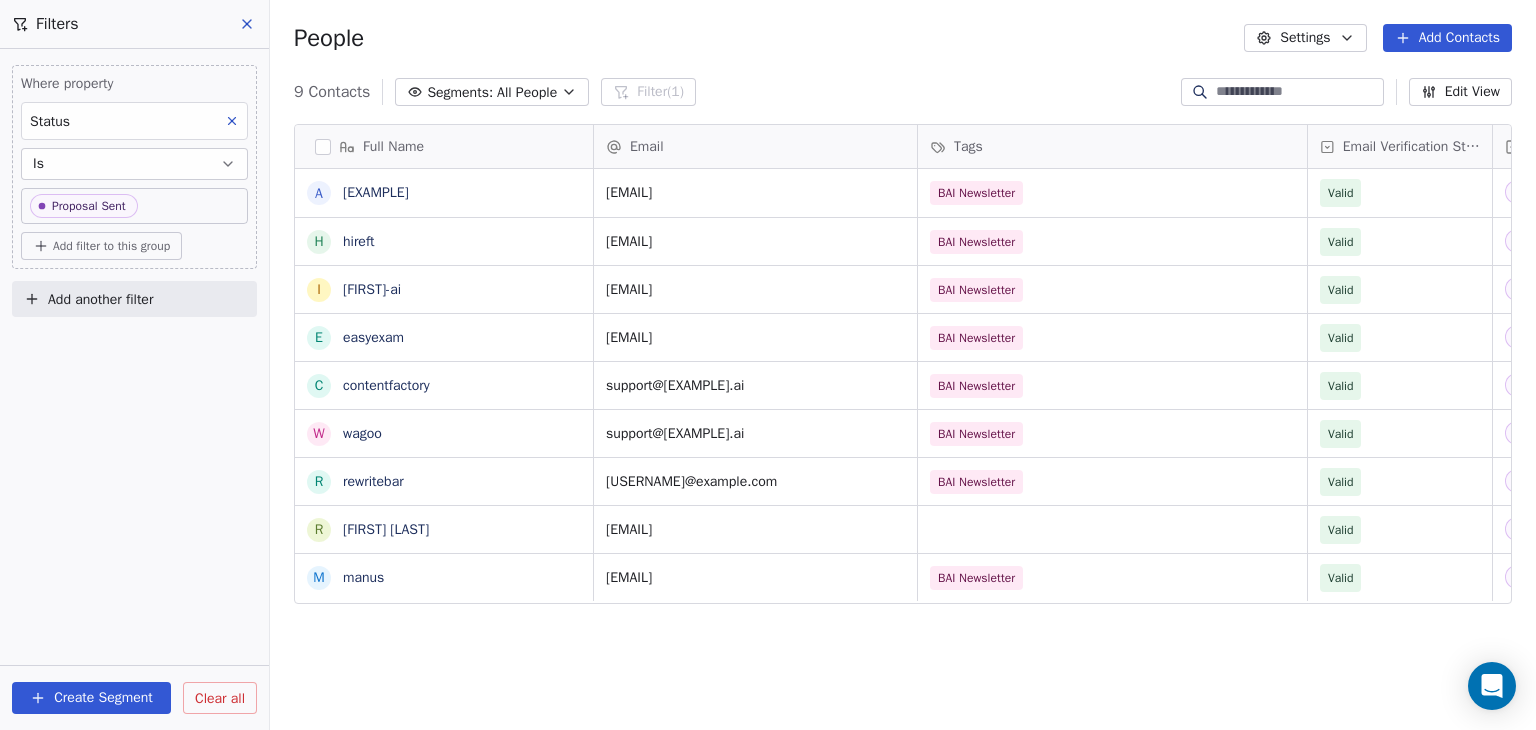 click on "Full Name a [EMAIL] h [EMAIL] i [EMAIL] e [EMAIL] c [EMAIL] w [EMAIL] r [EMAIL] R [EMAIL] m [EMAIL] Email Tags Email Verification Status Status [EMAIL] BAI Newsletter Valid Proposal Sent [EMAIL] BAI Newsletter Valid Proposal Sent [EMAIL] BAI Newsletter Valid Proposal Sent [EMAIL] BAI Newsletter Valid Proposal Sent [EMAIL] BAI Newsletter Valid Proposal Sent [EMAIL] BAI Newsletter Valid Proposal Sent [EMAIL] BAI Newsletter Valid Proposal Sent [EMAIL] Valid Proposal Sent [EMAIL] BAI Newsletter Valid Proposal Sent
To pick up a draggable item, press the space bar.
While dragging, use the arrow keys to move the item.
Press space again to drop the item in its new position, or press escape to cancel." at bounding box center (903, 429) 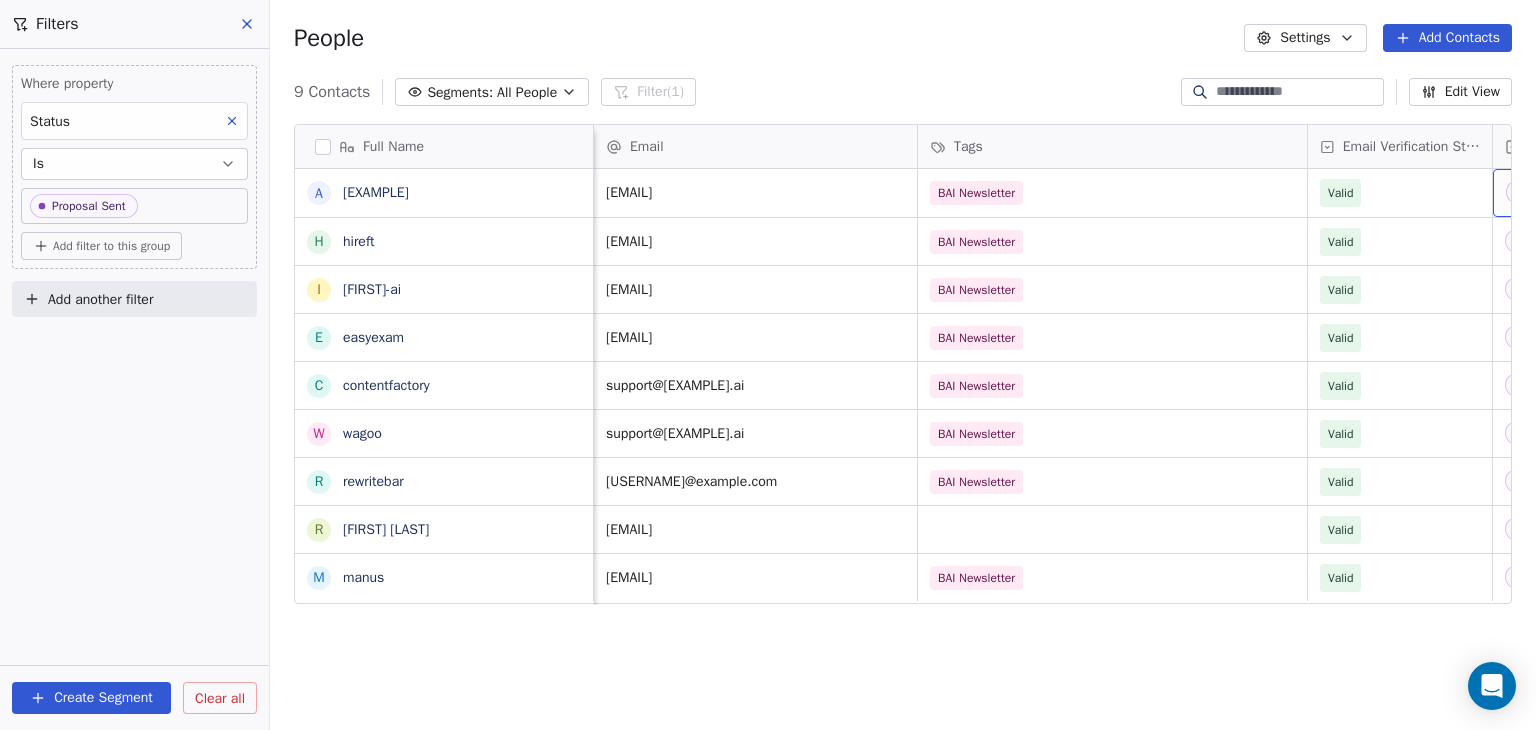 scroll, scrollTop: 0, scrollLeft: 229, axis: horizontal 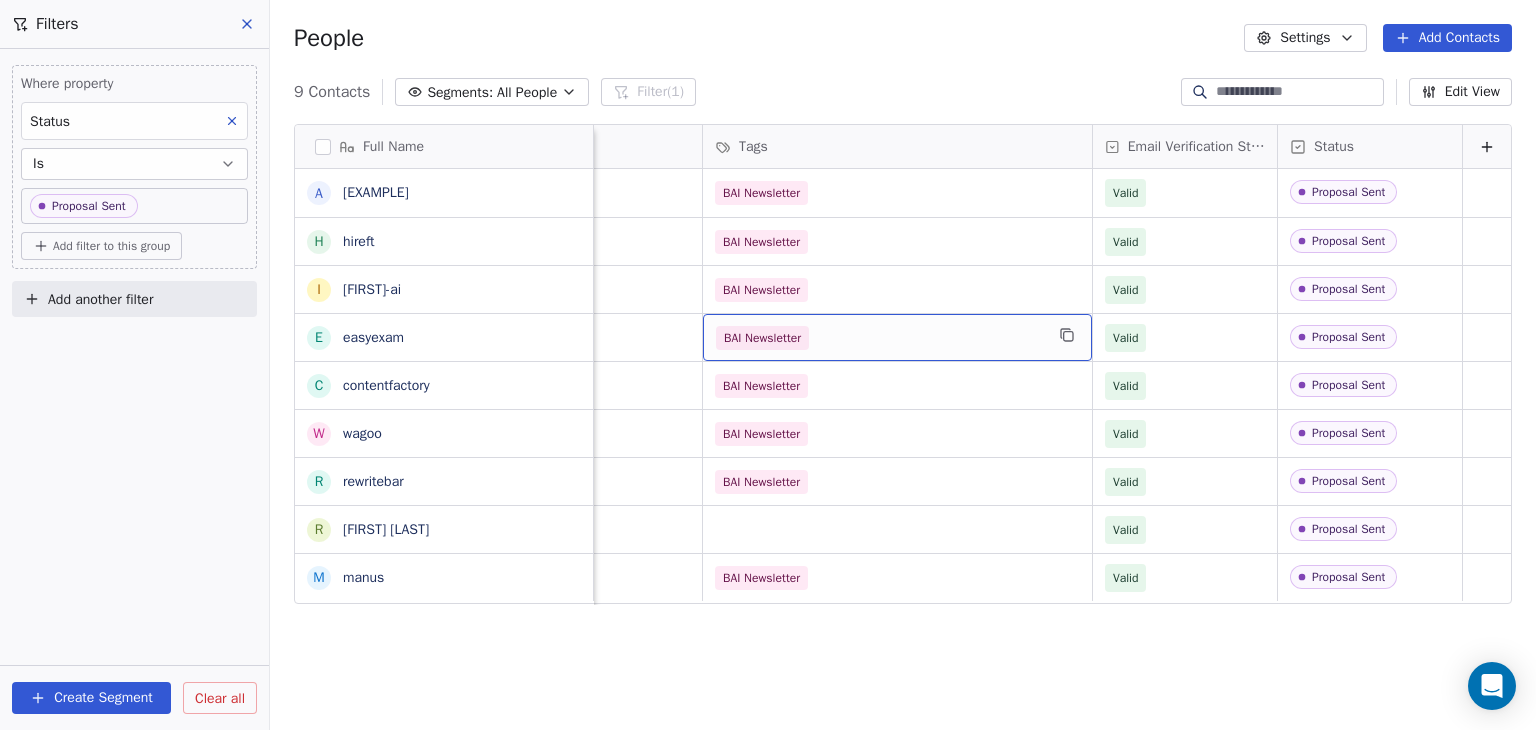 click on "BAR Contacts People Marketing Workflows Campaigns Sales Pipelines Sequences Beta Tools Apps AI Agents Help & Support Filters Where property Status Is Proposal Sent Add filter to this group Add another filter Create Segment Clear all People Settings Add Contacts 9 Contacts Segments: All People Filter (1) Edit View Tag Add to Sequence Full Name a arcifylabs h hireft i inov-ai e easyexam c contentfactory w wagoo r rewritebar R [FIRST] [LAST] m manus Email Tags Email Verification Status Status [EMAIL] BAI Newsletter Valid Proposal Sent [EMAIL] BAI Newsletter Valid Proposal Sent [EMAIL] BAI Newsletter Valid Proposal Sent [EMAIL] BAI Newsletter Valid Proposal Sent [EMAIL] BAI Newsletter Valid Proposal Sent [EMAIL] BAI Newsletter Valid Proposal Sent [EMAIL] BAI Newsletter Valid Proposal Sent [EMAIL] Valid Proposal Sent [EMAIL] BAI Newsletter Valid Proposal Sent" at bounding box center (768, 365) 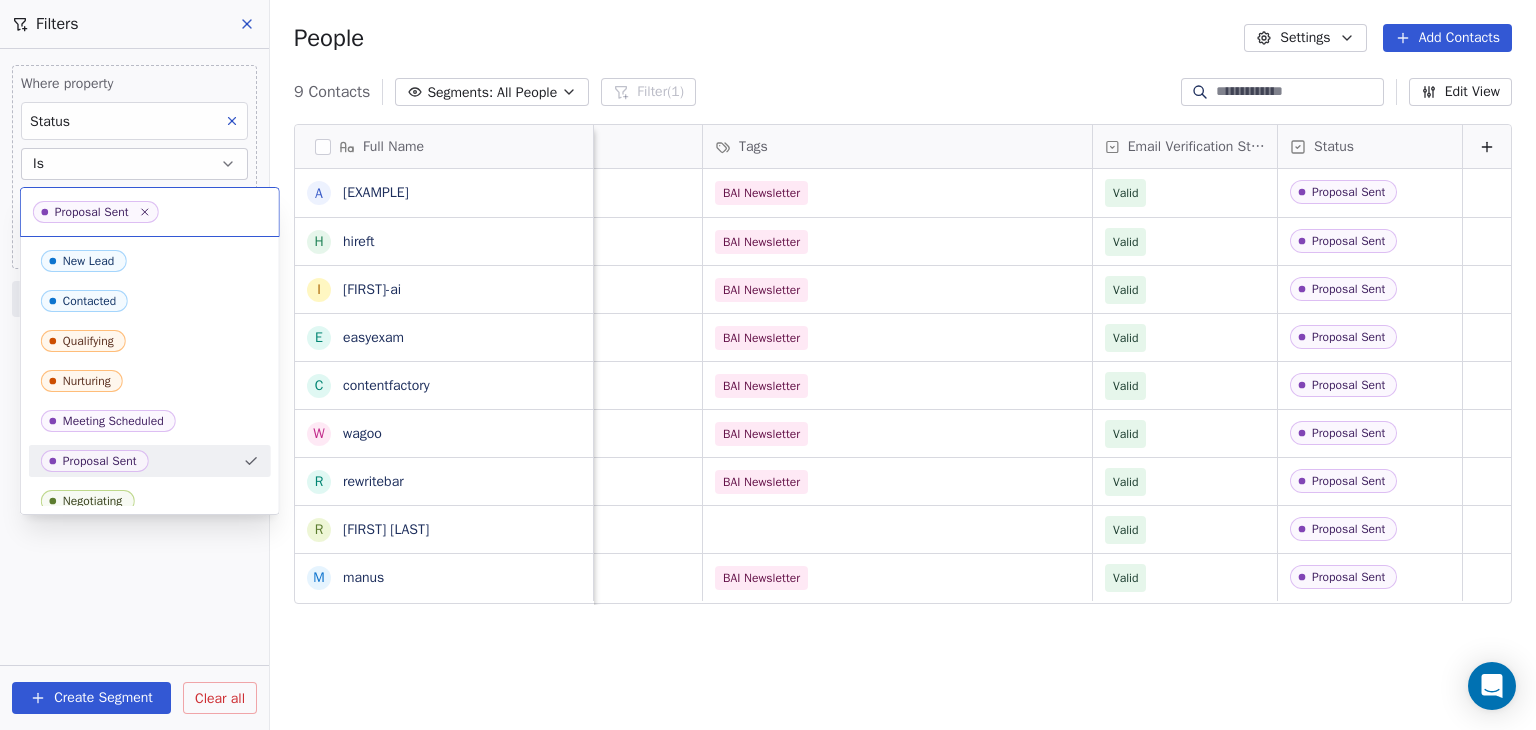 click 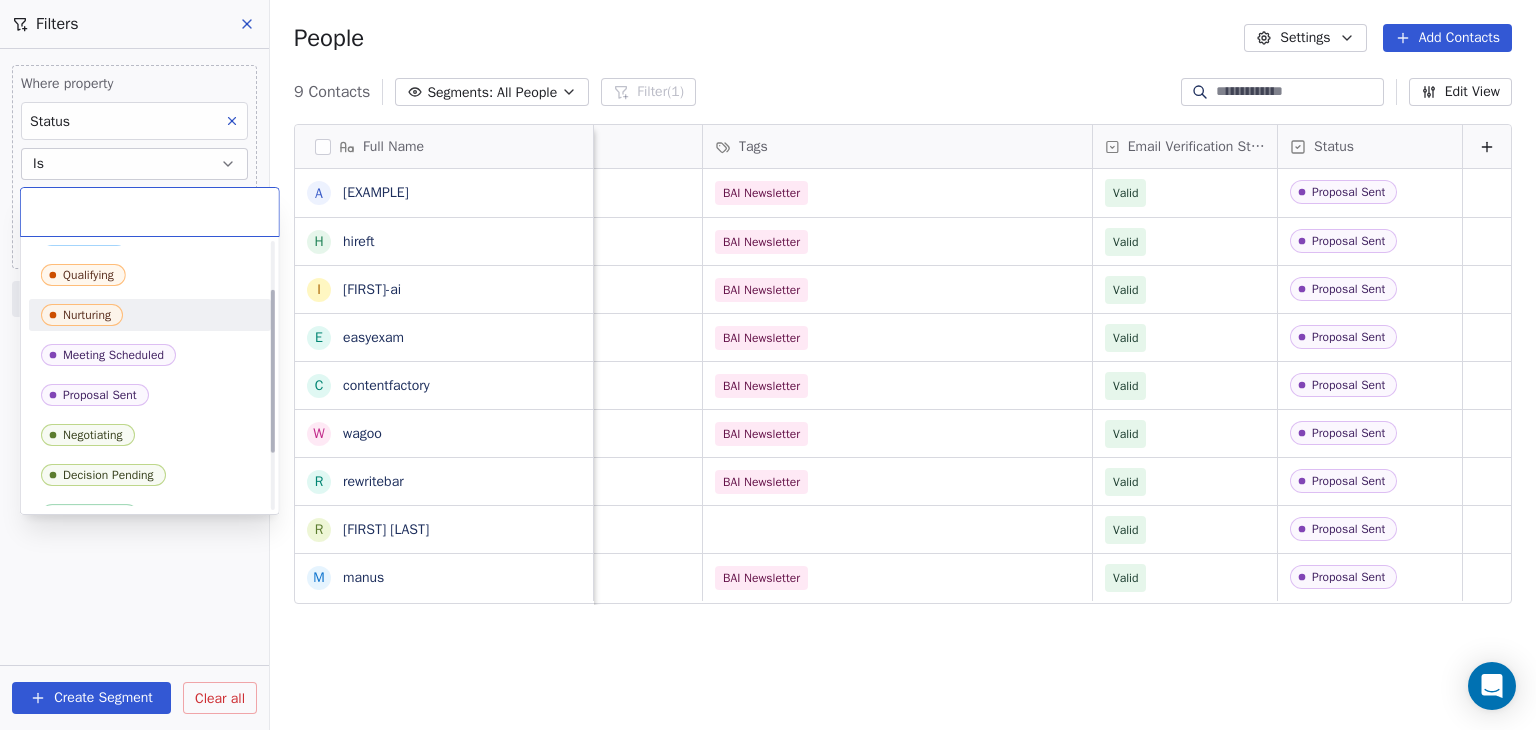 scroll, scrollTop: 100, scrollLeft: 0, axis: vertical 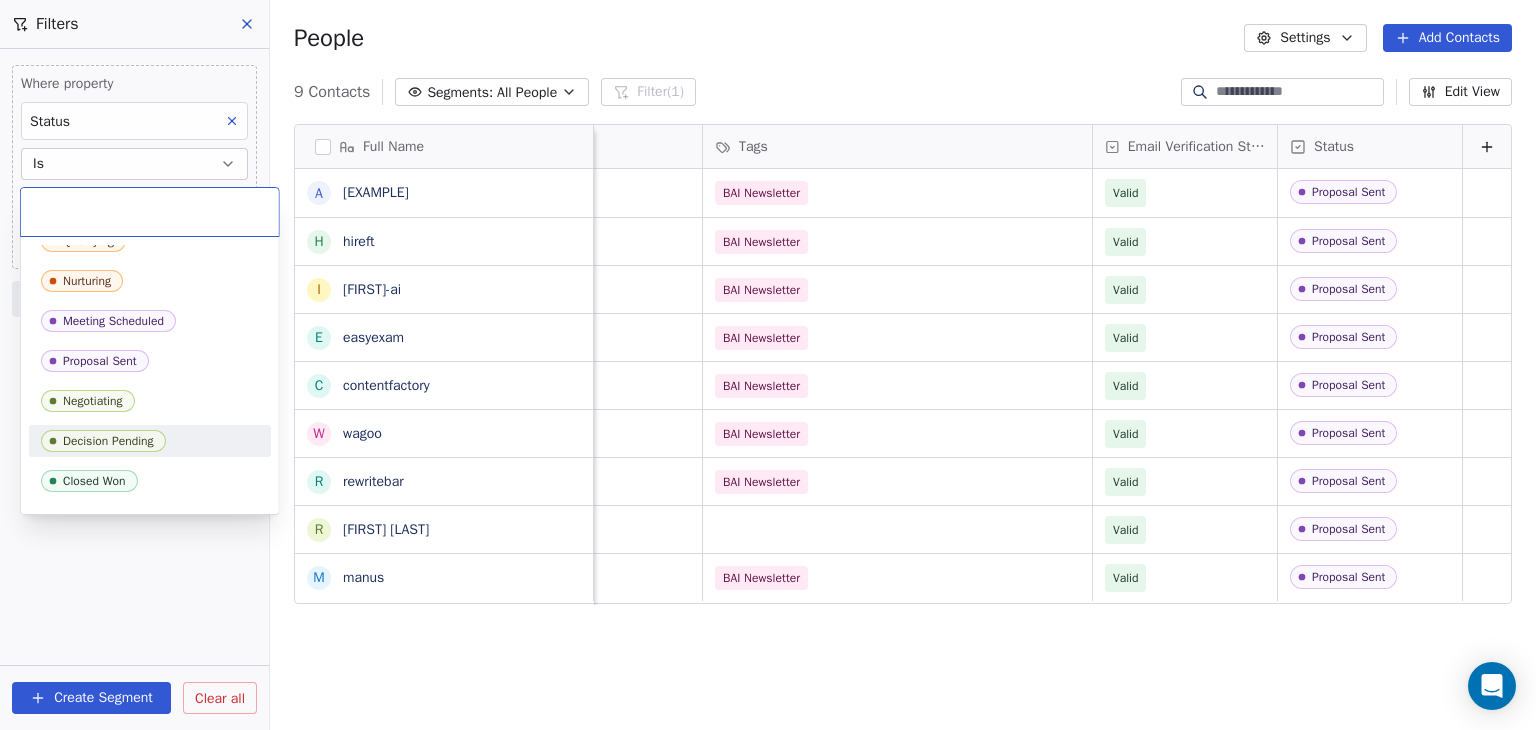 click on "Decision Pending" at bounding box center (108, 441) 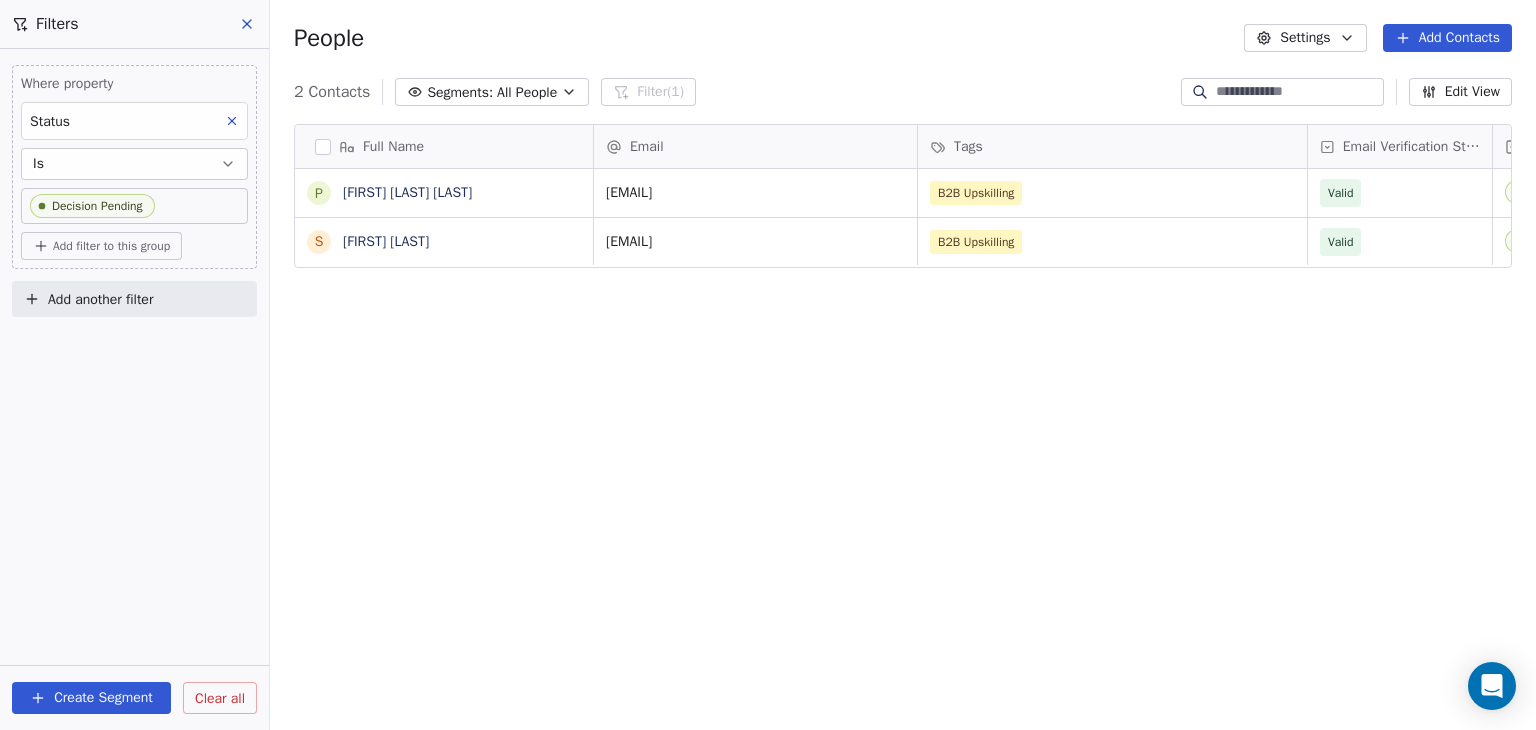 click on "Full Name P [FIRST] [LAST] S [FIRST] [LAST] Email Tags Email Verification Status Status [EMAIL] B2B Upskilling Valid Decision Pending [EMAIL] B2B Upskilling Valid Decision Pending
To pick up a draggable item, press the space bar.
While dragging, use the arrow keys to move the item.
Press space again to drop the item in its new position, or press escape to cancel." at bounding box center [903, 429] 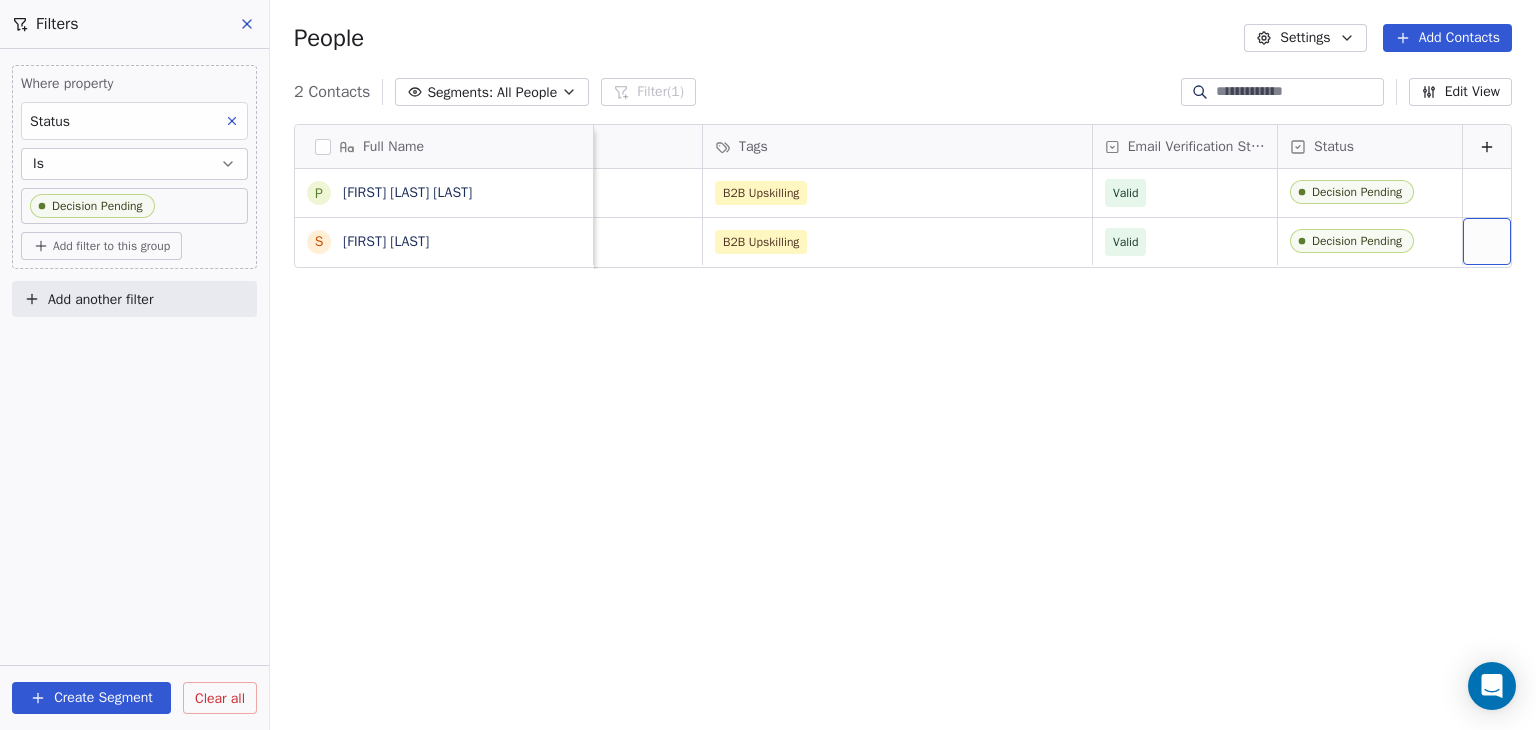 click on "BAR Contacts People Marketing Workflows Campaigns Sales Pipelines Sequences Beta Tools Apps AI Agents Help & Support Filters Where property Status Is Decision Pending Add filter to this group Add another filter Create Segment Clear all People Settings Add Contacts [NUMBER] Contacts Segments: All People Filter (1) Edit View Tag Add to Sequence Full Name [FIRST] [LAST] [LAST] Email Tags Email Verification Status Status [FIRST]@[EXAMPLE].com B2B Upskilling Valid Decision Pending [FIRST].[LAST]@[EXAMPLE].com B2B Upskilling Valid Decision Pending
To pick up a draggable item, press the space bar.
While dragging, use the arrow keys to move the item.
Press space again to drop the item in its new position, or press escape to cancel." at bounding box center (768, 365) 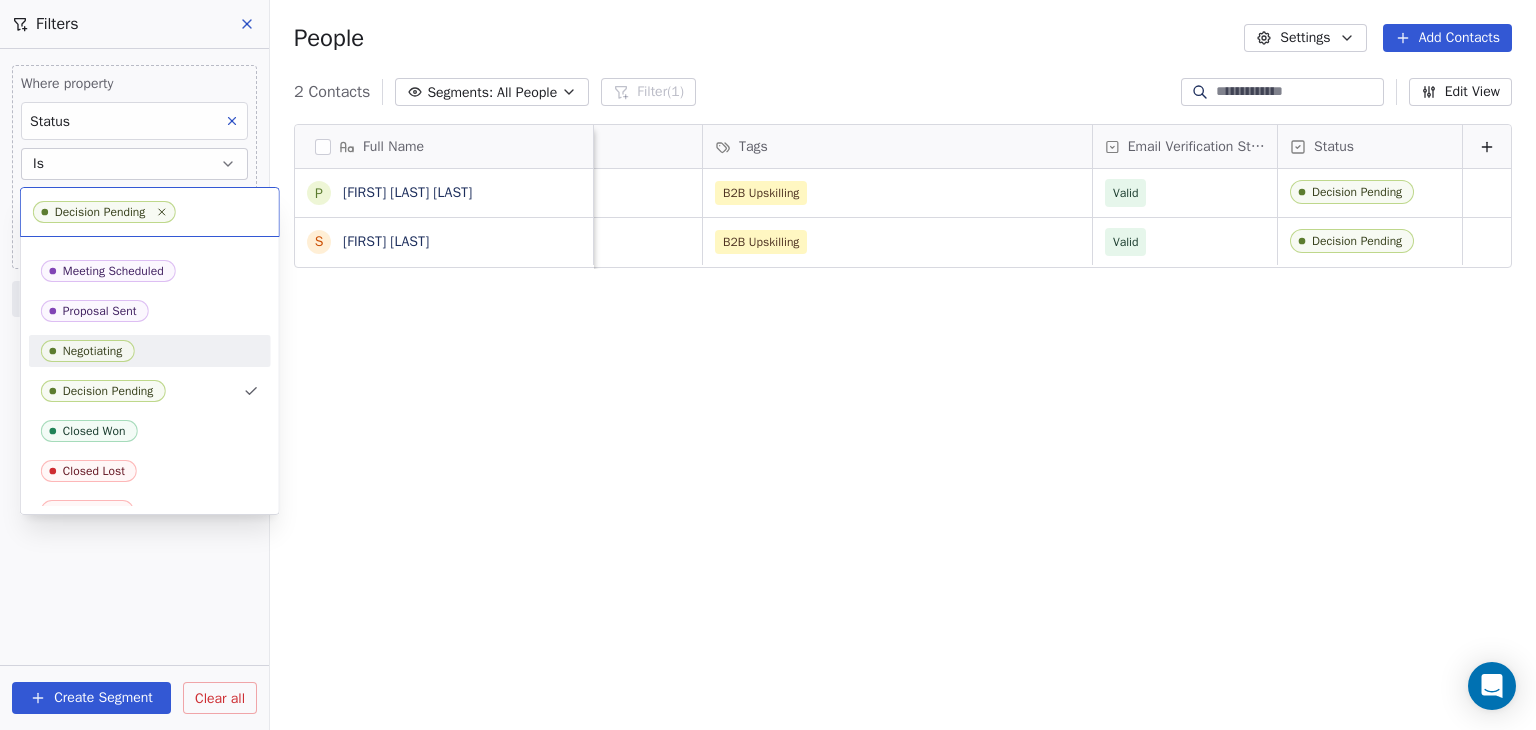 click on "Negotiating" at bounding box center [150, 351] 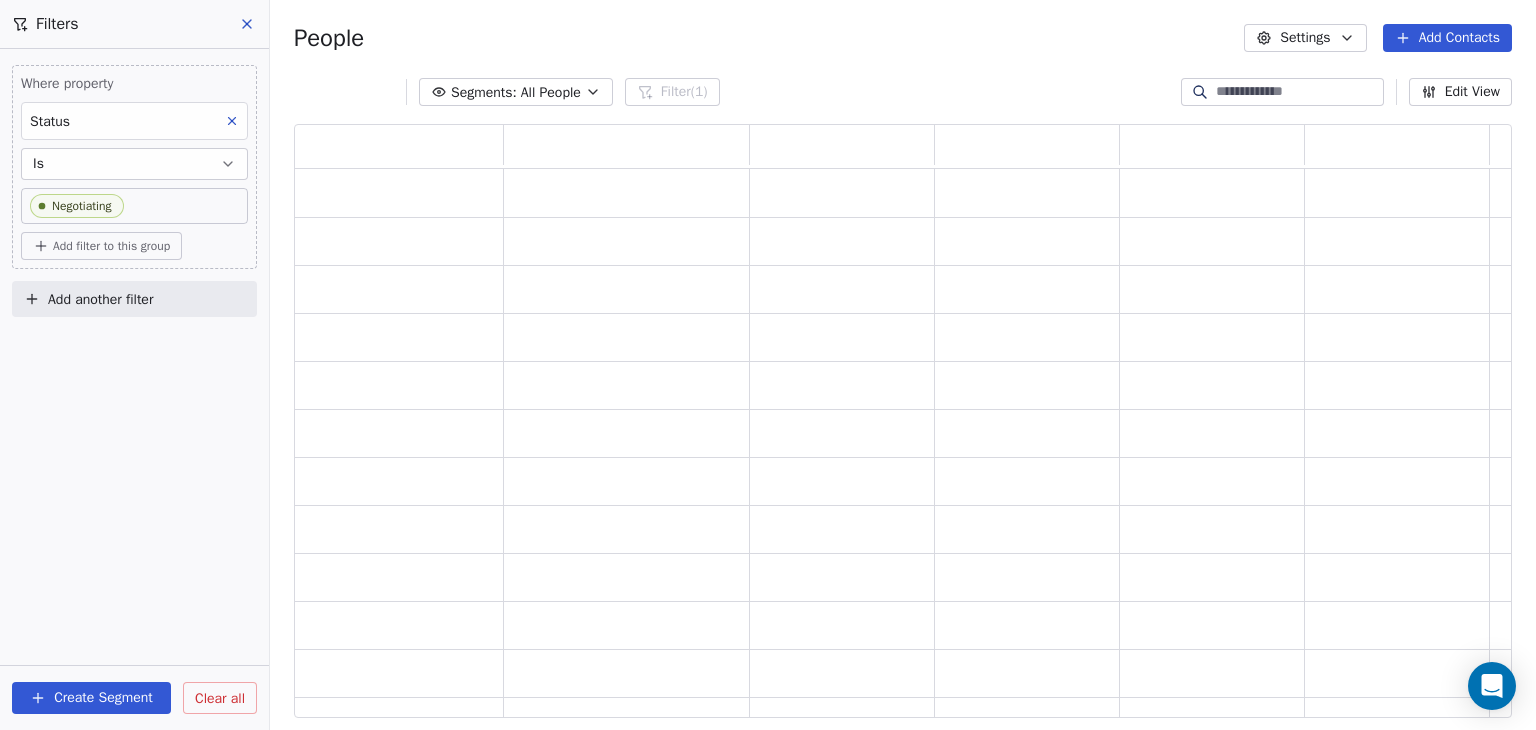 scroll, scrollTop: 16, scrollLeft: 16, axis: both 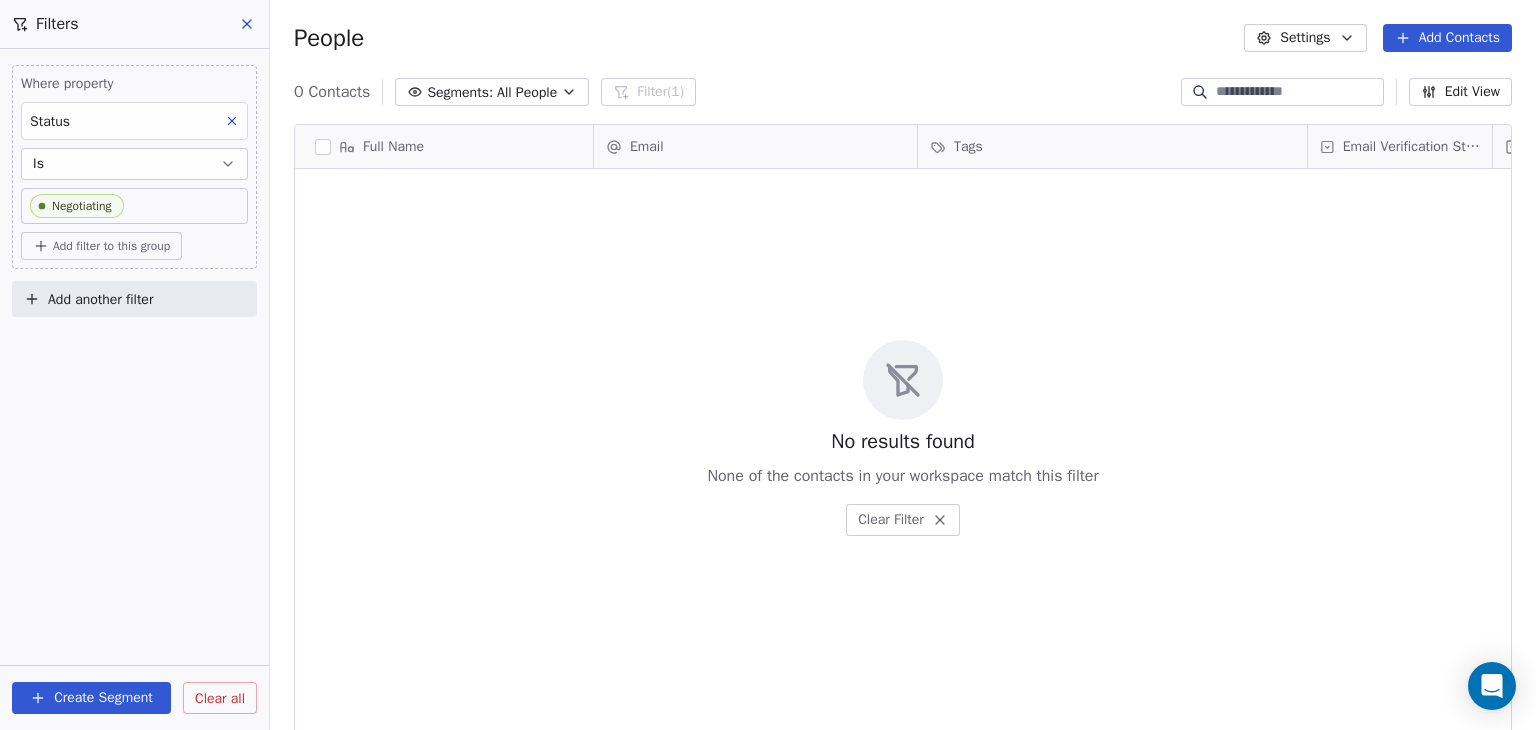 click on "BAR Contacts People Marketing Workflows Campaigns Sales Pipelines Sequences Beta Tools Apps AI Agents Help & Support Filters Where property Status Is Negotiating Add filter to this group Add another filter Create Segment Clear all People Settings Add Contacts 0 Contacts Segments: All People Filter (1) Edit View Tag Add to Sequence Full Name Email Tags Email Verification Status Status
To pick up a draggable item, press the space bar.
While dragging, use the arrow keys to move the item.
Press space again to drop the item in its new position, or press escape to cancel." at bounding box center [768, 365] 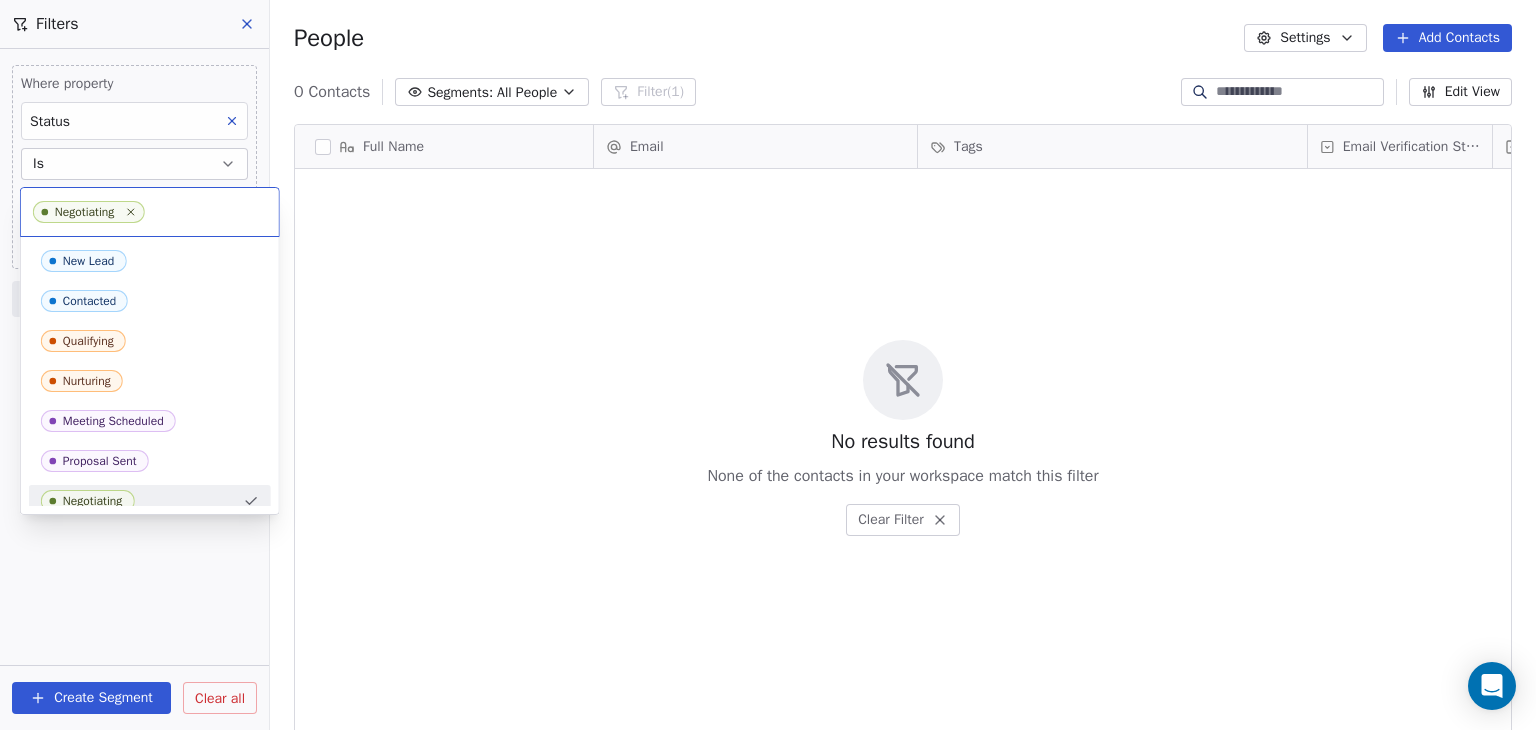 click at bounding box center (207, 212) 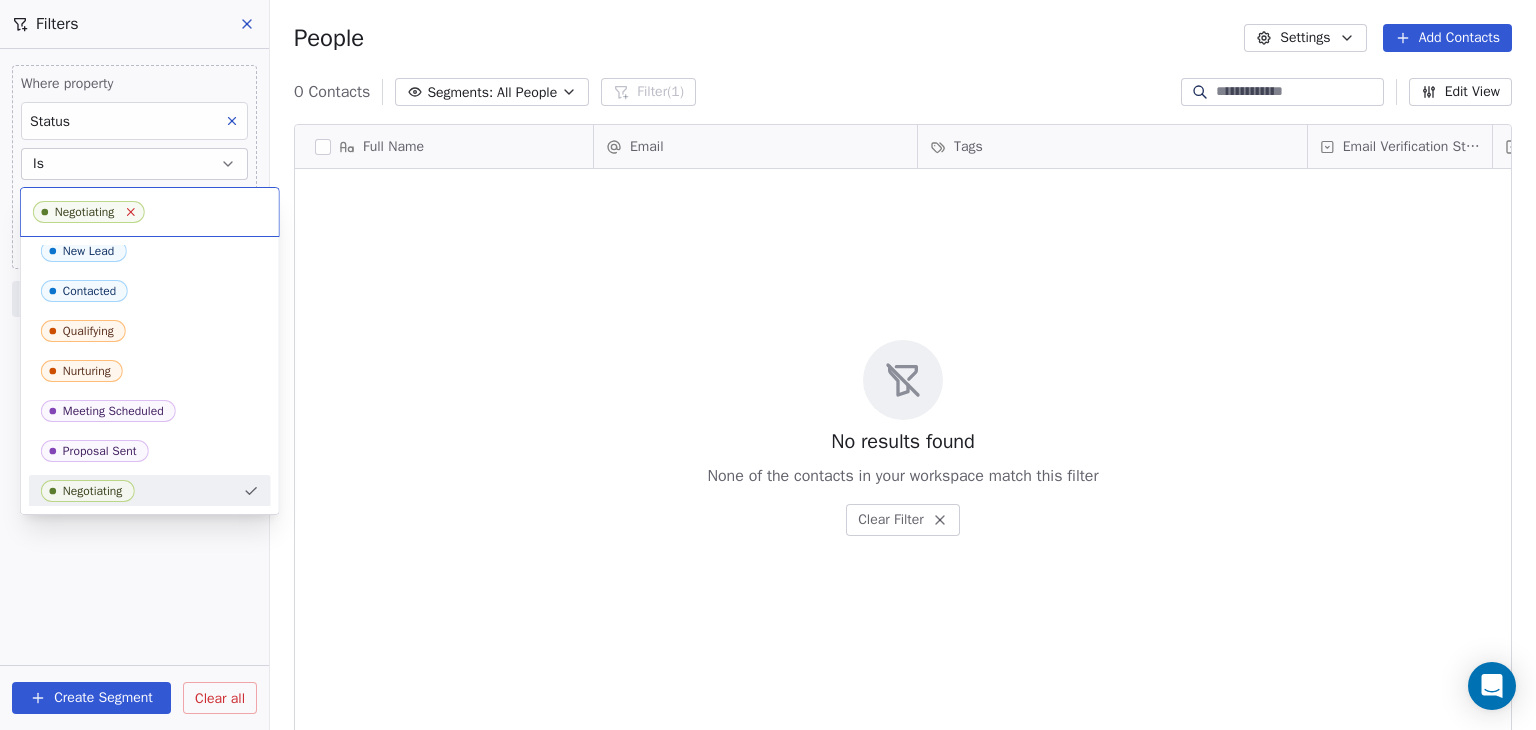 click 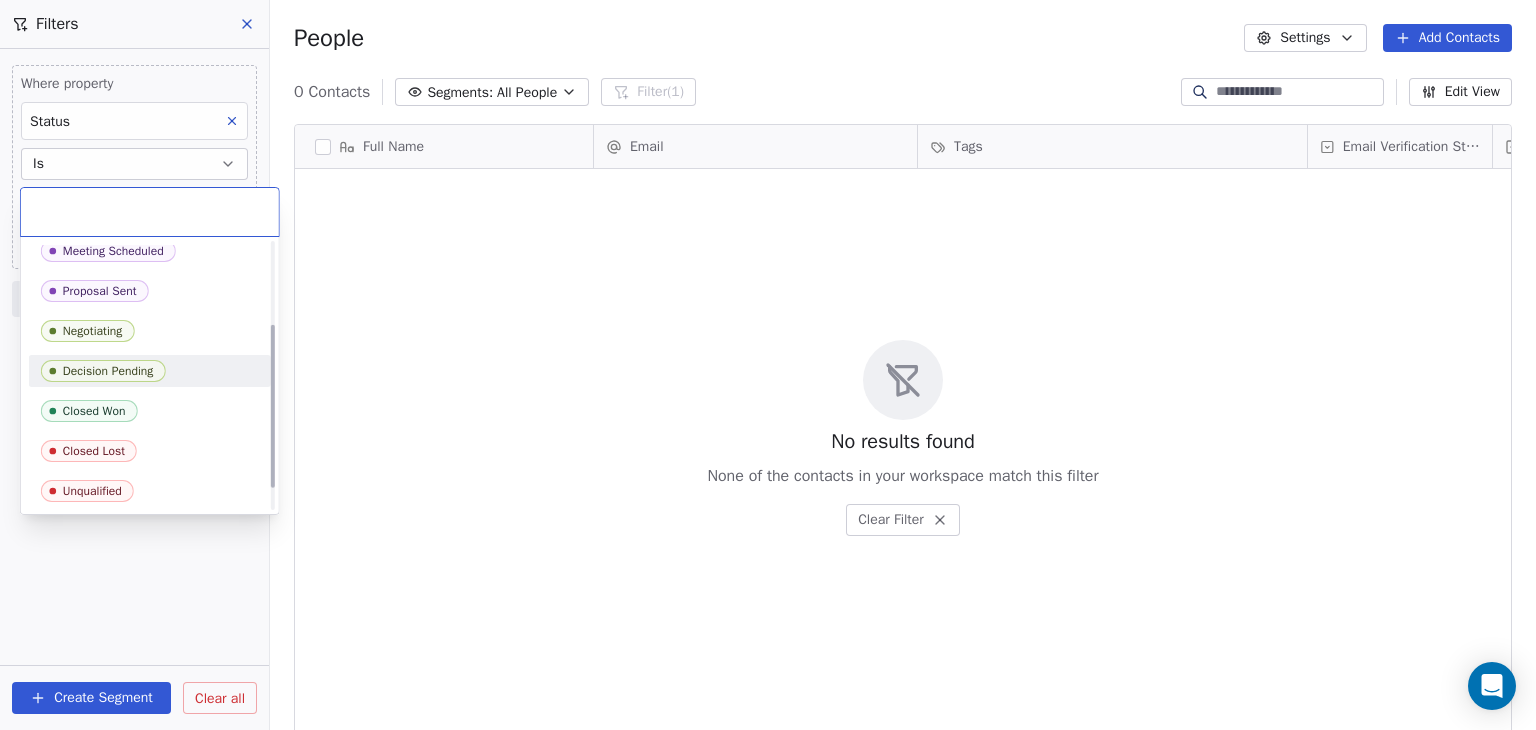 scroll, scrollTop: 0, scrollLeft: 0, axis: both 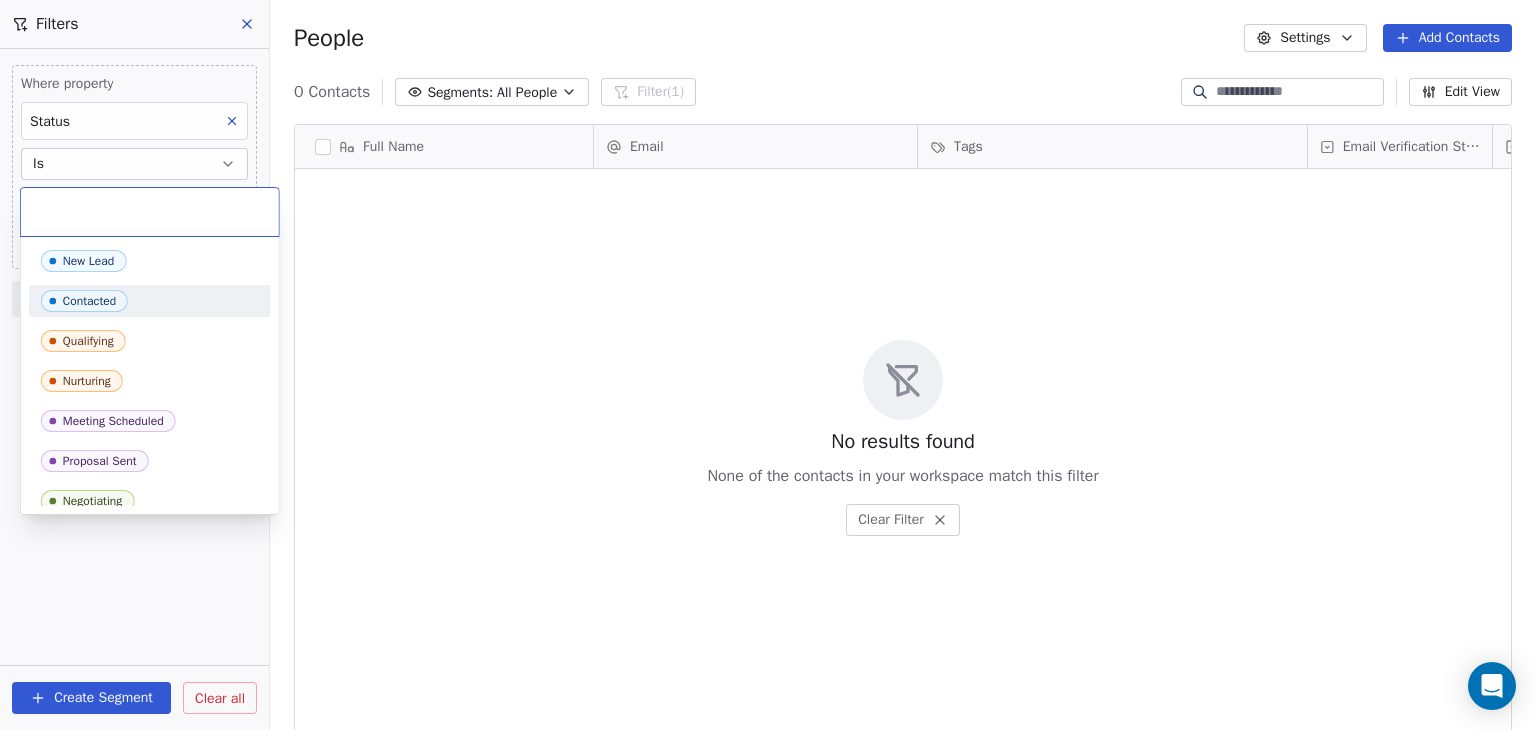 drag, startPoint x: 382, startPoint y: 299, endPoint x: 311, endPoint y: 223, distance: 104.00481 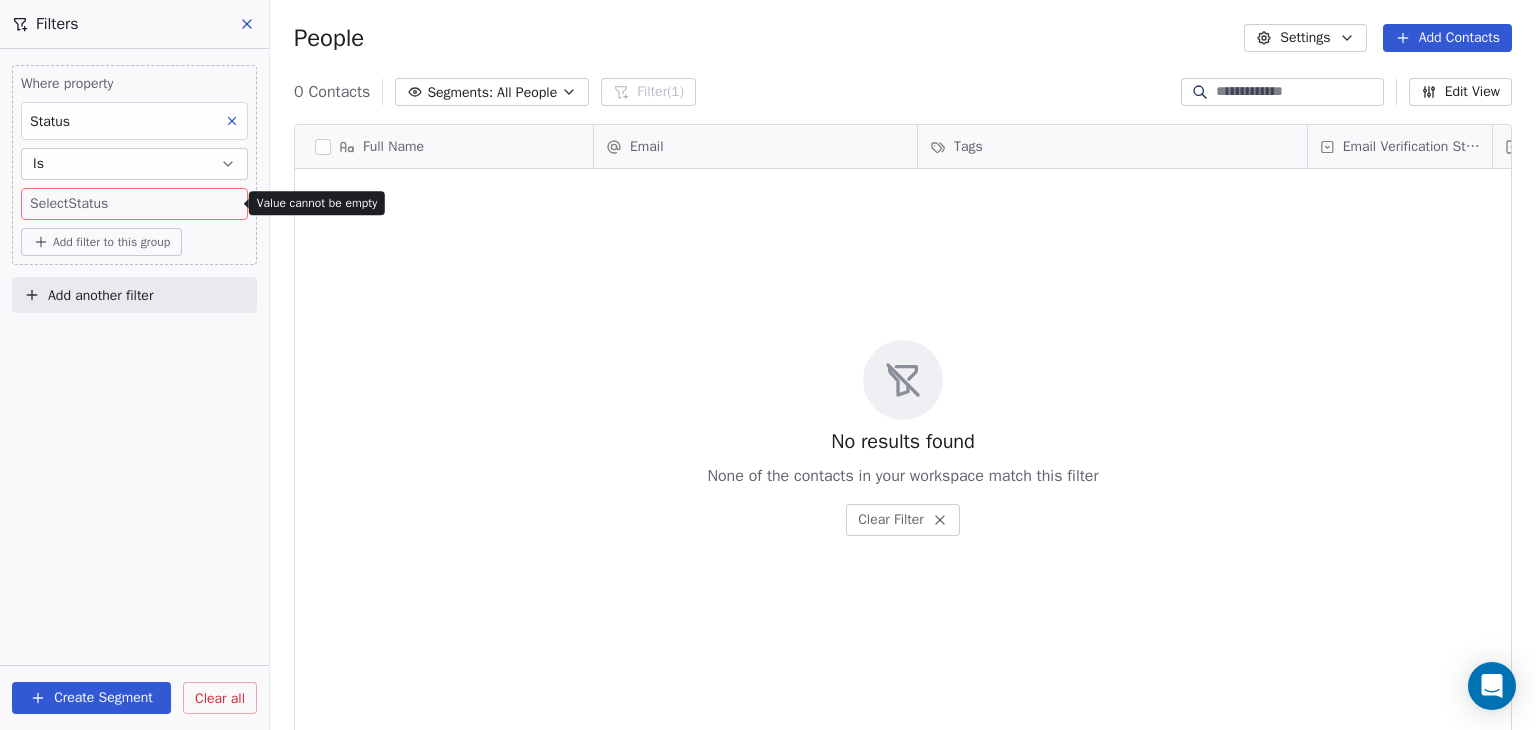 click 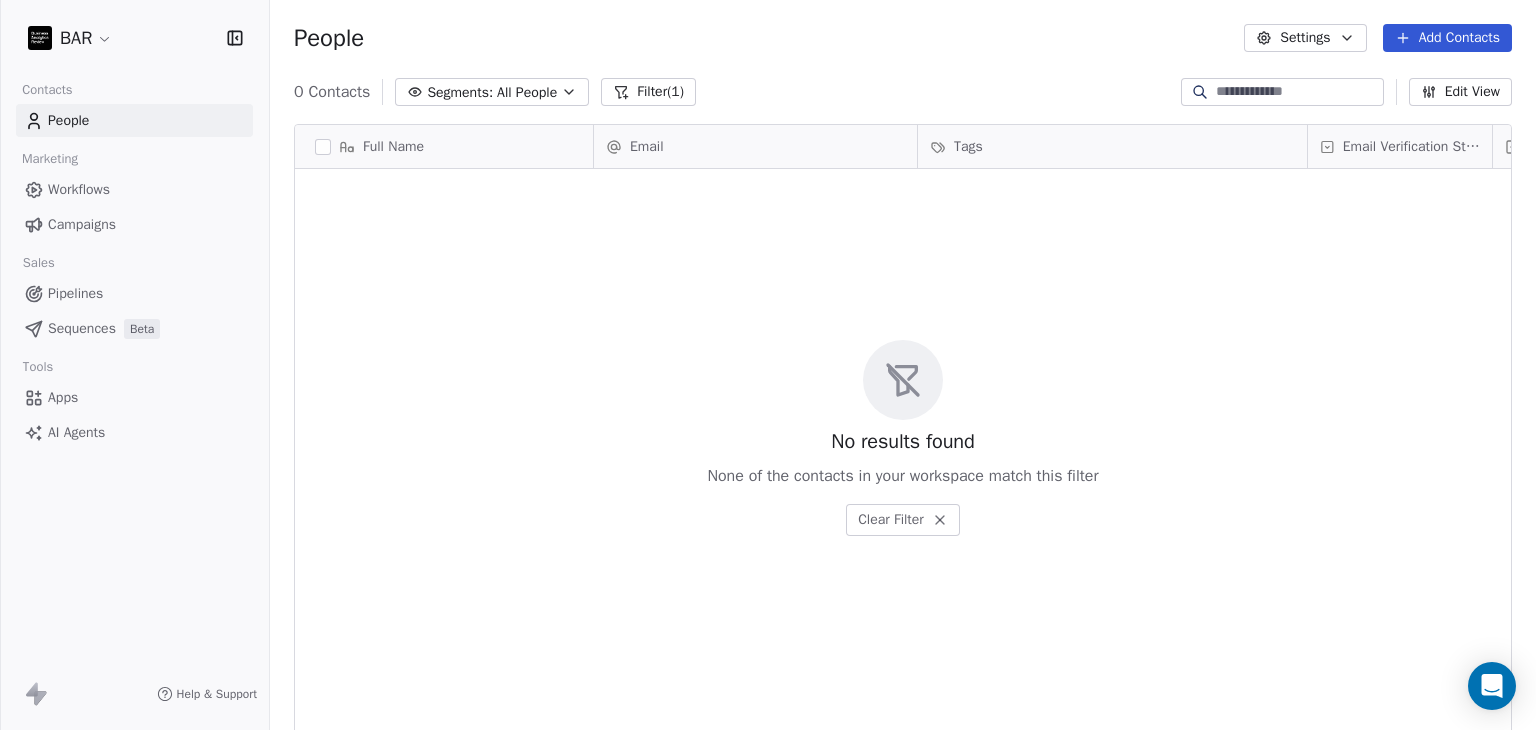 click on "People" at bounding box center [134, 120] 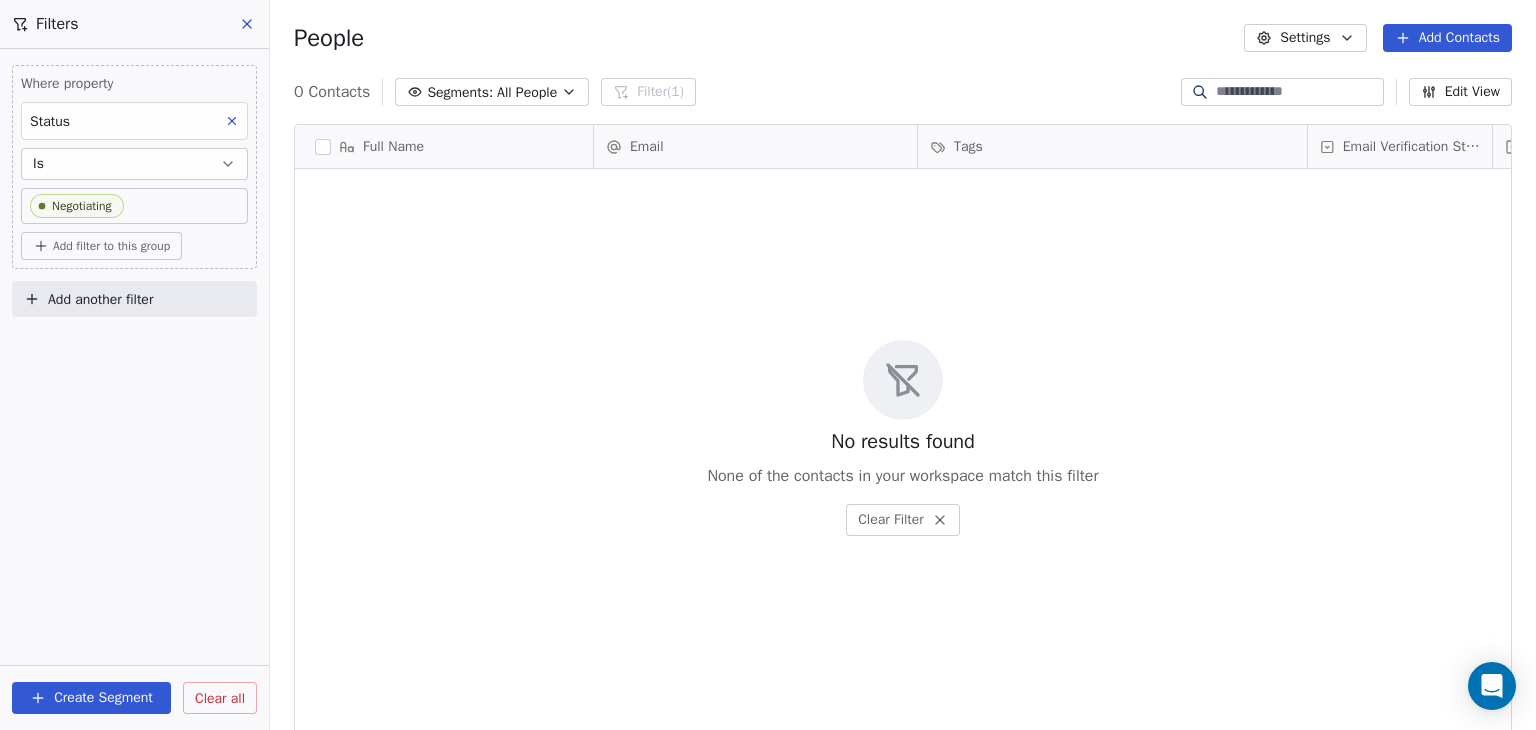 click on "Clear all" at bounding box center [220, 698] 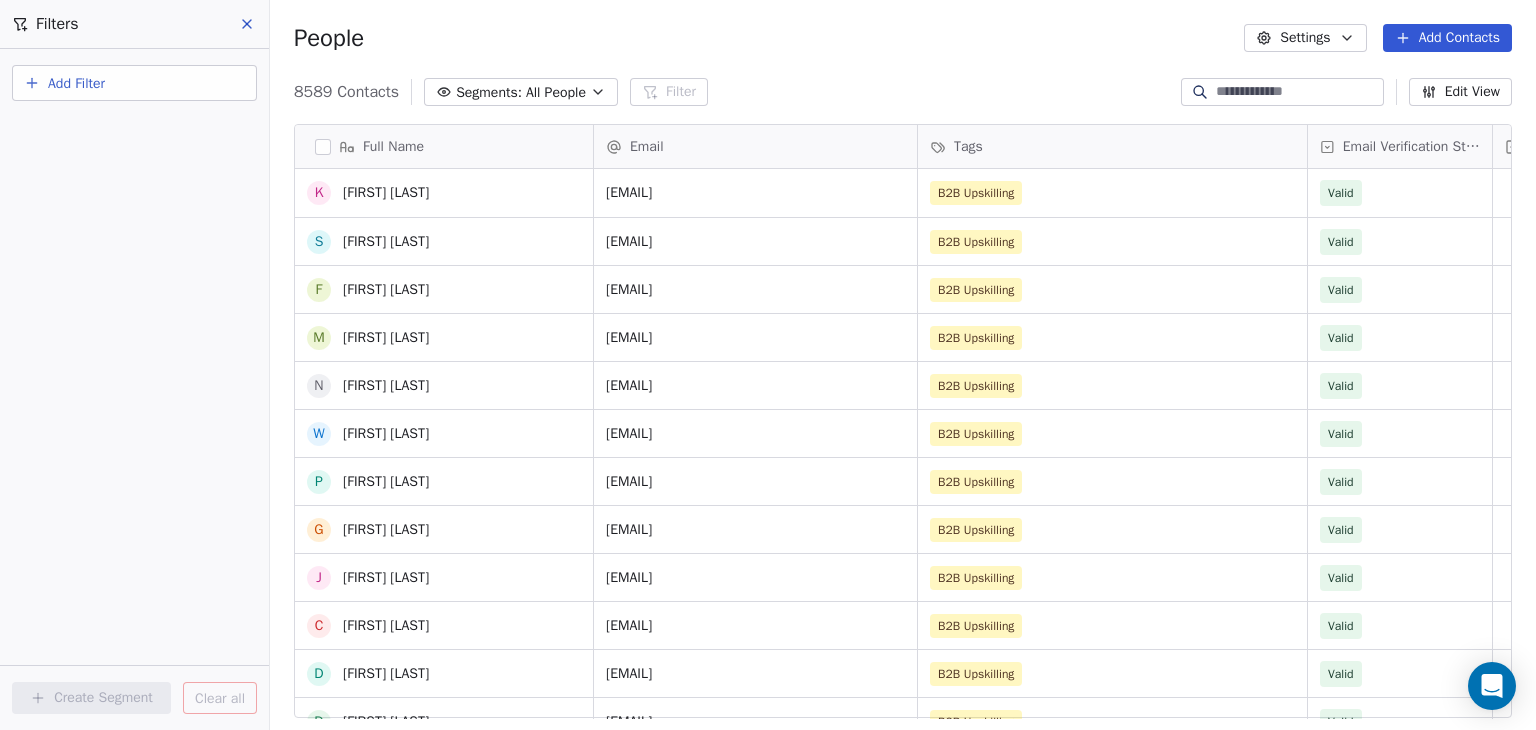 scroll, scrollTop: 600, scrollLeft: 0, axis: vertical 